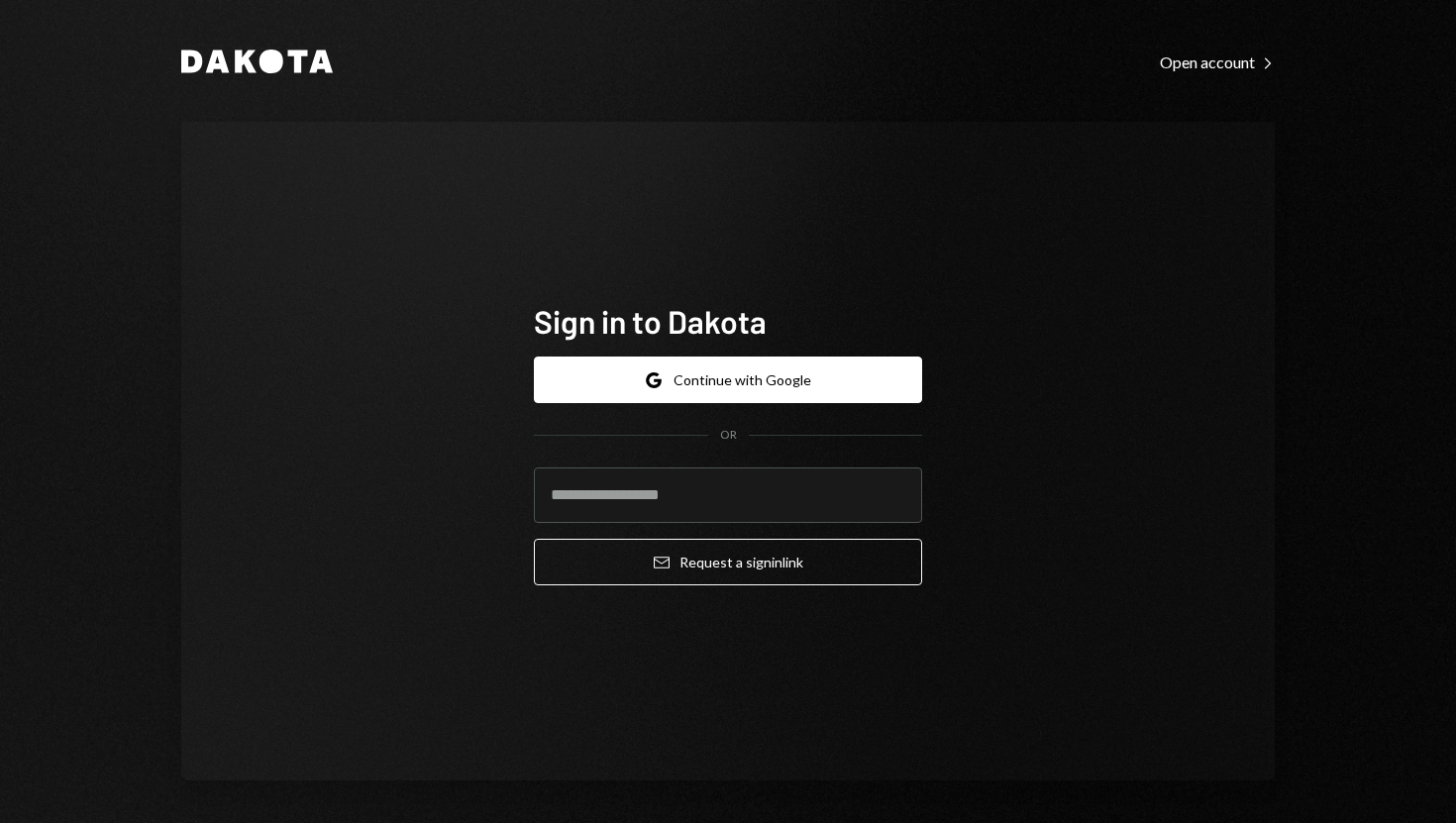 scroll, scrollTop: 0, scrollLeft: 0, axis: both 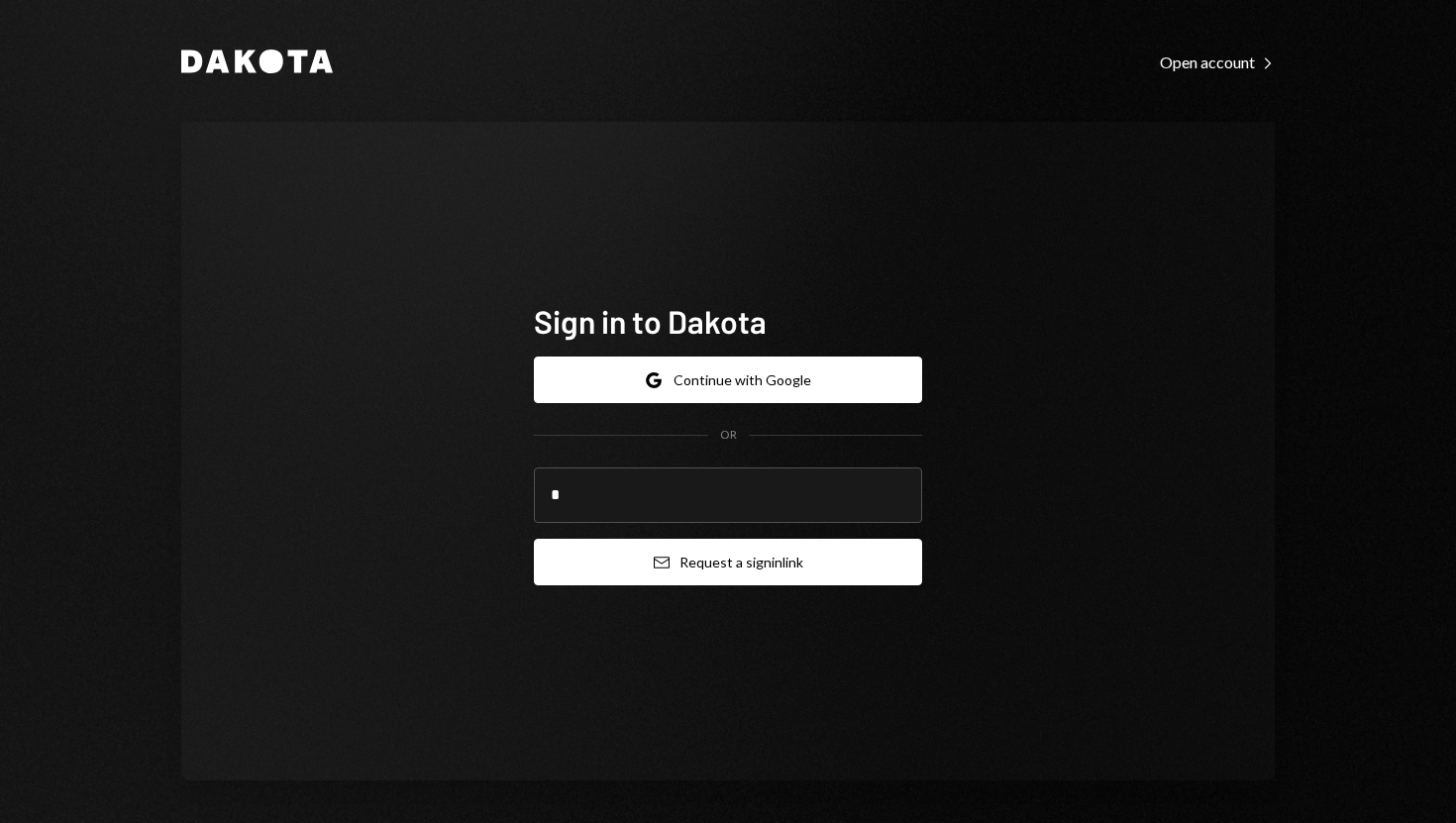 type on "**********" 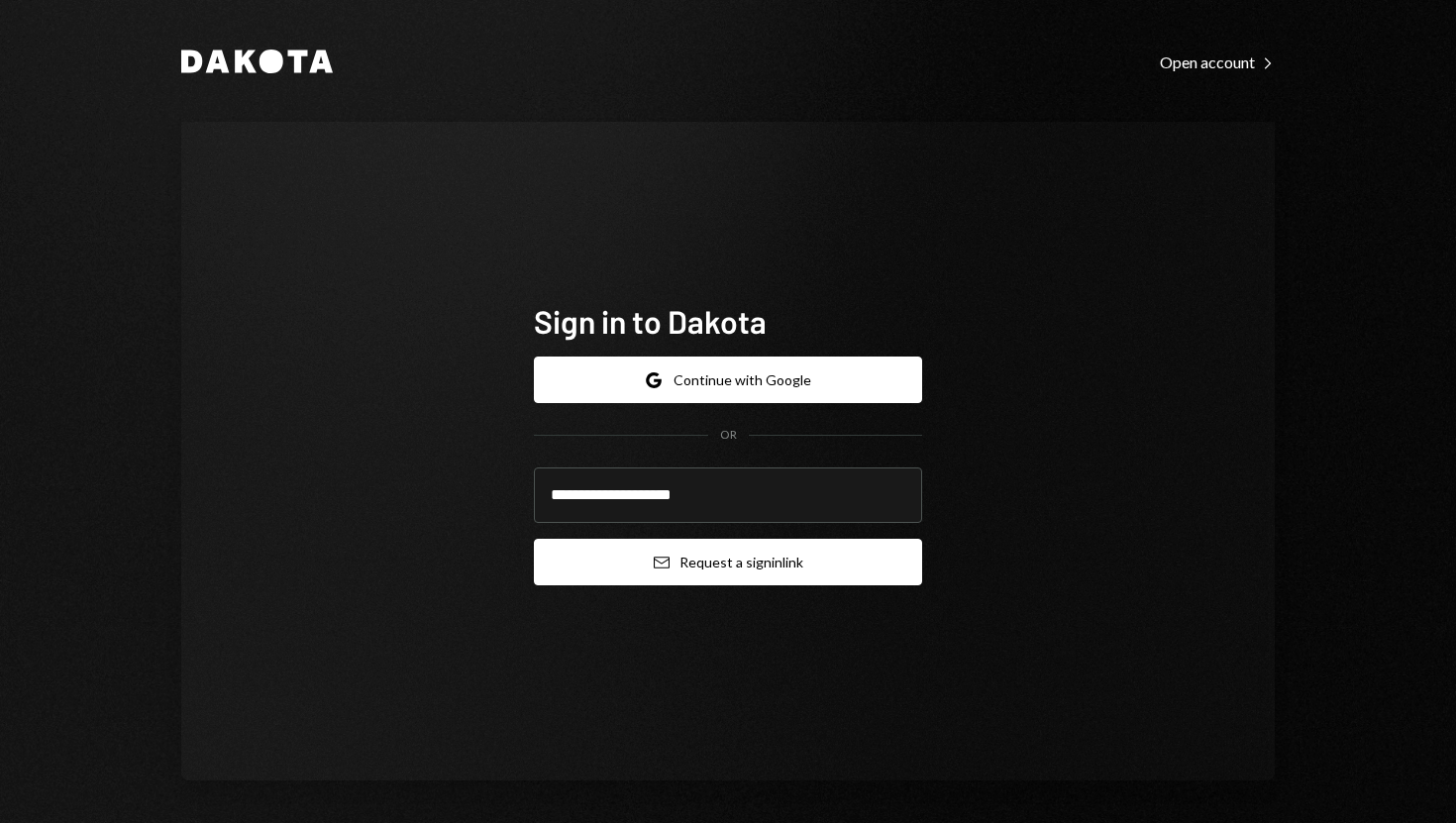 click on "Email Request a sign  in  link" at bounding box center (728, 562) 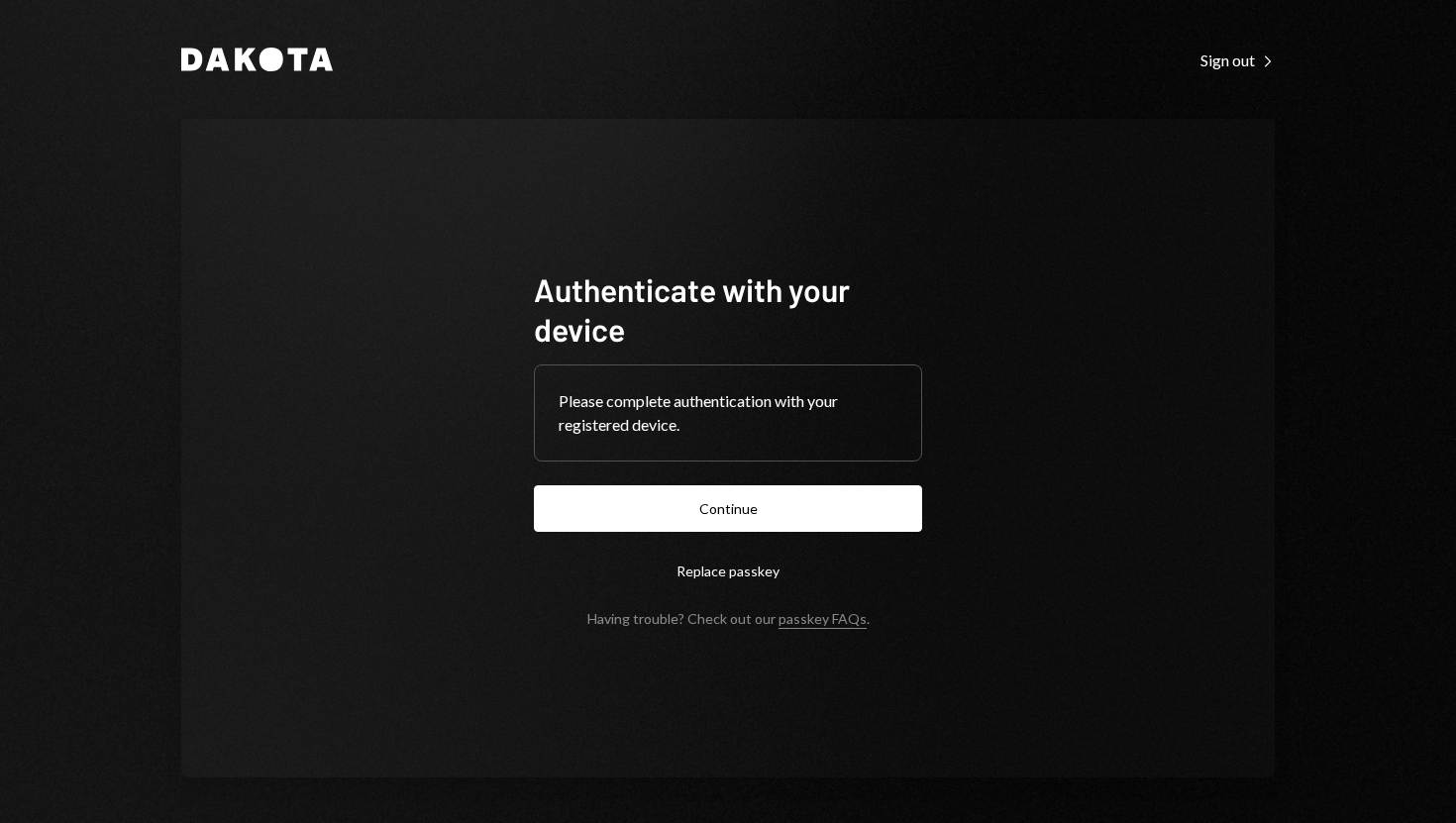 scroll, scrollTop: 0, scrollLeft: 0, axis: both 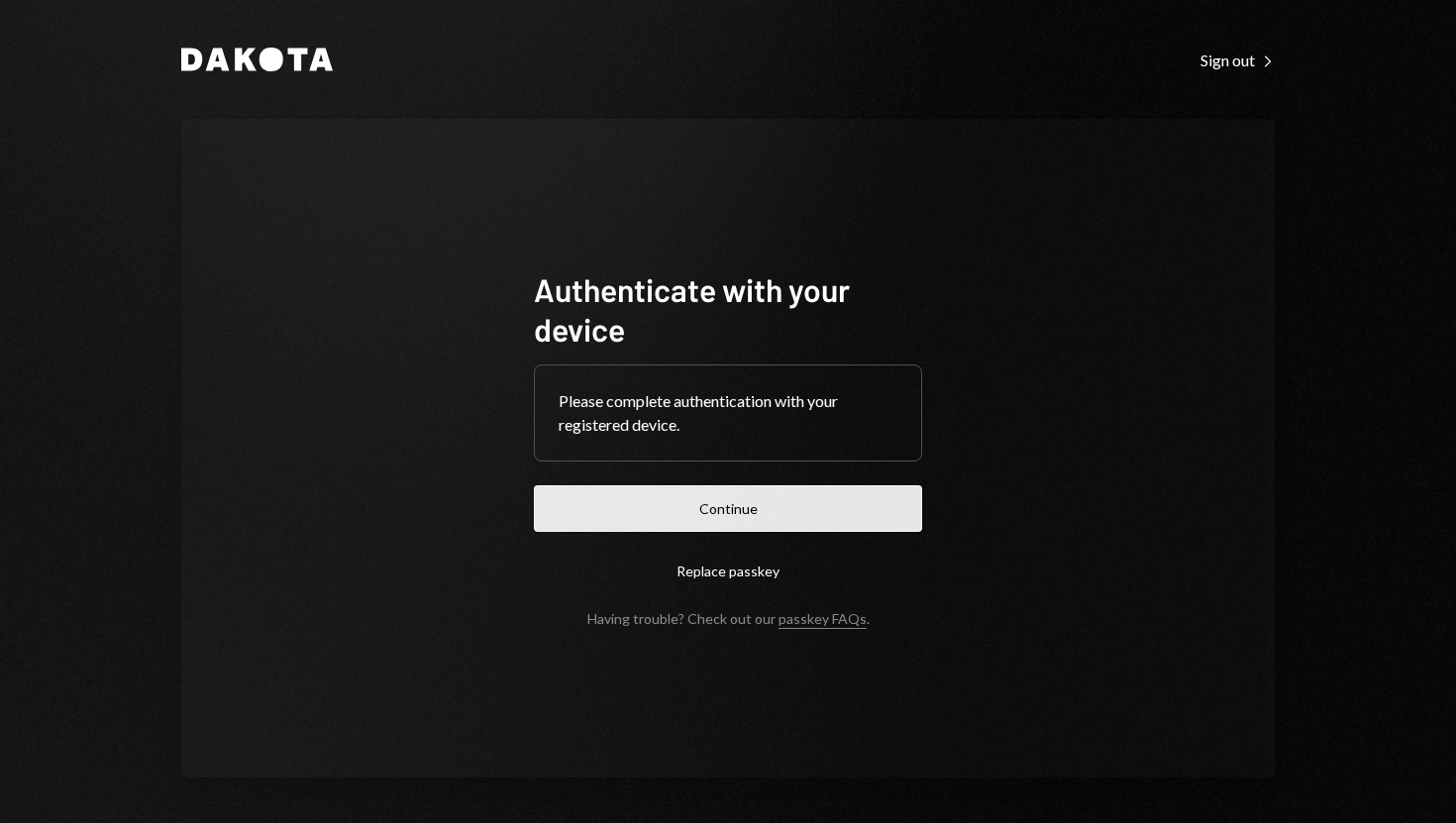 click on "Continue" at bounding box center [728, 508] 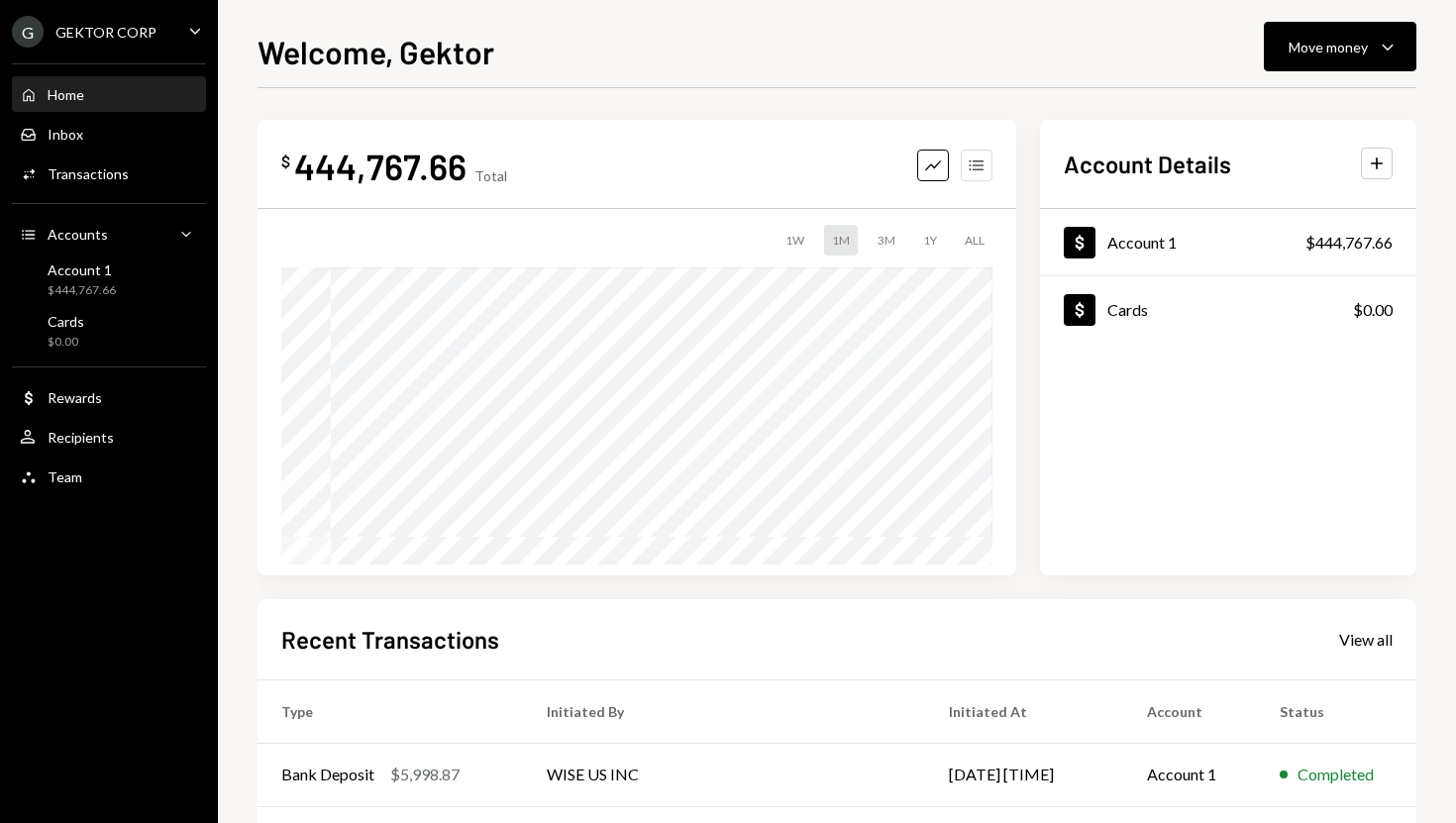 click on "Accounts" 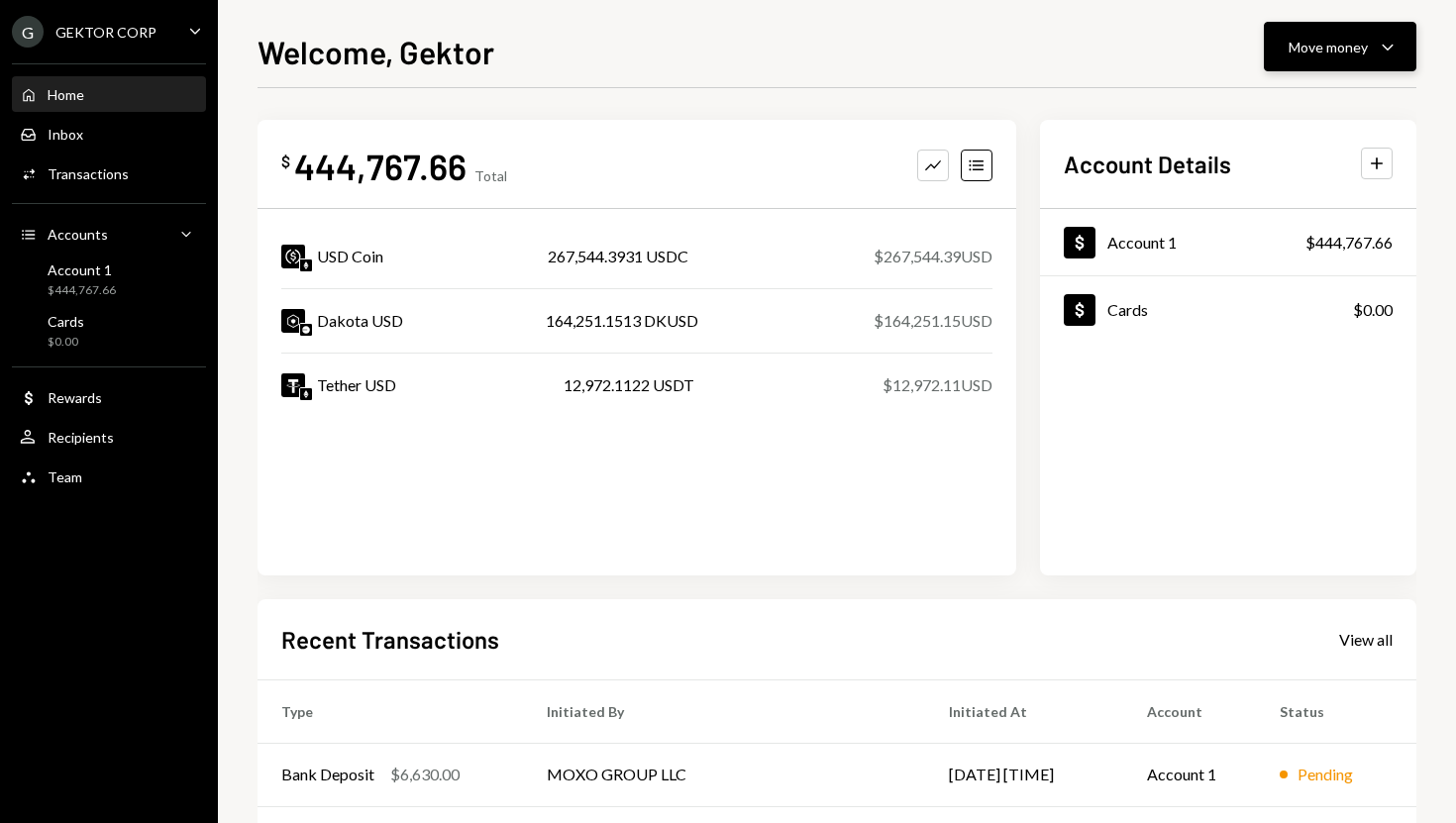 click on "Move money" at bounding box center (1328, 47) 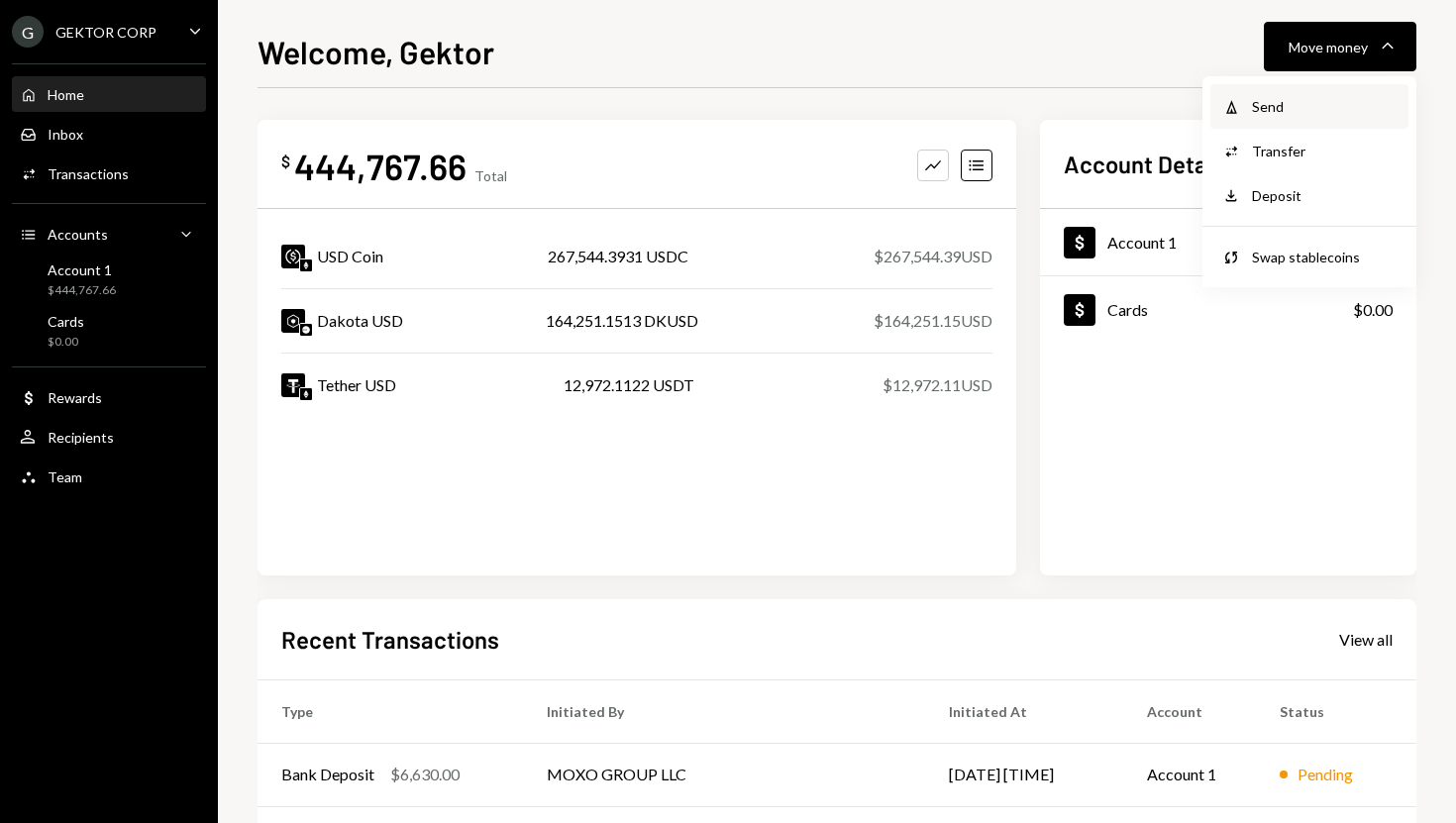 click on "Send" at bounding box center (1324, 106) 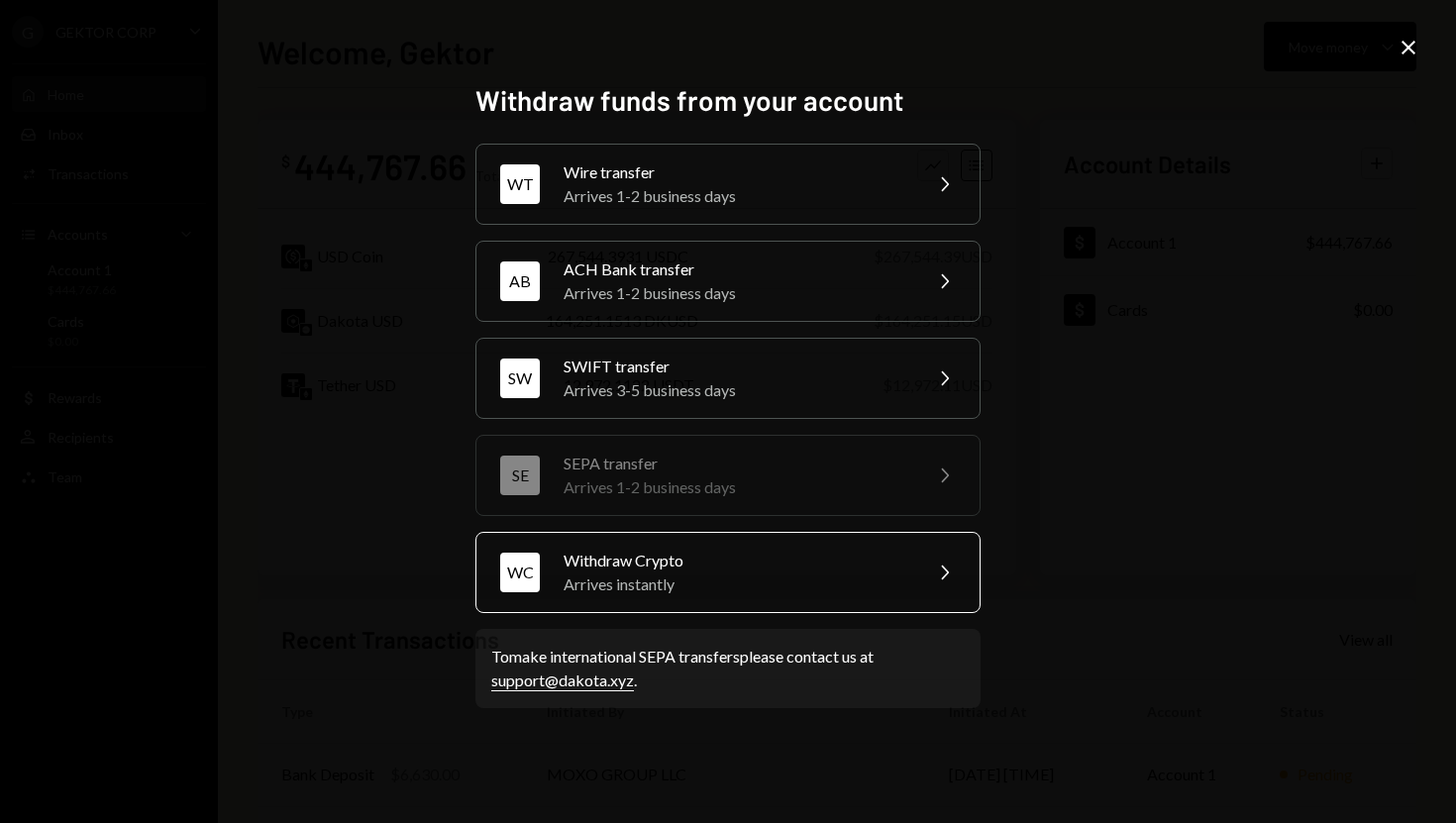 click on "Withdraw Crypto" at bounding box center (736, 561) 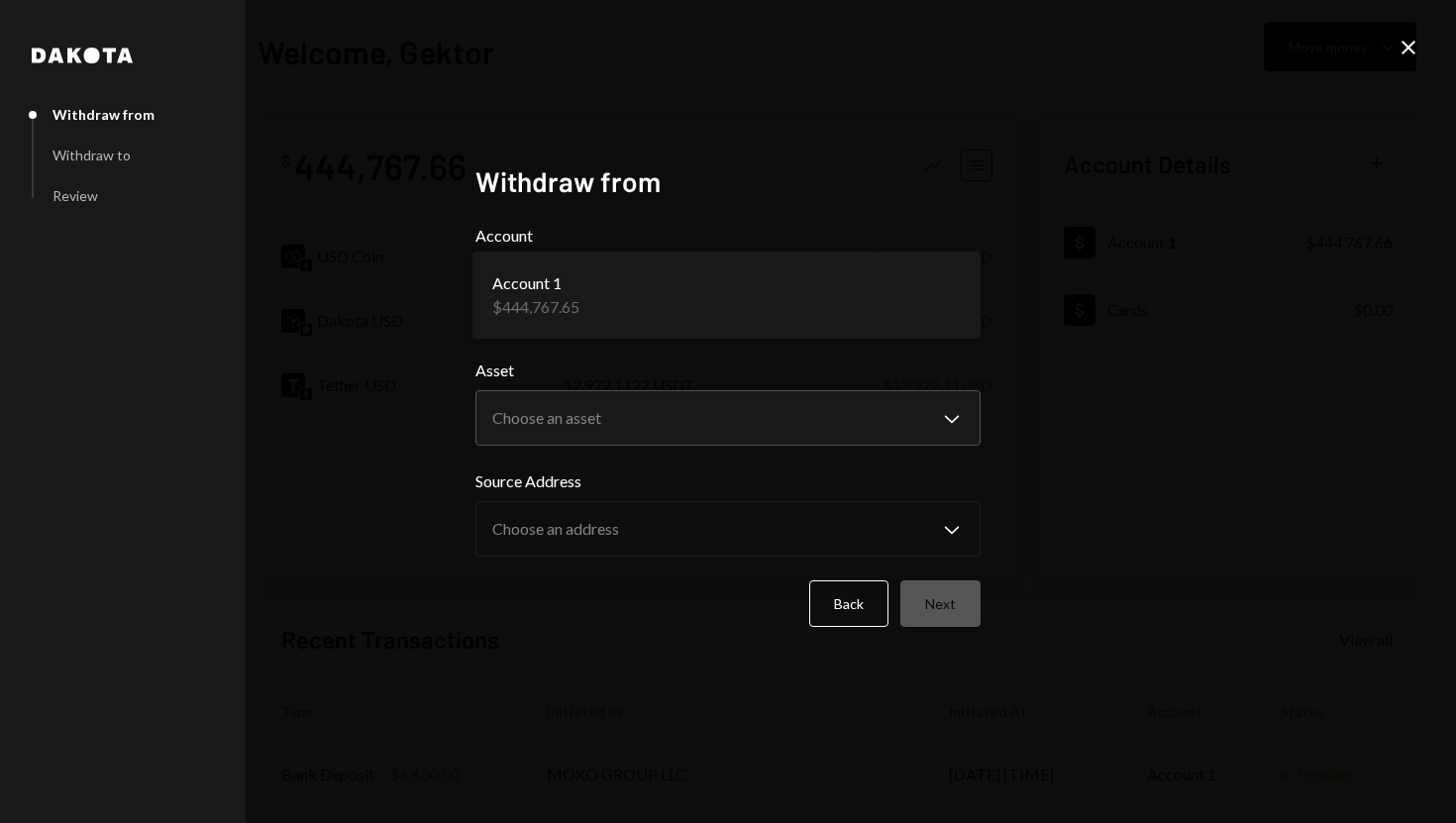 click on "Welcome, Gektor Move money Caret Down $ 444,767.66 Total Graph Accounts USD Coin 267,544.3931 USDC $267,544.39 USD Dakota USD 164,251.1513 DKUSD $164,251.15 USD Tether USD 12,972.1122 USDT $12,972.11 USD Account Details Plus Dollar Account 1 $444,767.66 Dollar Cards $0.00 Recent Transactions View all Type Initiated By Initiated At Account Status Bank Deposit $6,630.00 MOXO GROUP LLC [DATE] [TIME] Account 1 Pending Bank Deposit $5,998.87 WISE US INC [DATE] [TIME] Account 1 Completed Bank Deposit $20,000.00 CRAFTY SERVICES LIMITED AVELLANEDA [DATE] [TIME] Account 1 Pending Bank Payment $868.86 Gektor [DATE] [TIME] Account 1 Completed Bank Deposit $7,118.00 WISE US INC [DATE] [TIME] Account 1 Completed /dashboard Dakota Withdraw from Withdraw to Review Withdraw from Account Account 1 $444,767.65 Chevron Down Asset *****" at bounding box center (728, 411) 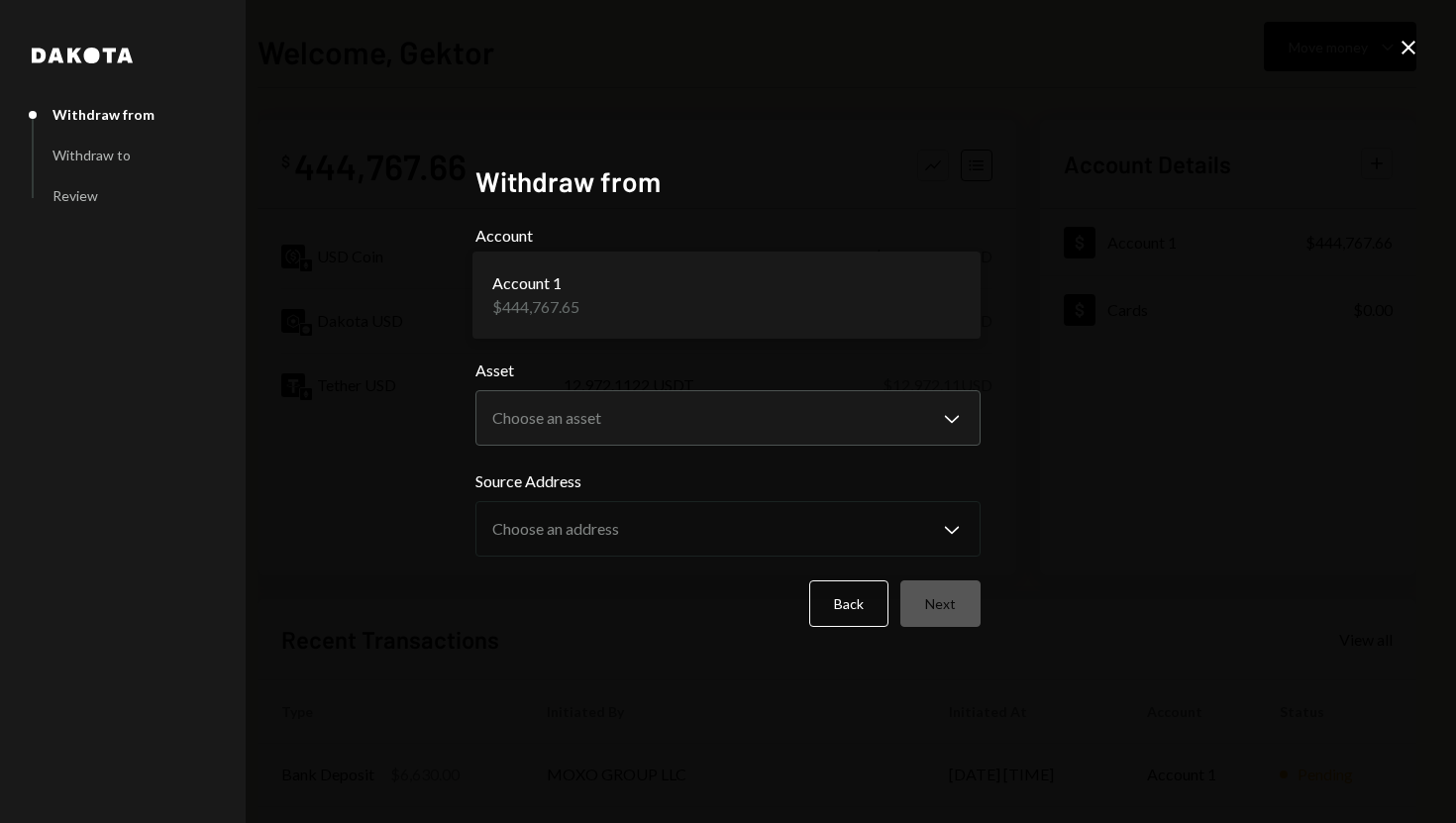 click on "**********" at bounding box center [728, 411] 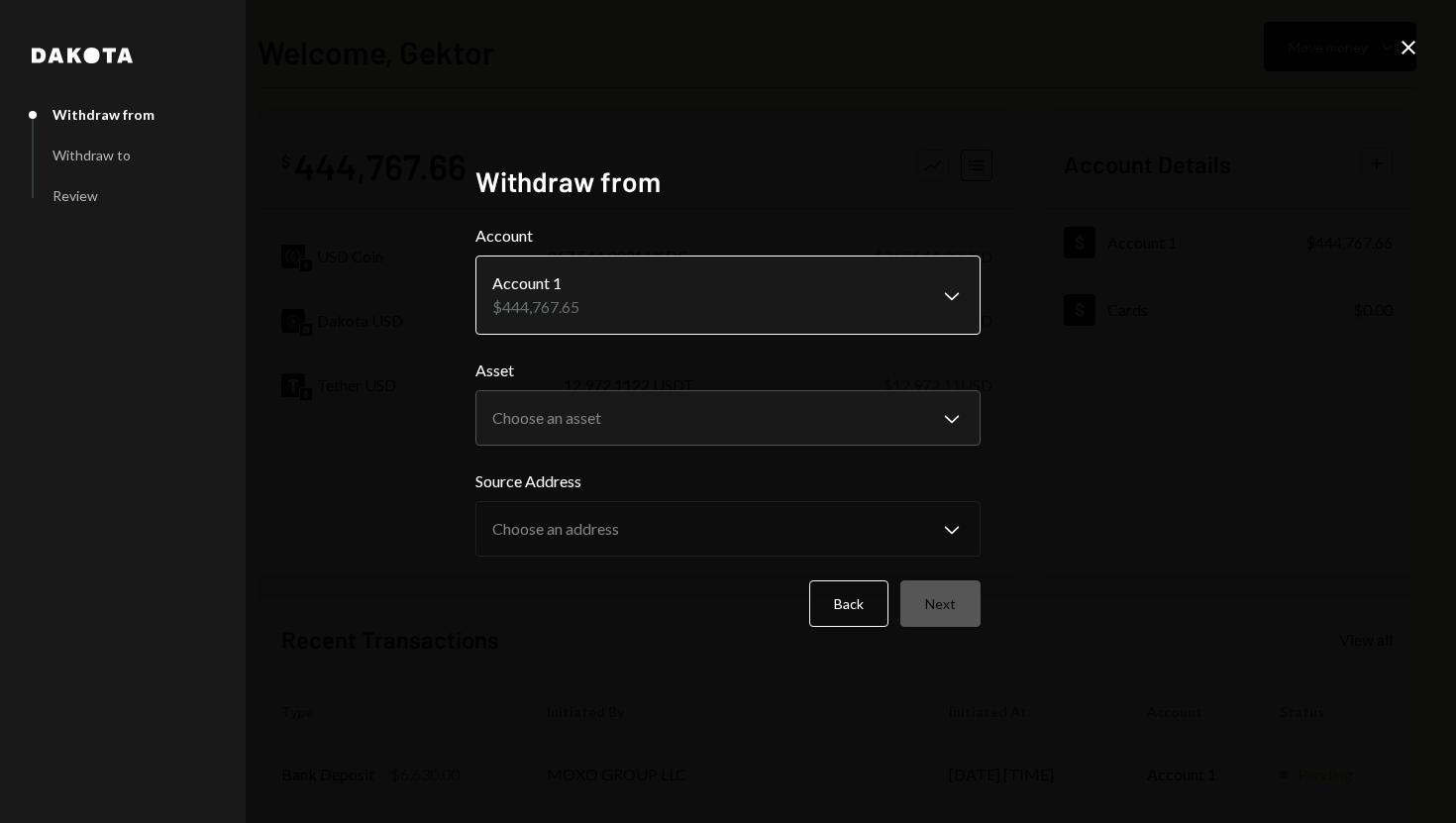 click on "Welcome, Gektor Move money Caret Down $ 444,767.66 Total Graph Accounts USD Coin 267,544.3931 USDC $267,544.39 USD Dakota USD 164,251.1513 DKUSD $164,251.15 USD Tether USD 12,972.1122 USDT $12,972.11 USD Account Details Plus Dollar Account 1 $444,767.66 Dollar Cards $0.00 Recent Transactions View all Type Initiated By Initiated At Account Status Bank Deposit $6,630.00 MOXO GROUP LLC [DATE] [TIME] Account 1 Pending Bank Deposit $5,998.87 WISE US INC [DATE] [TIME] Account 1 Completed Bank Deposit $20,000.00 CRAFTY SERVICES LIMITED AVELLANEDA [DATE] [TIME] Account 1 Pending Bank Payment $868.86 Gektor [DATE] [TIME] Account 1 Completed Bank Deposit $7,118.00 WISE US INC [DATE] [TIME] Account 1 Completed /dashboard Dakota Withdraw from Withdraw to Review Withdraw from Account Account 1 $444,767.65 Chevron Down Asset *****" at bounding box center [728, 411] 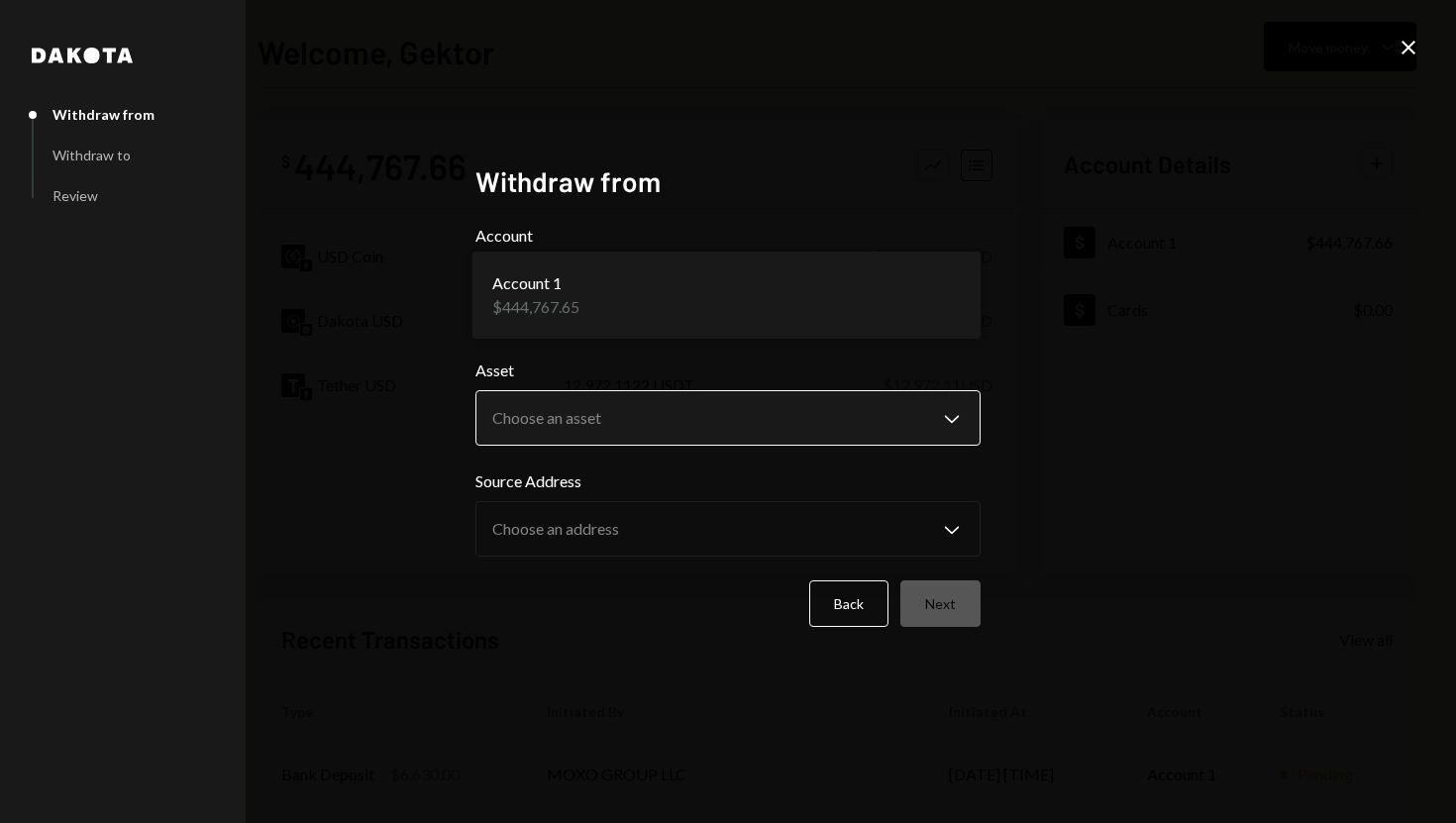 click on "Welcome, Gektor Move money Caret Down $ 444,767.66 Total Graph Accounts USD Coin 267,544.3931 USDC $267,544.39 USD Dakota USD 164,251.1513 DKUSD $164,251.15 USD Tether USD 12,972.1122 USDT $12,972.11 USD Account Details Plus Dollar Account 1 $444,767.66 Dollar Cards $0.00 Recent Transactions View all Type Initiated By Initiated At Account Status Bank Deposit $6,630.00 MOXO GROUP LLC [DATE] [TIME] Account 1 Pending Bank Deposit $5,998.87 WISE US INC [DATE] [TIME] Account 1 Completed Bank Deposit $20,000.00 CRAFTY SERVICES LIMITED AVELLANEDA [DATE] [TIME] Account 1 Pending Bank Payment $868.86 Gektor [DATE] [TIME] Account 1 Completed Bank Deposit $7,118.00 WISE US INC [DATE] [TIME] Account 1 Completed /dashboard Dakota Withdraw from Withdraw to Review Withdraw from Account Account 1 $444,767.65 Chevron Down Asset *****" at bounding box center [728, 411] 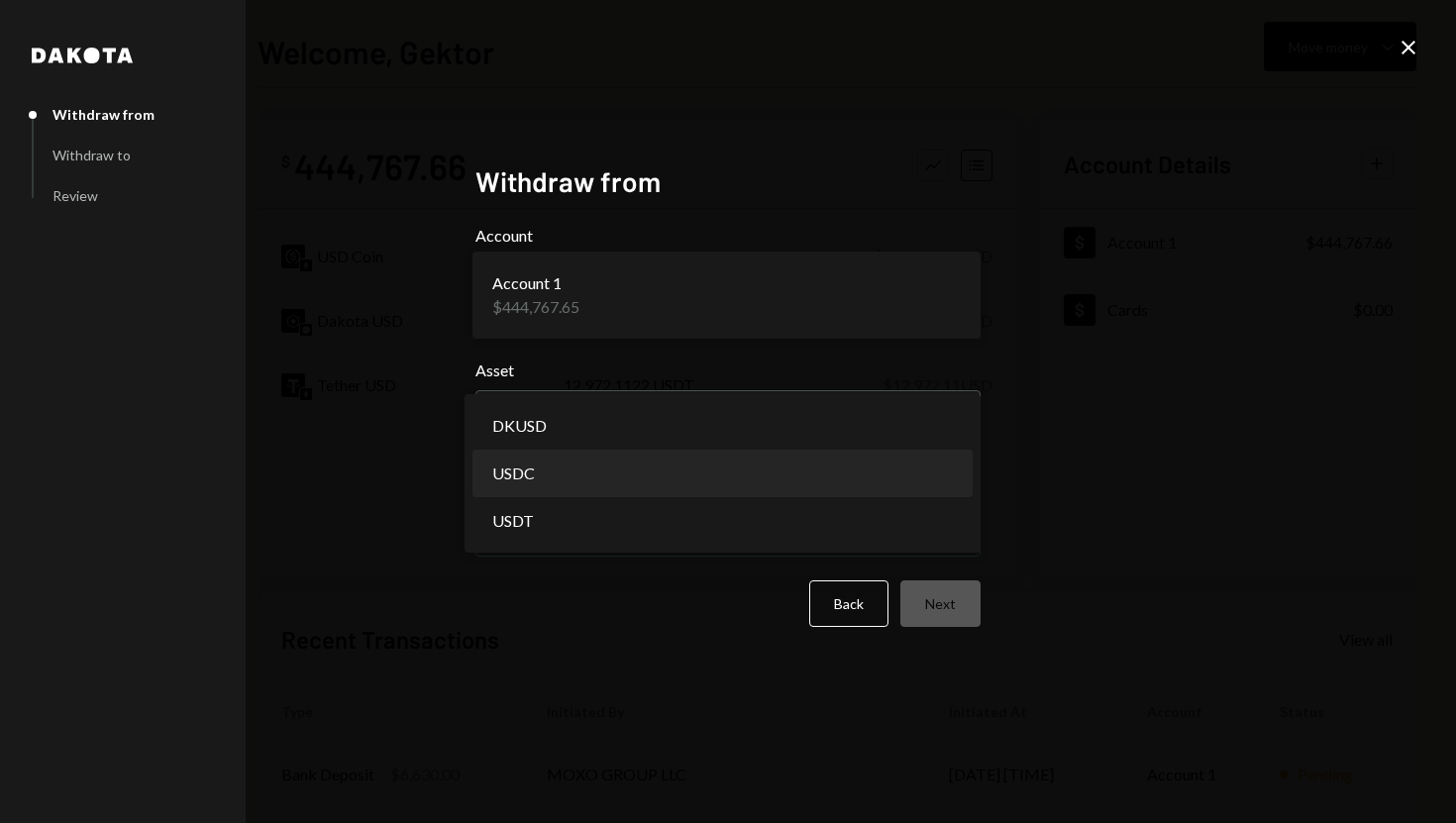 select on "****" 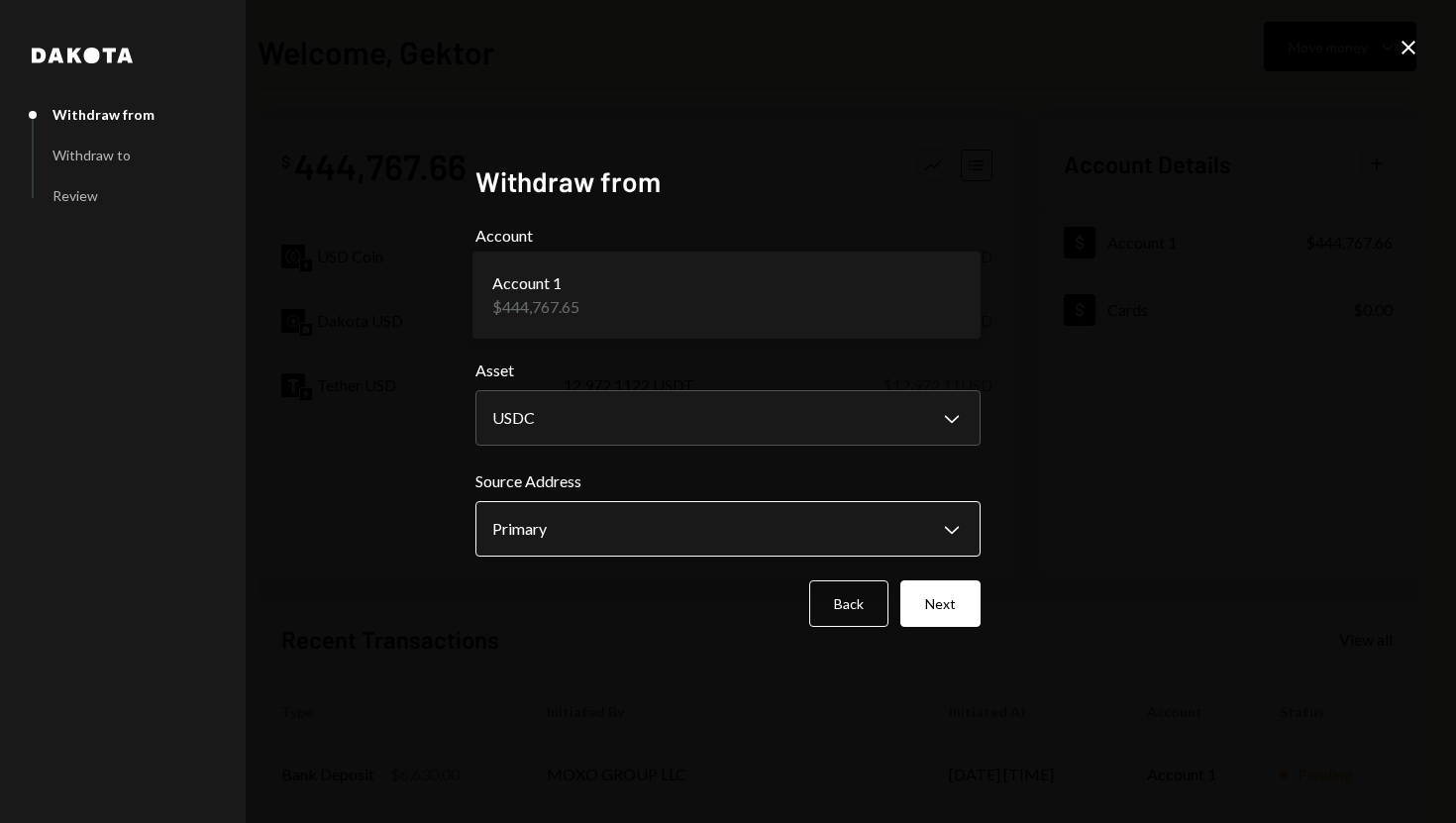 click on "Welcome, Gektor Move money Caret Down $ 444,767.66 Total Graph Accounts USD Coin 267,544.3931 USDC $267,544.39 USD Dakota USD 164,251.1513 DKUSD $164,251.15 USD Tether USD 12,972.1122 USDT $12,972.11 USD Account Details Plus Dollar Account 1 $444,767.66 Dollar Cards $0.00 Recent Transactions View all Type Initiated By Initiated At Account Status Bank Deposit $6,630.00 MOXO GROUP LLC [DATE] [TIME] Account 1 Pending Bank Deposit $5,998.87 WISE US INC [DATE] [TIME] Account 1 Completed Bank Deposit $20,000.00 CRAFTY SERVICES LIMITED AVELLANEDA [DATE] [TIME] Account 1 Pending Bank Payment $868.86 Gektor [DATE] [TIME] Account 1 Completed Bank Deposit $7,118.00 WISE US INC [DATE] [TIME] Account 1 Completed /dashboard Dakota Withdraw from Withdraw to Review Withdraw from Account Account 1 $444,767.65 Chevron Down Asset USDC" at bounding box center [728, 411] 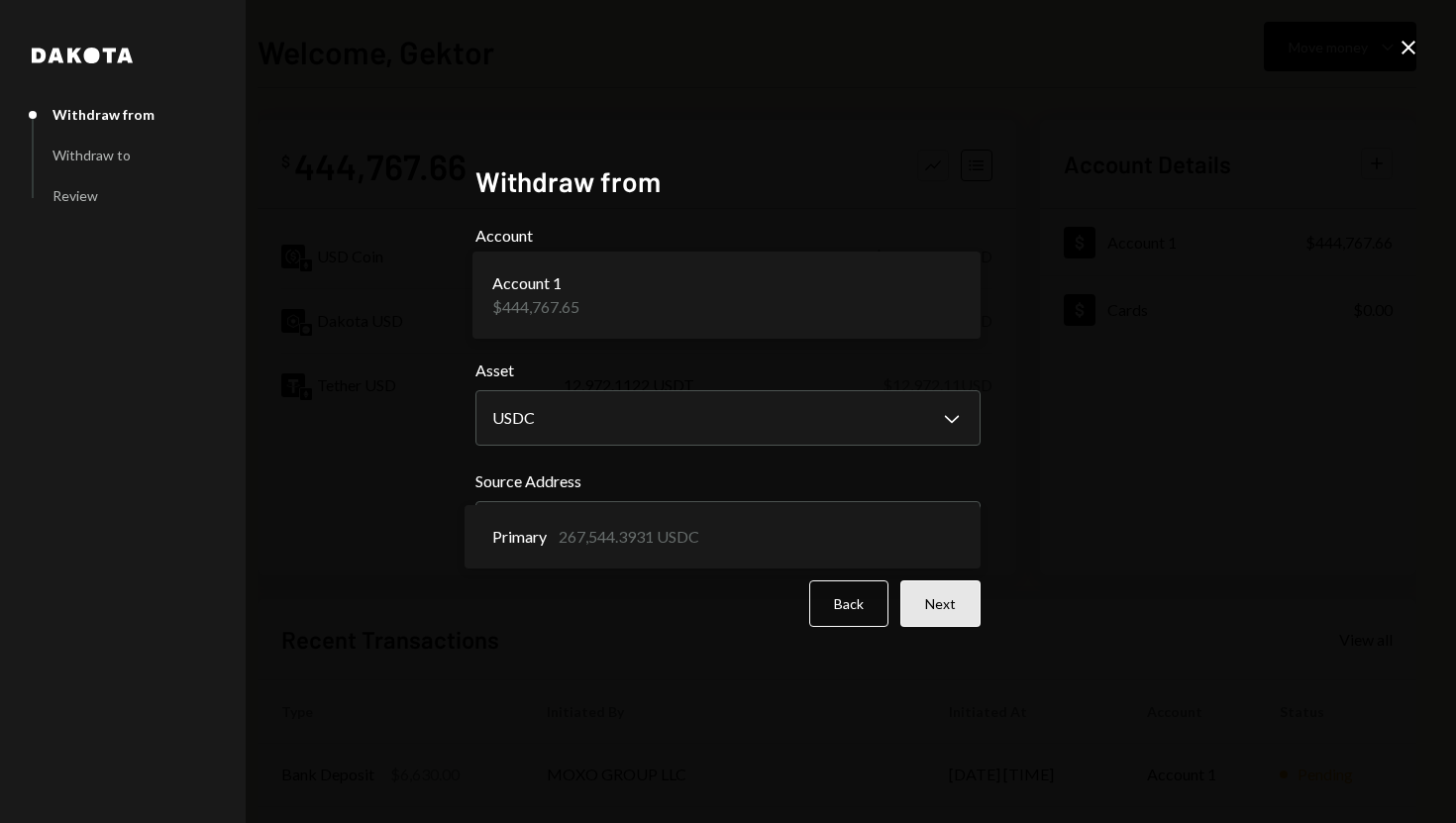 click on "Next" at bounding box center (940, 603) 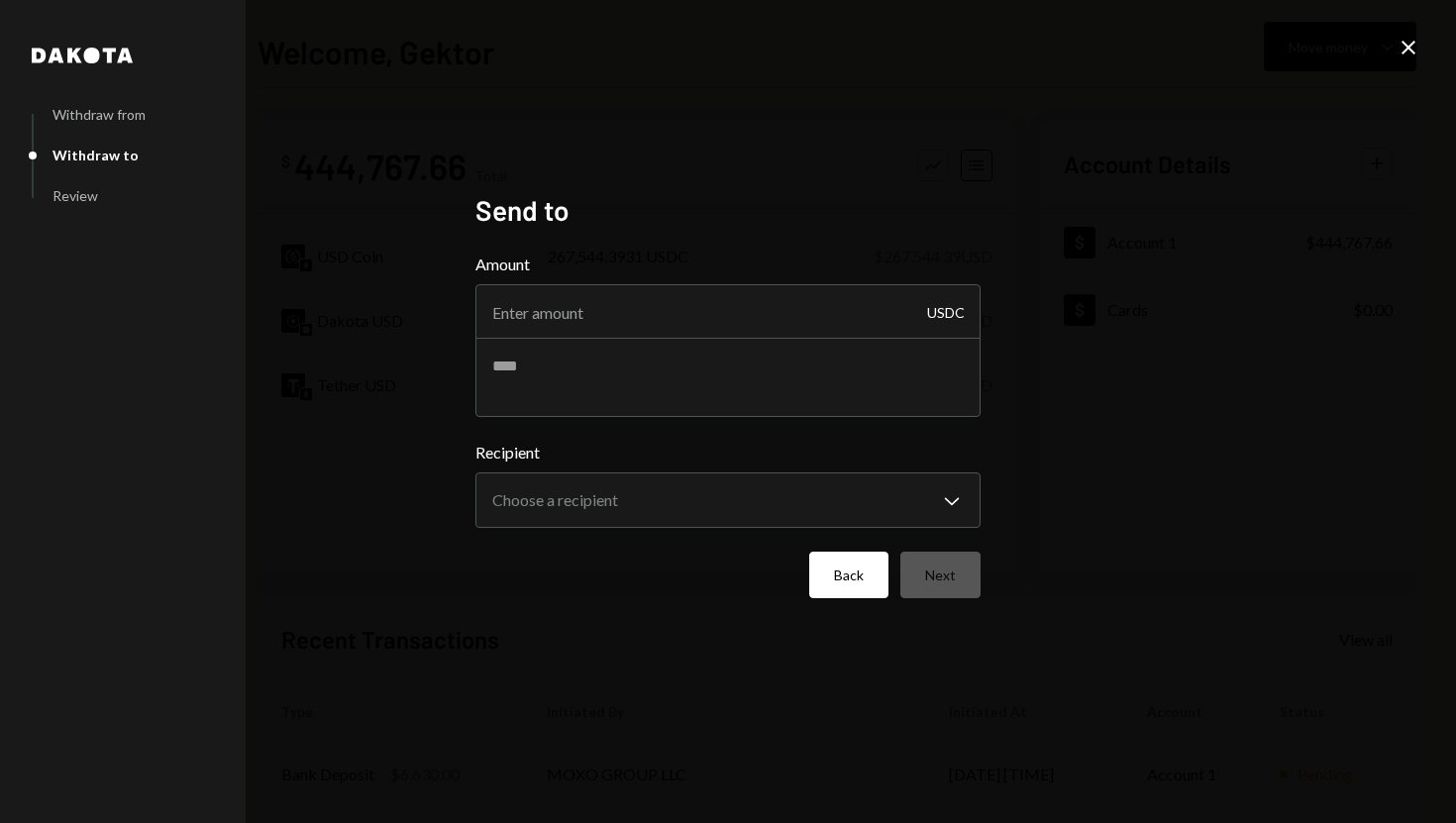 click on "Back" at bounding box center (849, 574) 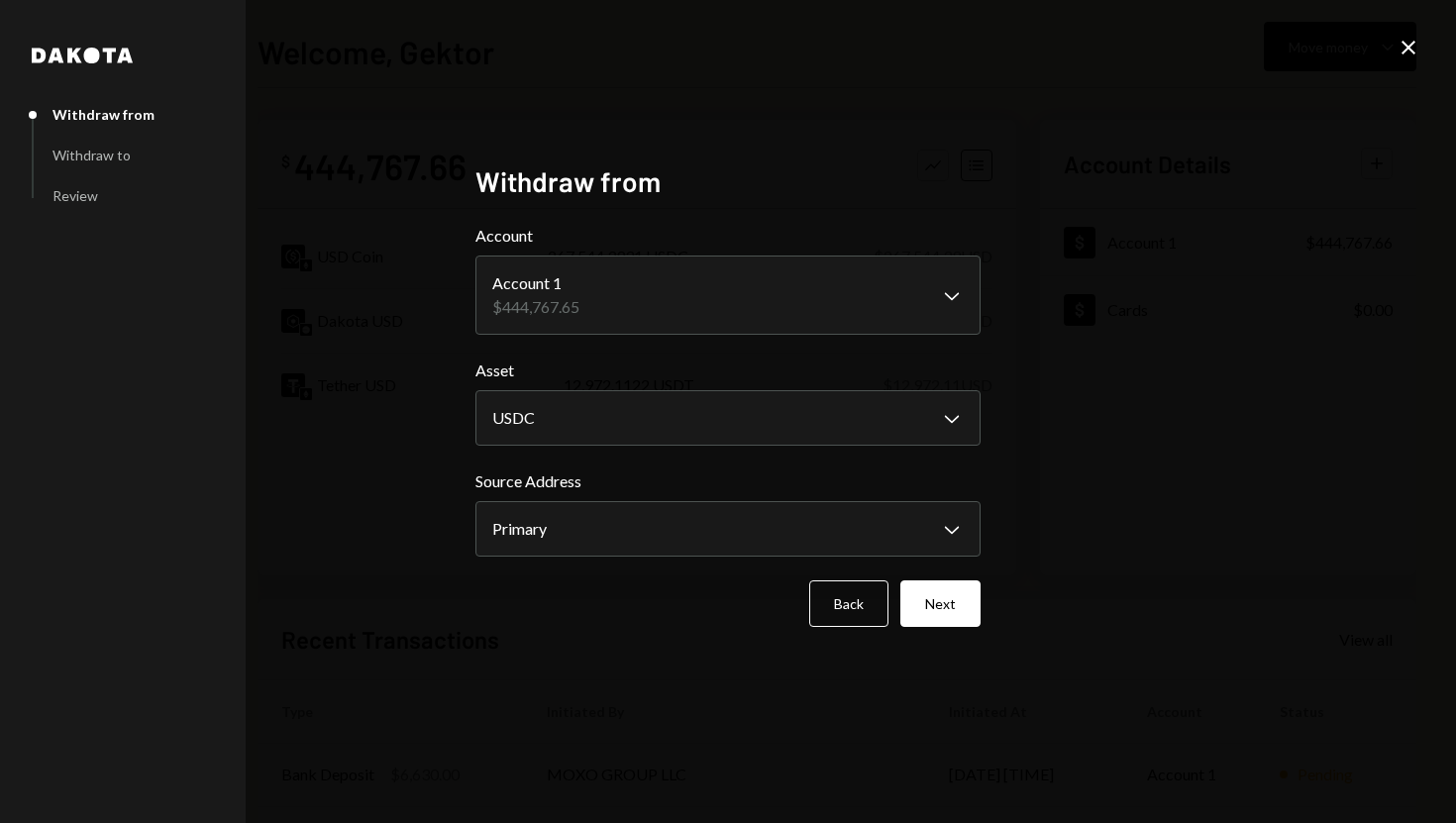 click on "**********" at bounding box center (728, 425) 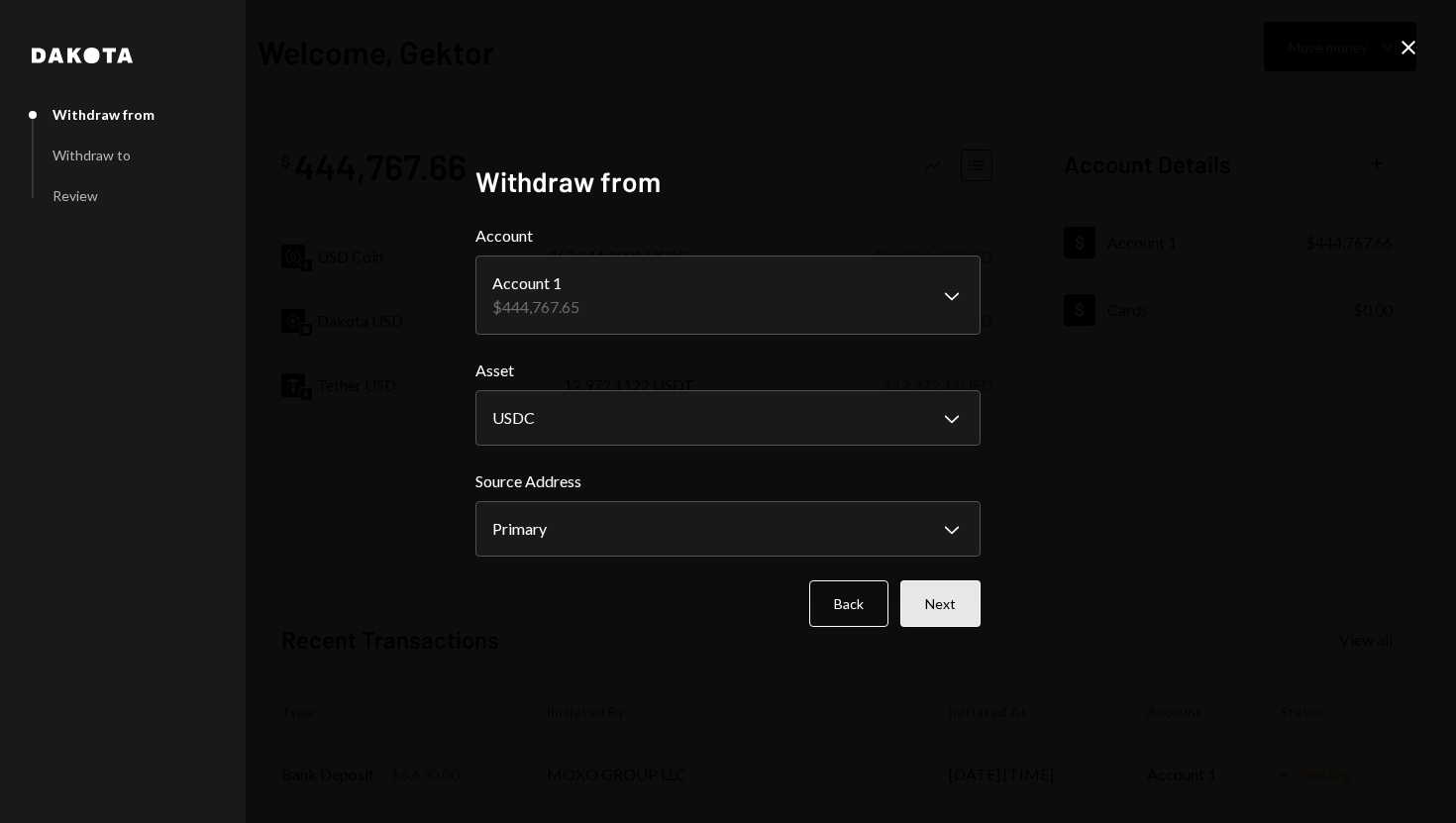 click on "Next" at bounding box center (940, 603) 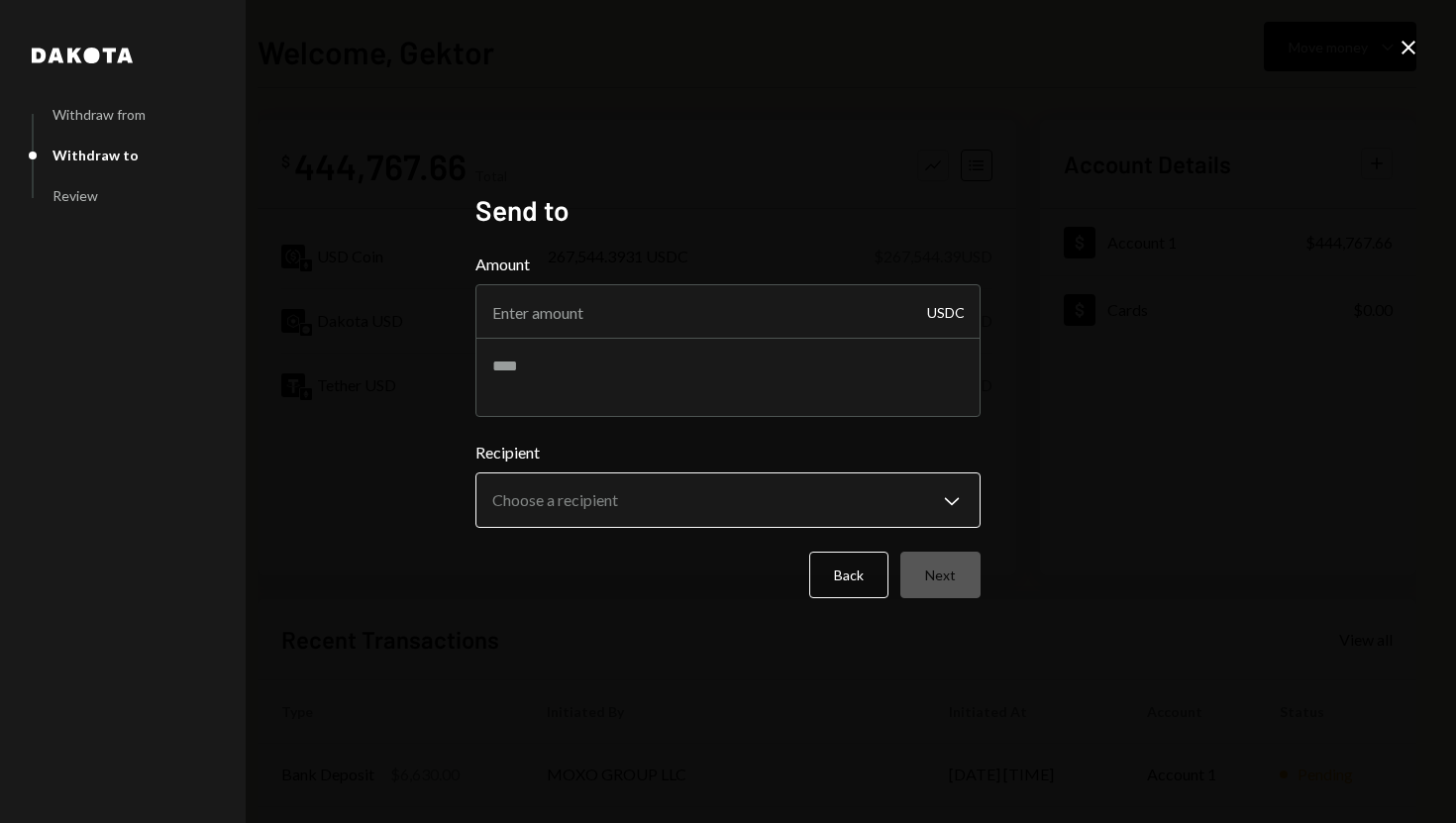 click on "Welcome, Gektor Move money Caret Down $ 444,767.66 Total Graph Accounts USD Coin 267,544.3931 USDC $267,544.39 USD Dakota USD 164,251.1513 DKUSD $164,251.15 USD Tether USD 12,972.1122 USDT $12,972.11 USD Account Details Plus Dollar Account 1 $444,767.66 Dollar Cards $0.00 Recent Transactions View all Type Initiated By Initiated At Account Status Bank Deposit $6,630.00 MOXO GROUP LLC [DATE] [TIME] Account 1 Pending Bank Deposit $5,998.87 WISE US INC [DATE] [TIME] Account 1 Completed Bank Deposit $20,000.00 CRAFTY SERVICES LIMITED AVELLANEDA [DATE] [TIME] Account 1 Pending Bank Payment $868.86 Gektor [DATE] [TIME] Account 1 Completed Bank Deposit $7,118.00 WISE US INC [DATE] [TIME] Account 1 Completed /dashboard Dakota Withdraw from Withdraw to Review Send to Amount USDC Recipient Choose a recipient Chevron Down ****" at bounding box center (728, 411) 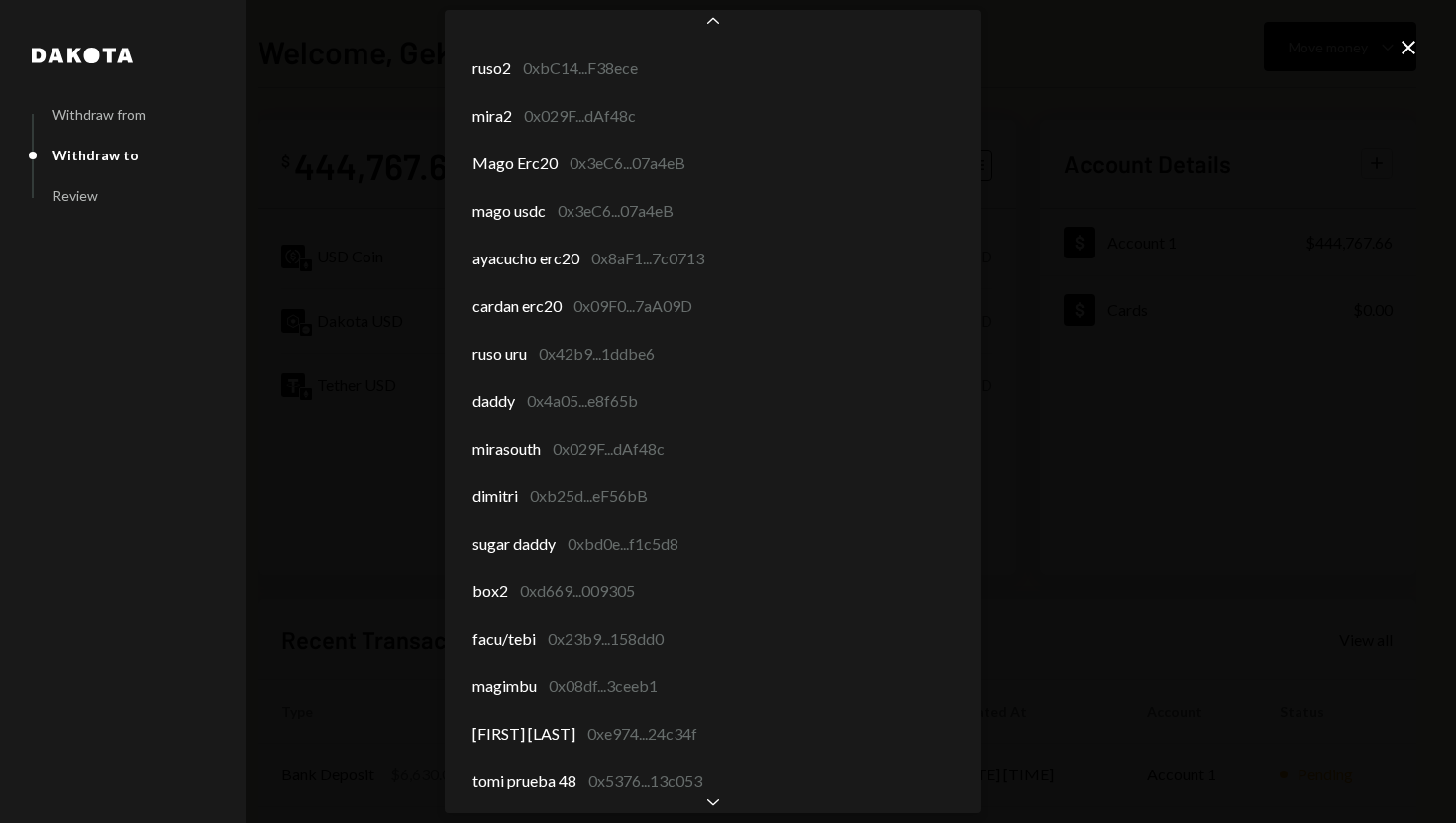 scroll, scrollTop: 330, scrollLeft: 0, axis: vertical 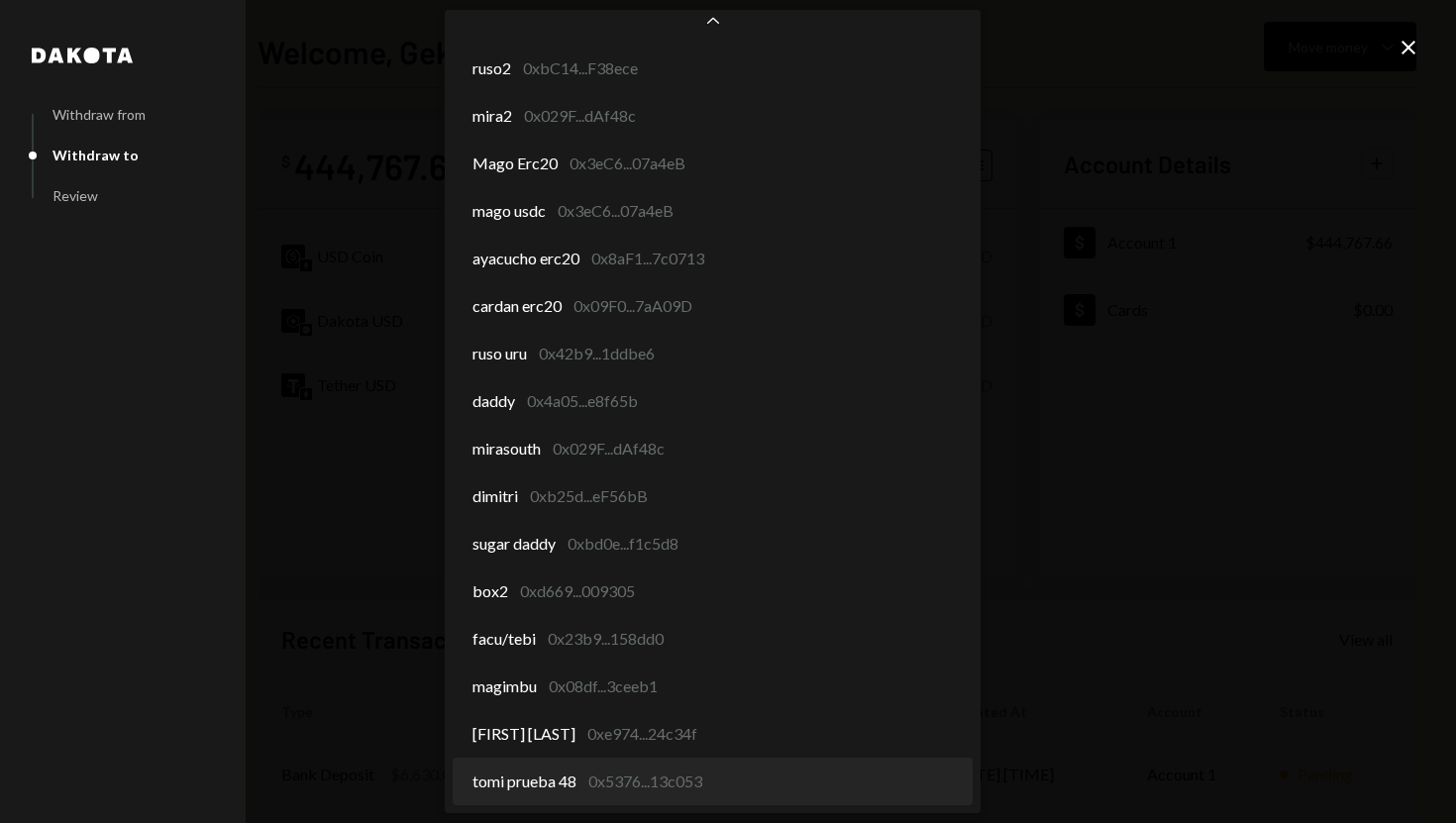 select on "**********" 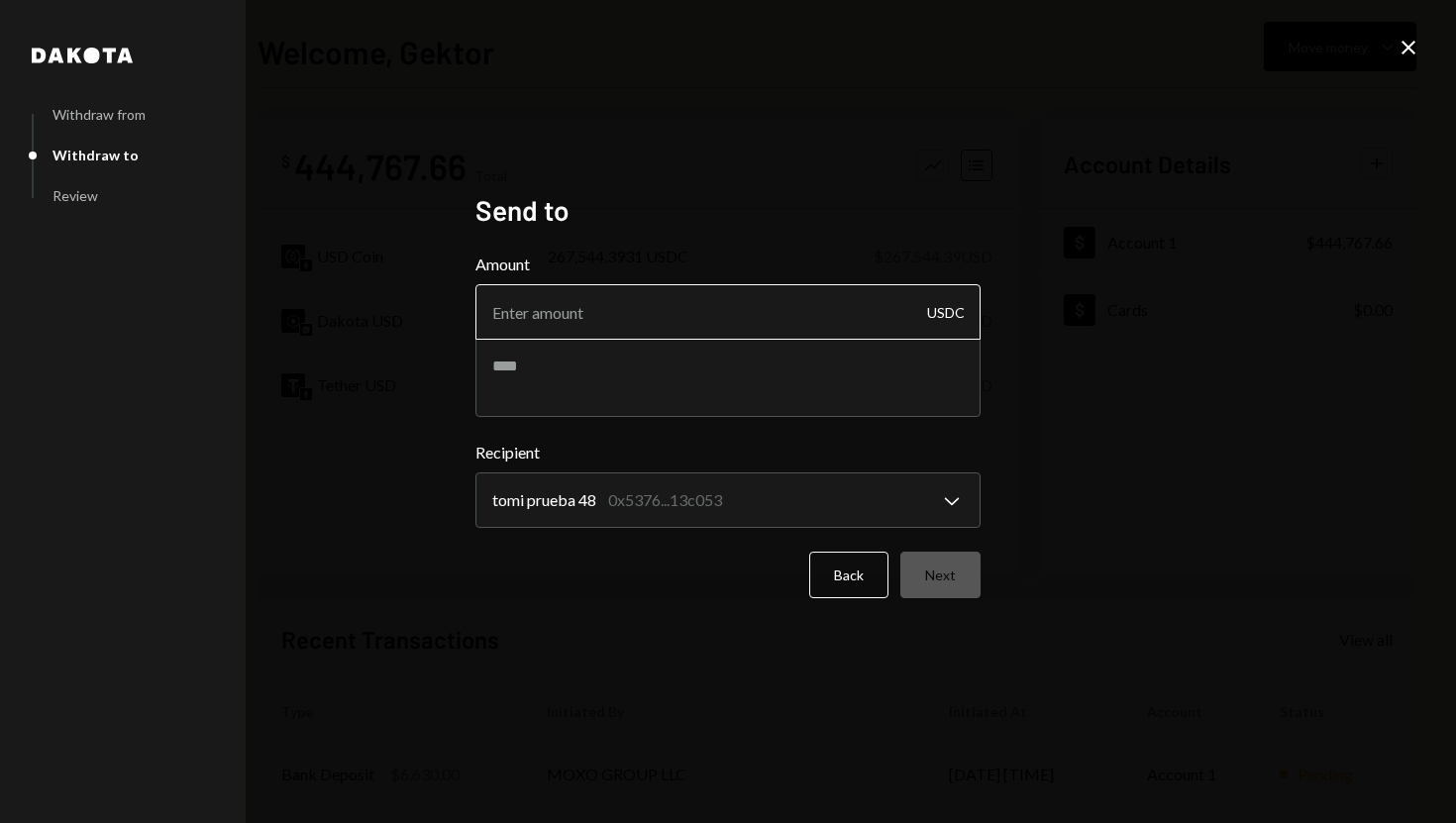 click on "Amount" at bounding box center (728, 312) 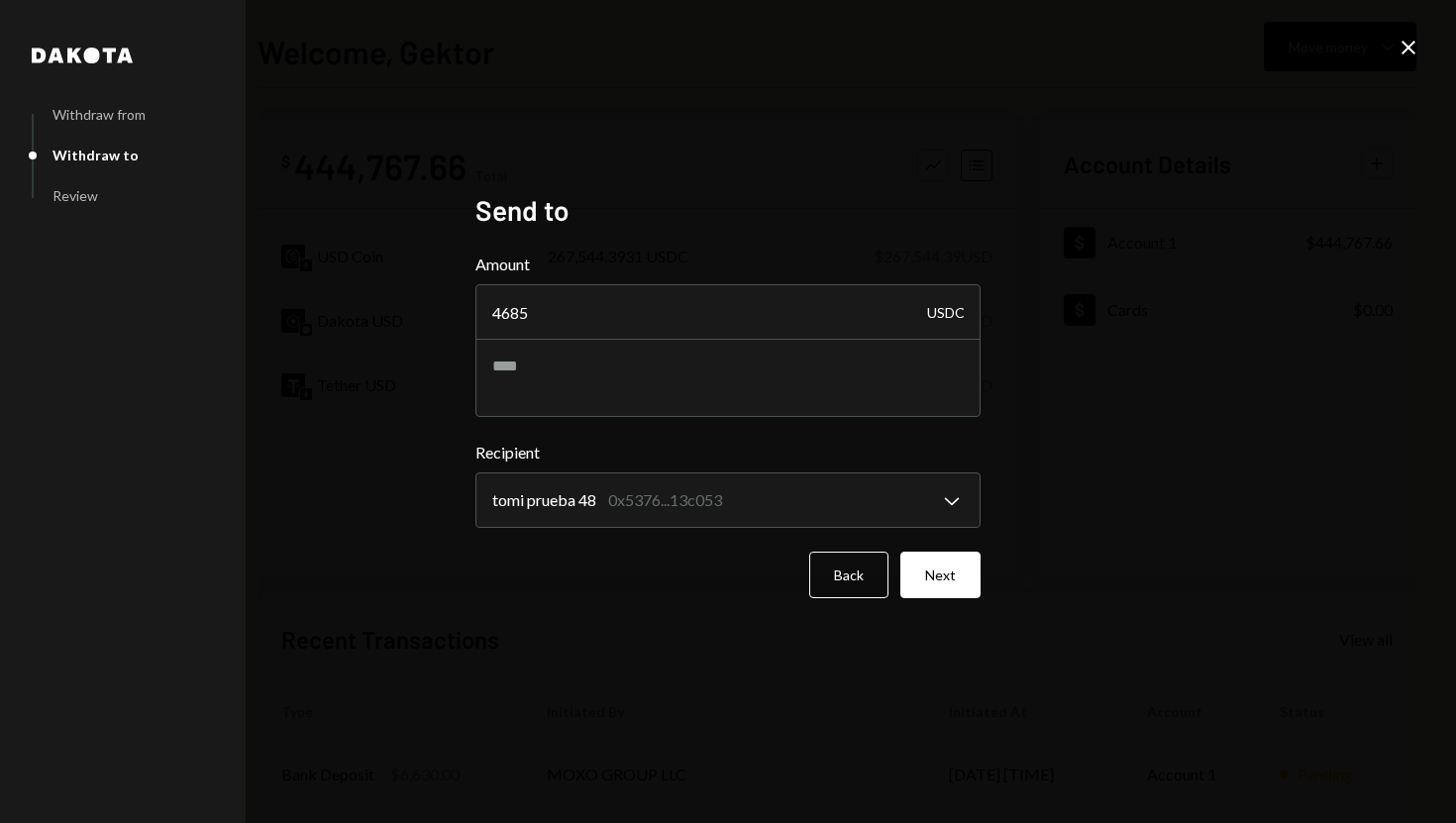type on "4685" 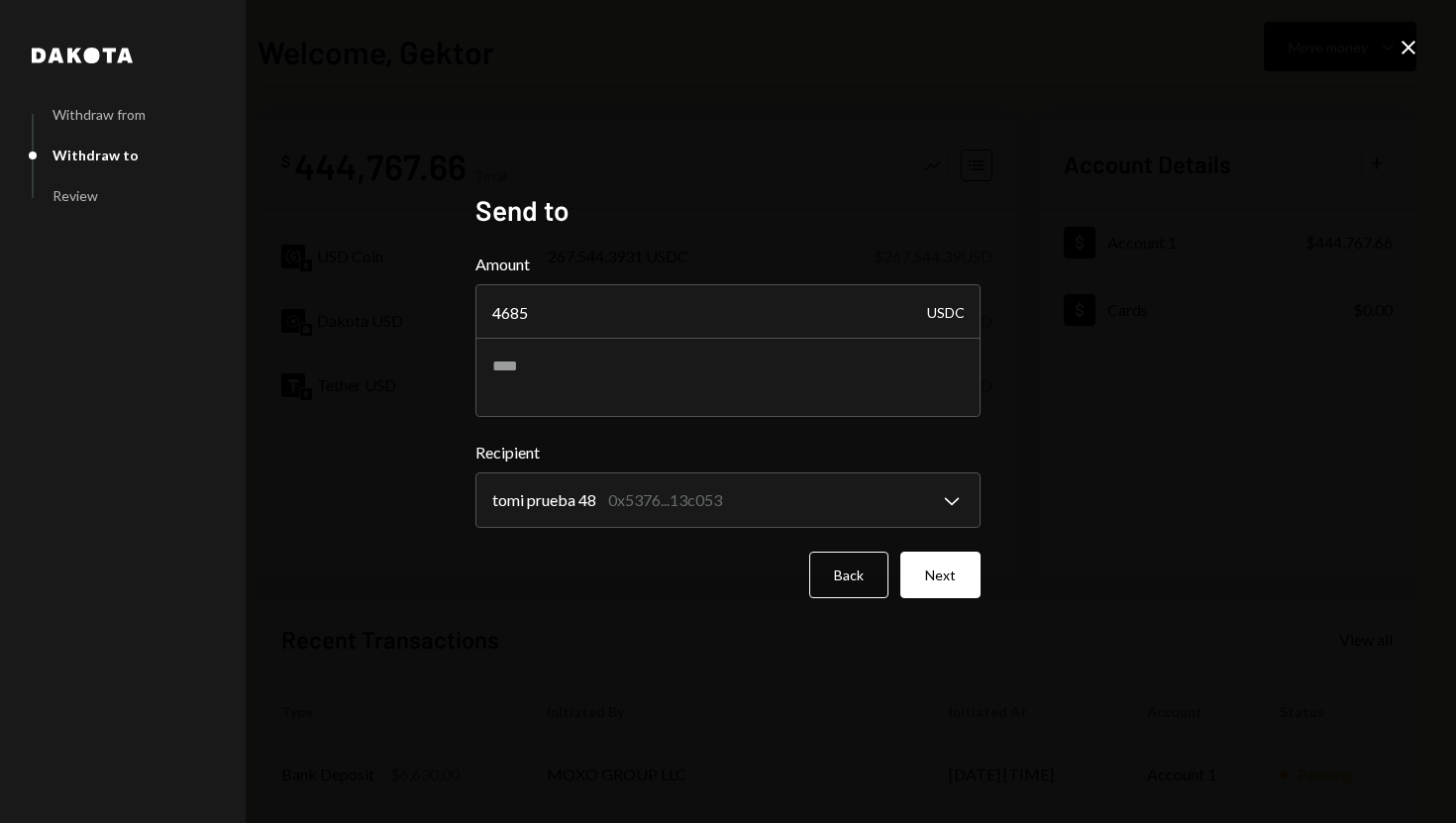 click on "Close" 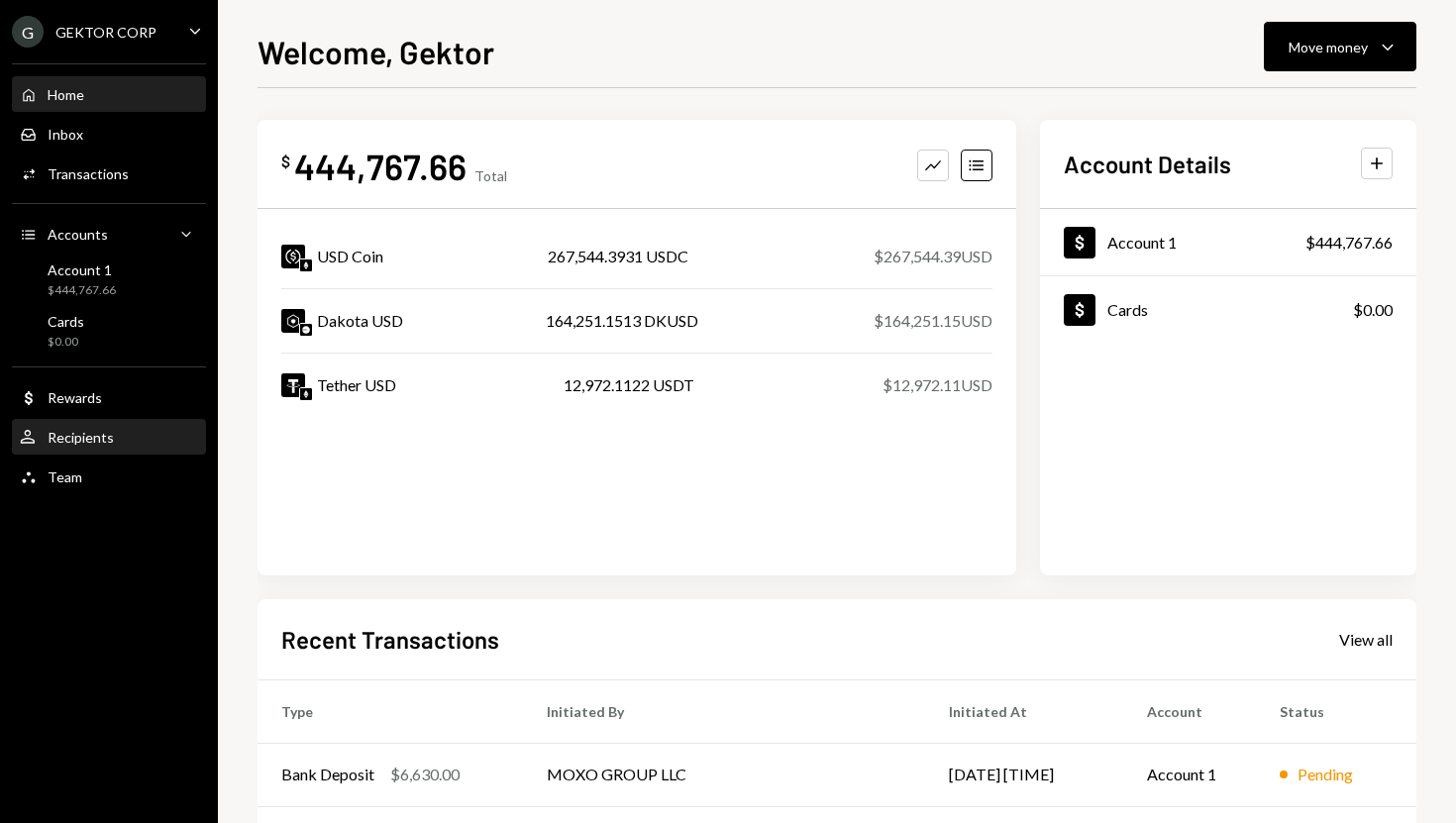 click on "User Recipients" at bounding box center [109, 438] 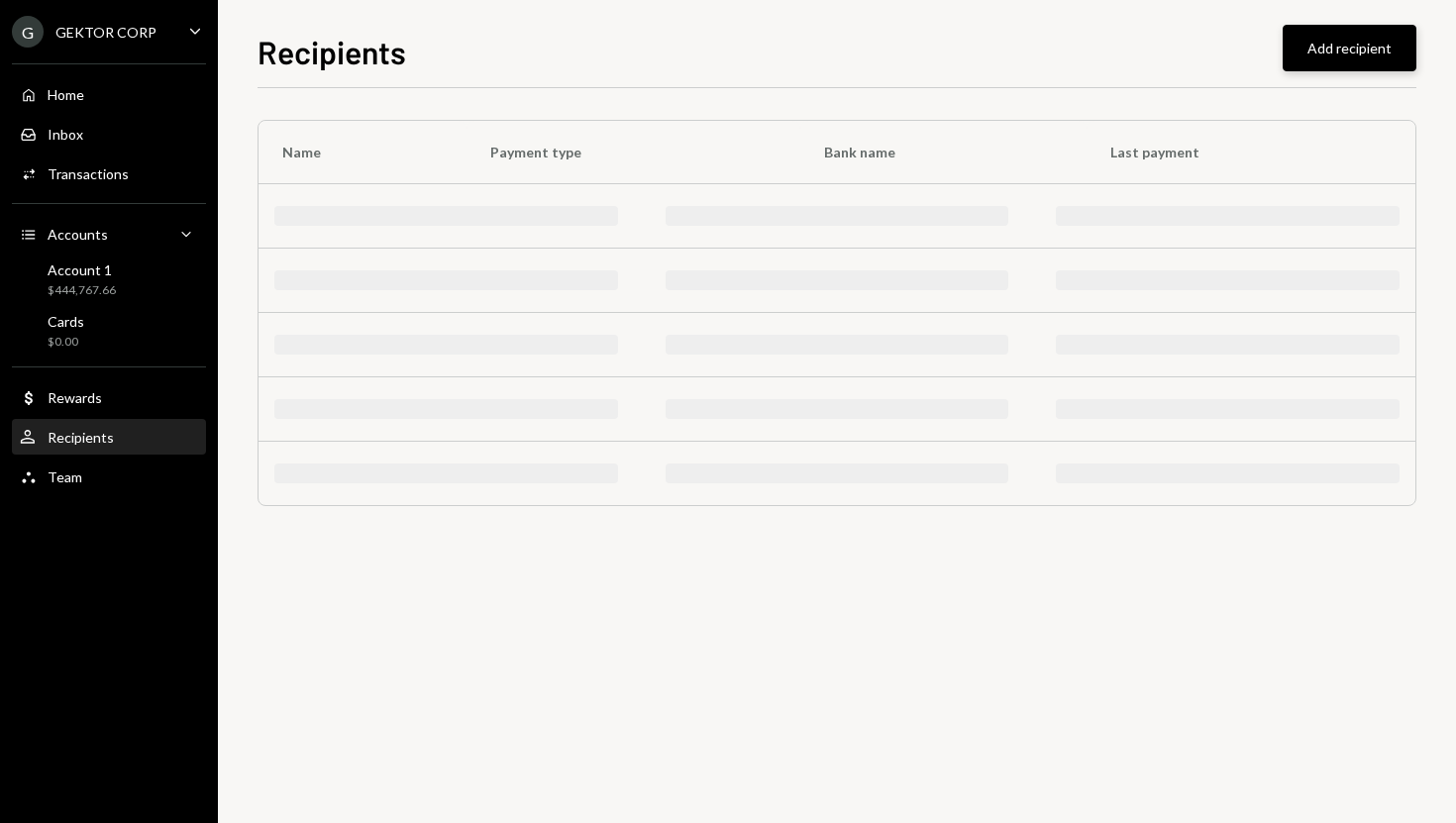 click on "Add recipient" at bounding box center [1349, 48] 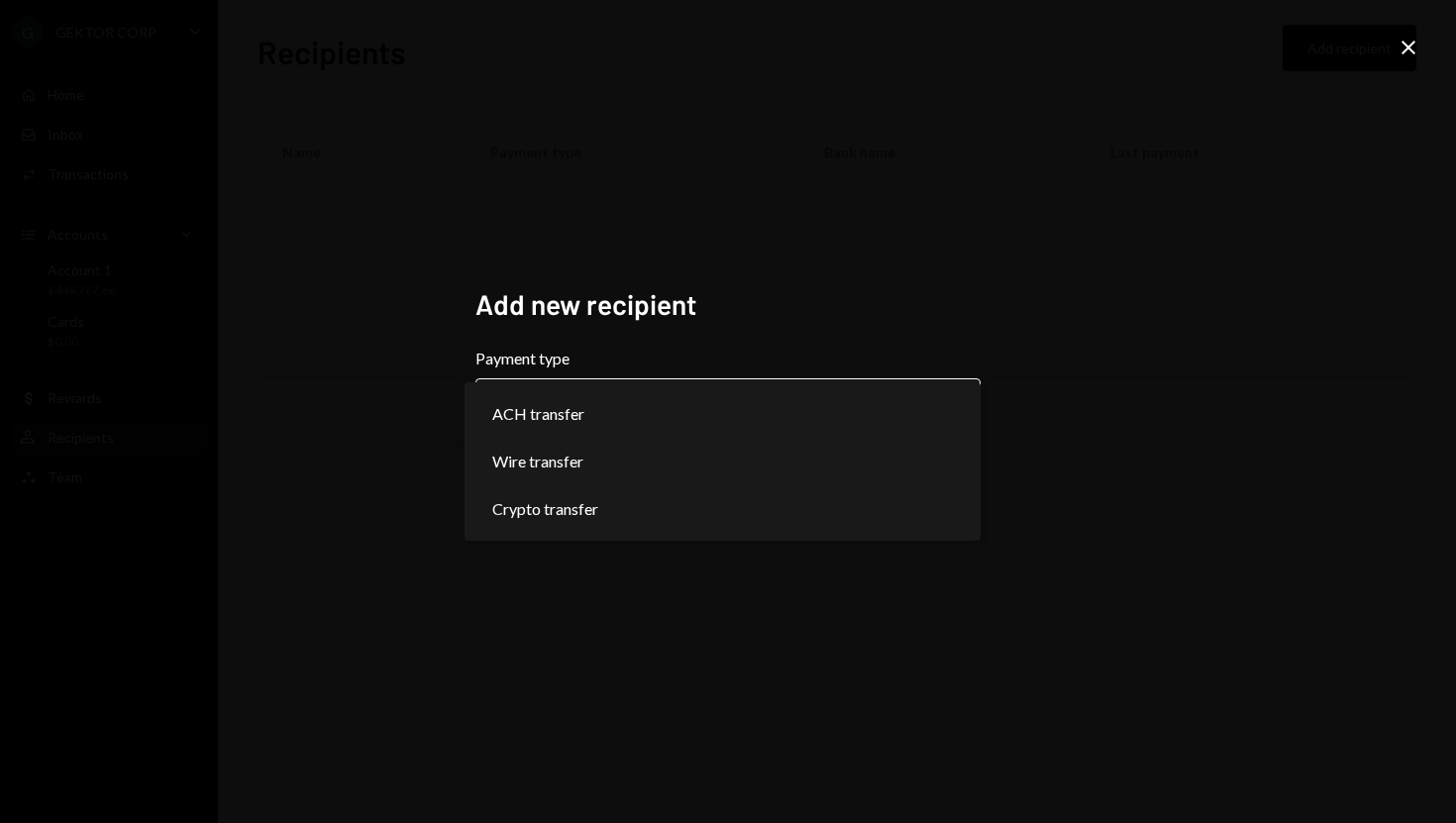 click on "**********" at bounding box center [728, 411] 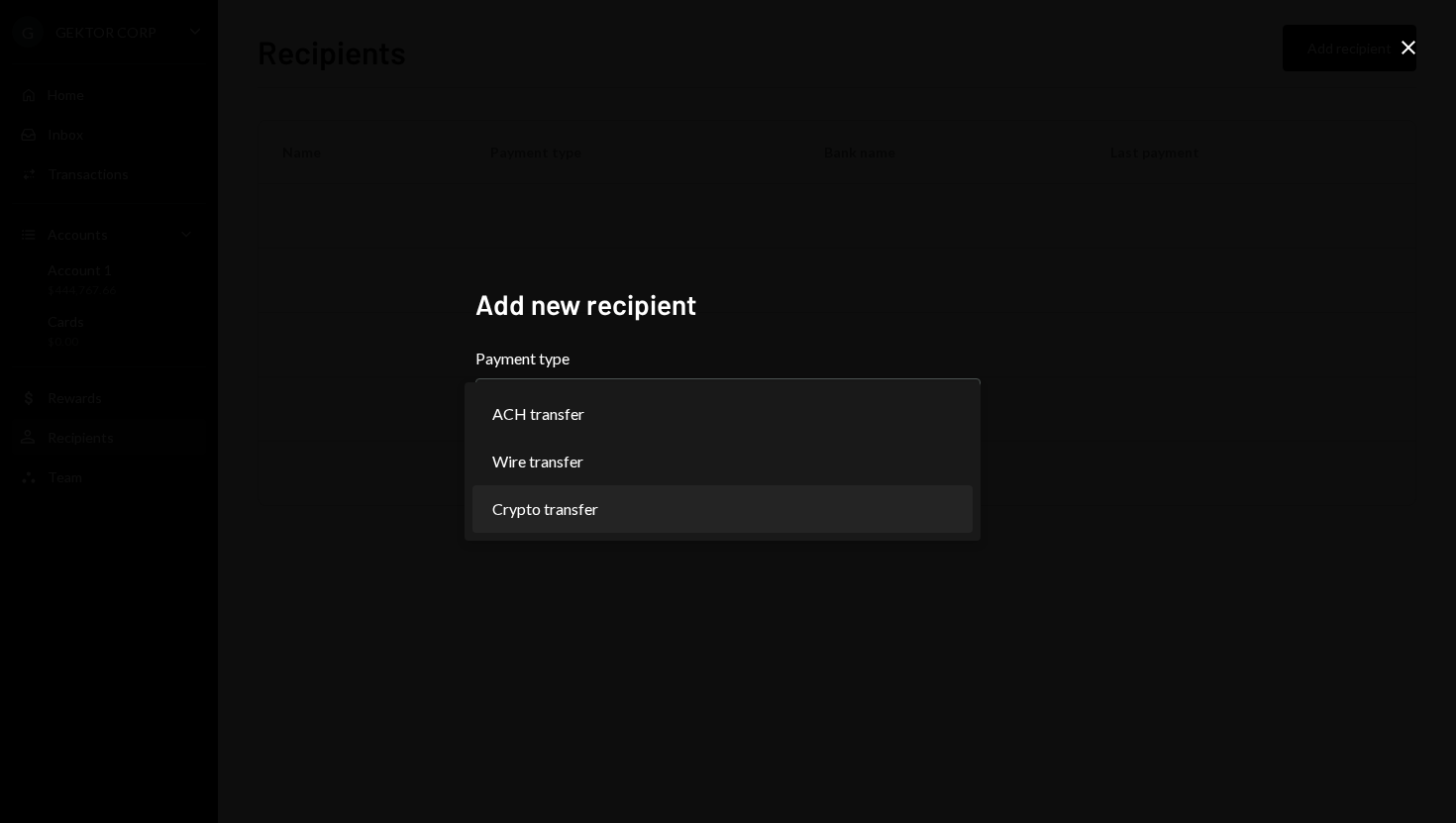 select on "******" 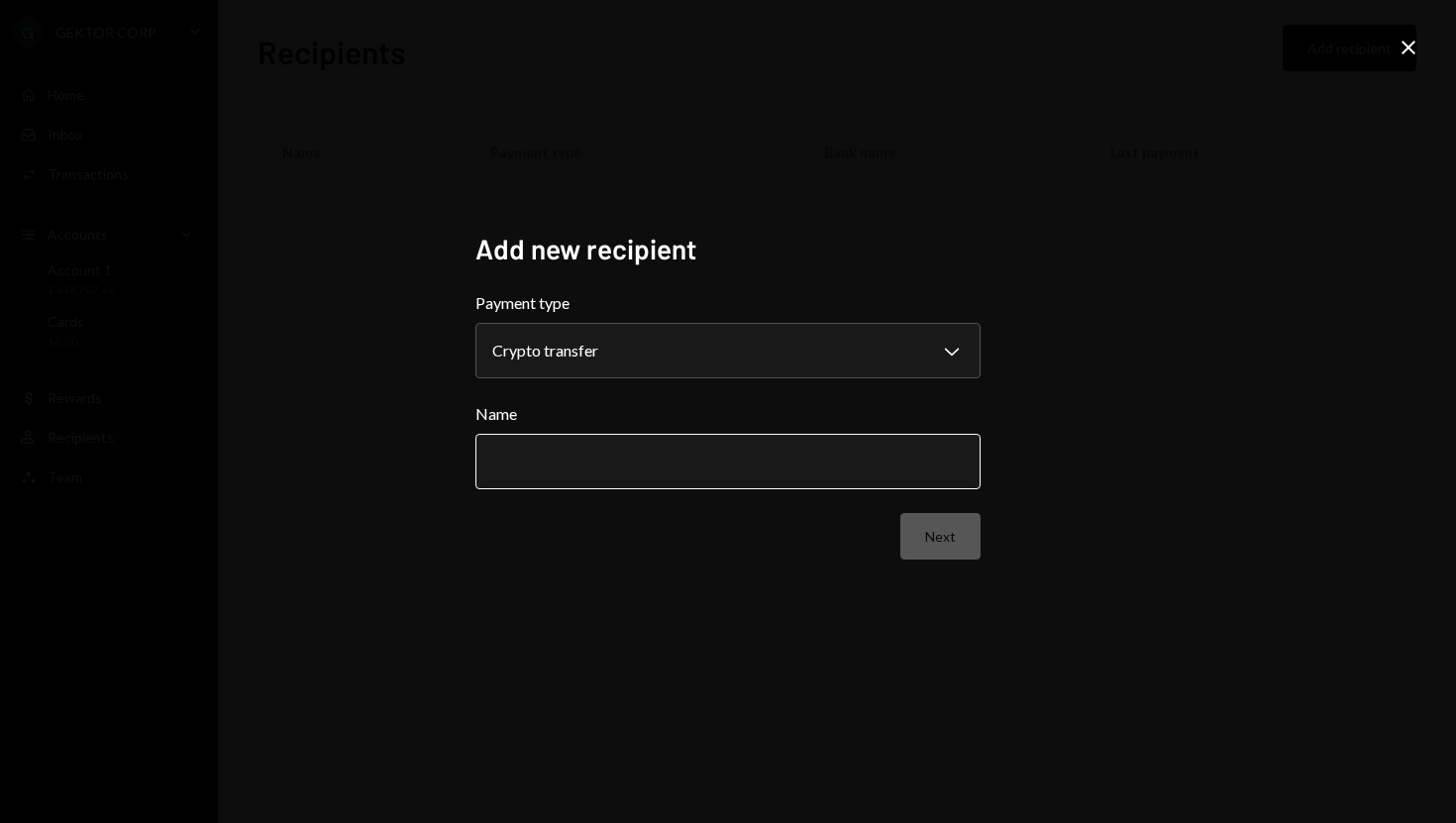 click on "Name" at bounding box center (728, 462) 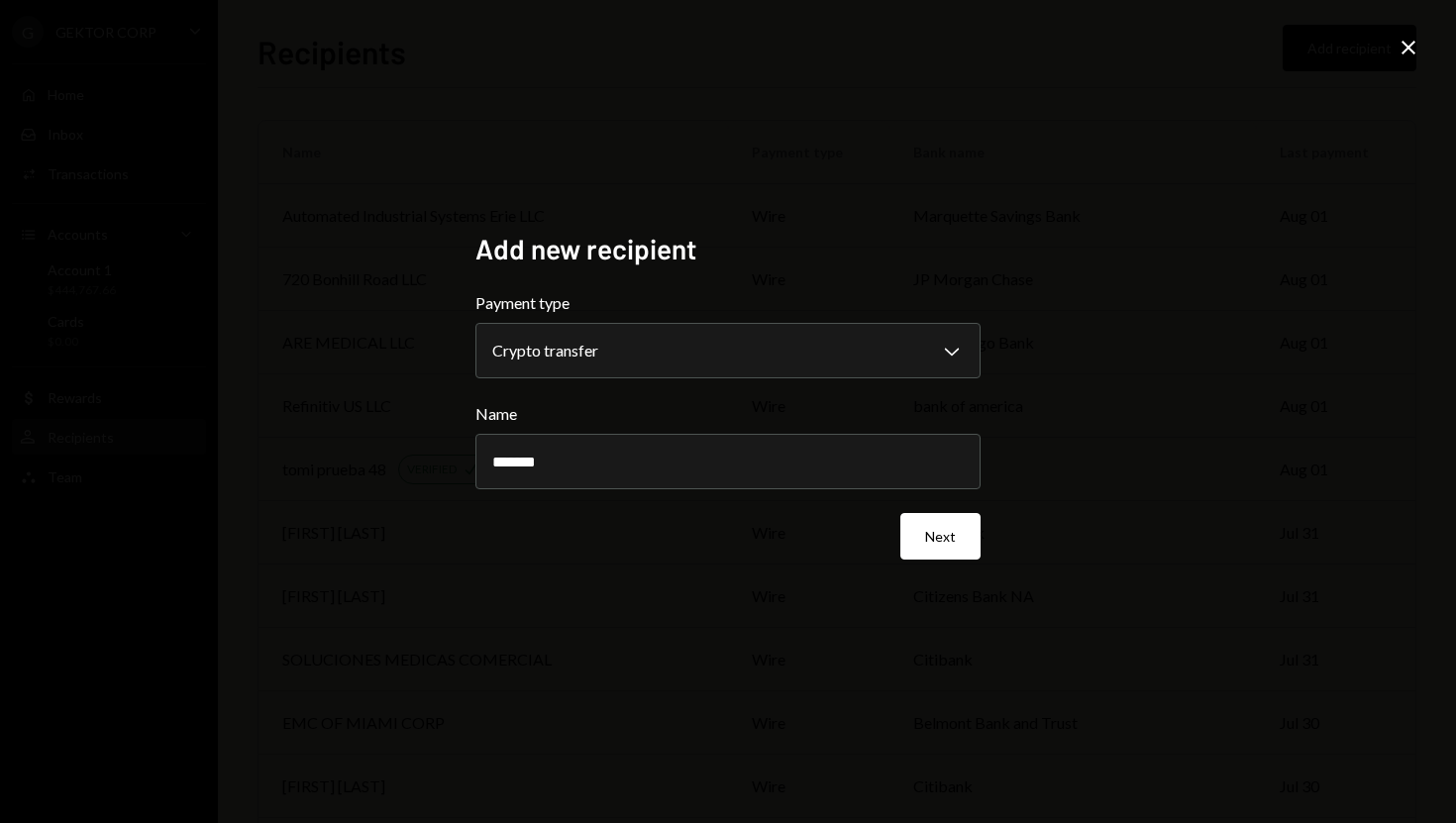 type on "*******" 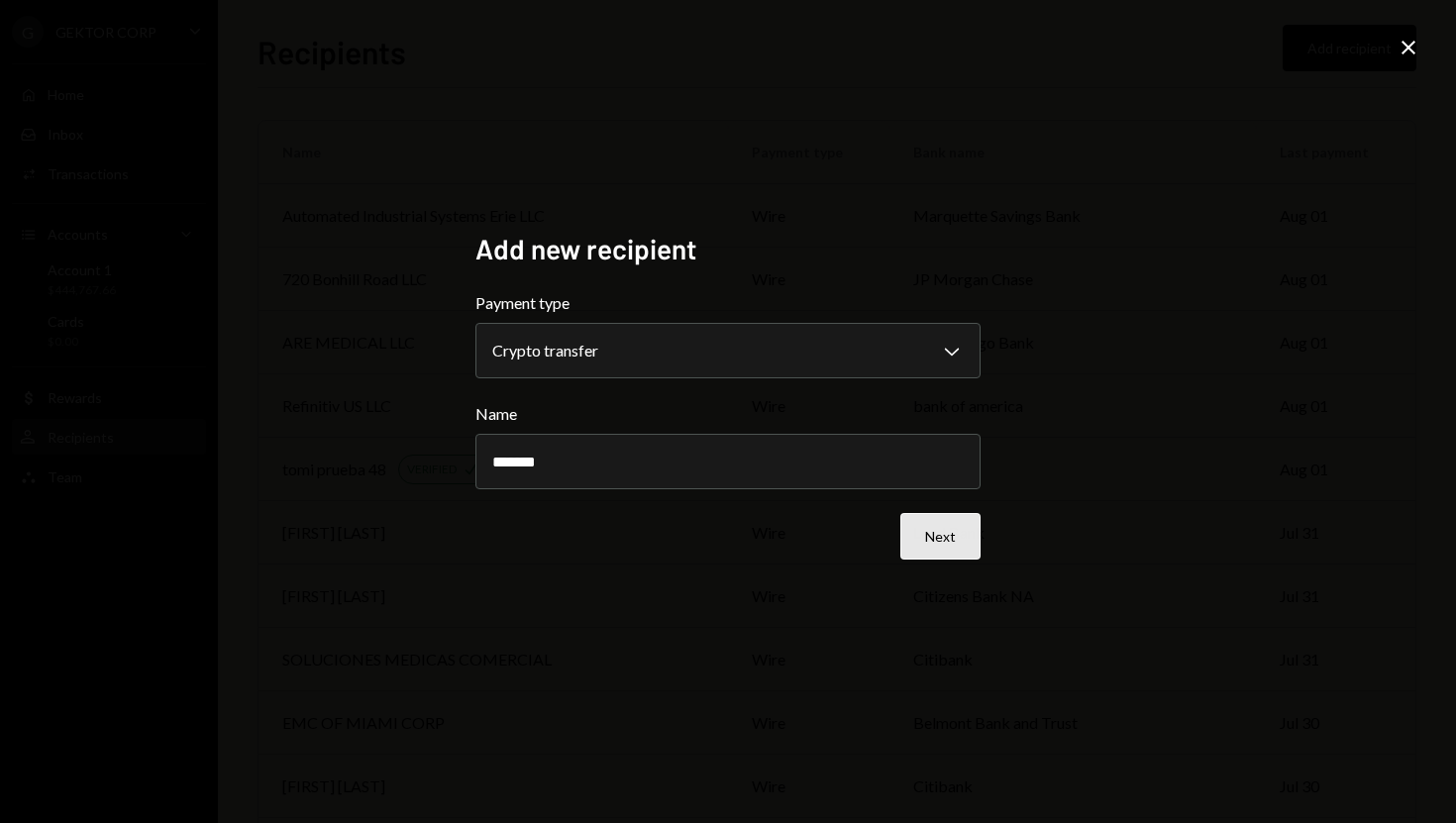 click on "Next" at bounding box center (940, 536) 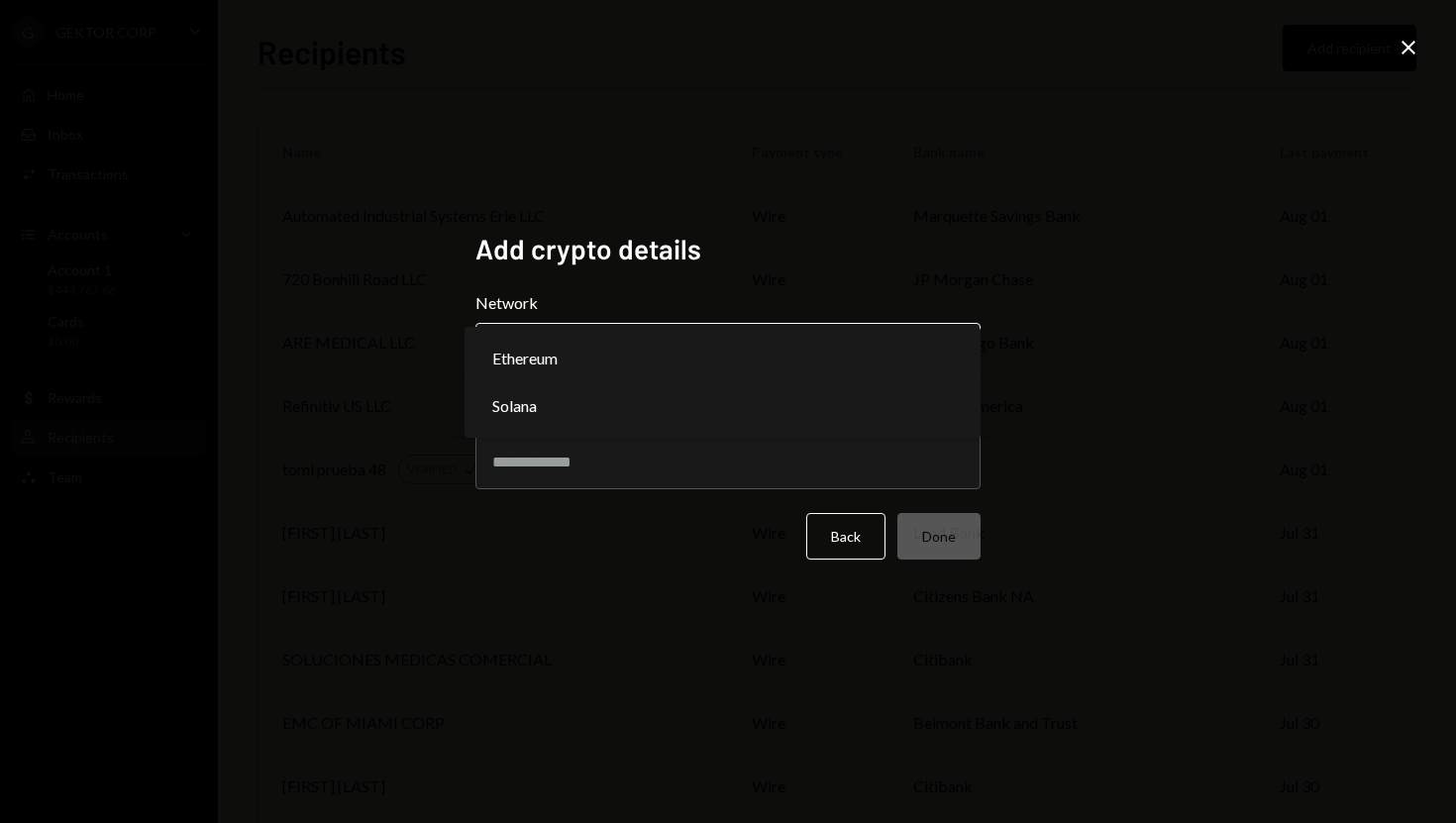 click on "Automated Industrial Systems Erie LLC wire Marquette Savings Bank Aug 01 720 Bonhill Road LLC wire JP Morgan Chase Aug 01 ARE MEDICAL LLC wire Wells Fargo Bank Aug 01 Refinitiv US LLC wire bank of america Aug 01 tomi prueba 48 VERIFIED Check crypto — Aug 01 Francisco Echevarria wire Lead Bank Jul 31 Mirna Loiferman wire Citizens Bank NA Jul 31 SOLUCIONES MEDICAS COMERCIAL wire Citibank Jul 31 EMC OF MIAMI CORP wire Belmont Bank and Trust Jul 30 Guadalupe Antonini wire Citibank Jul 30 Premier Trader Solutions Corp wire bank of america Jul 30 garzia group LLC wire Thread Bank Jul 29 Amazon Web Services, Inc. wire Wells Fargo Jul 29 SIMPLESTATE TECHNOLOGY LLC wire Choice Financial Group Jul 29 ESTEBAN WOLF wire CITIBANK, N.A Jul 29 Ari Industries Inc wire MUFG Bank Ltd —" at bounding box center [728, 411] 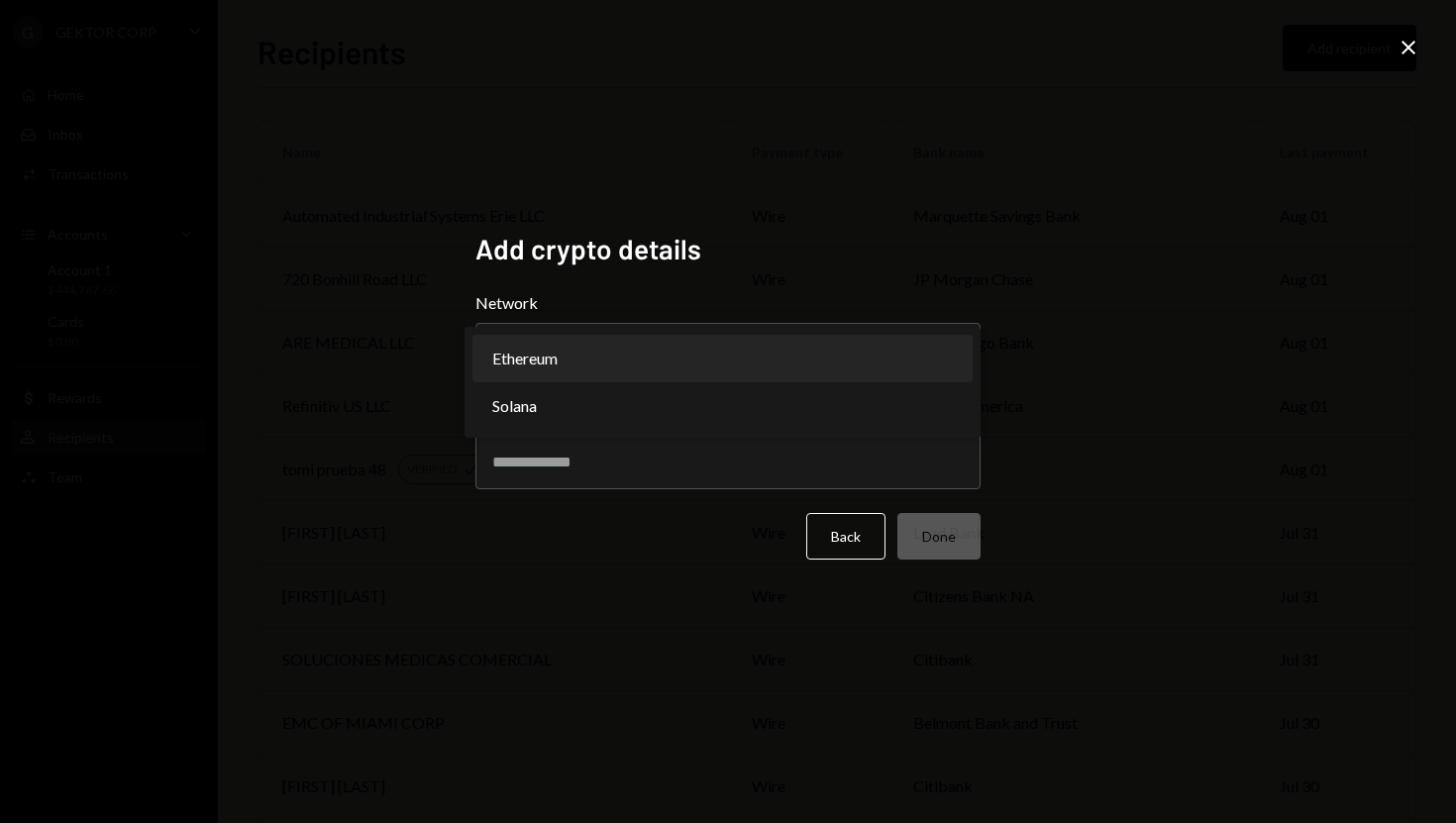 select on "**********" 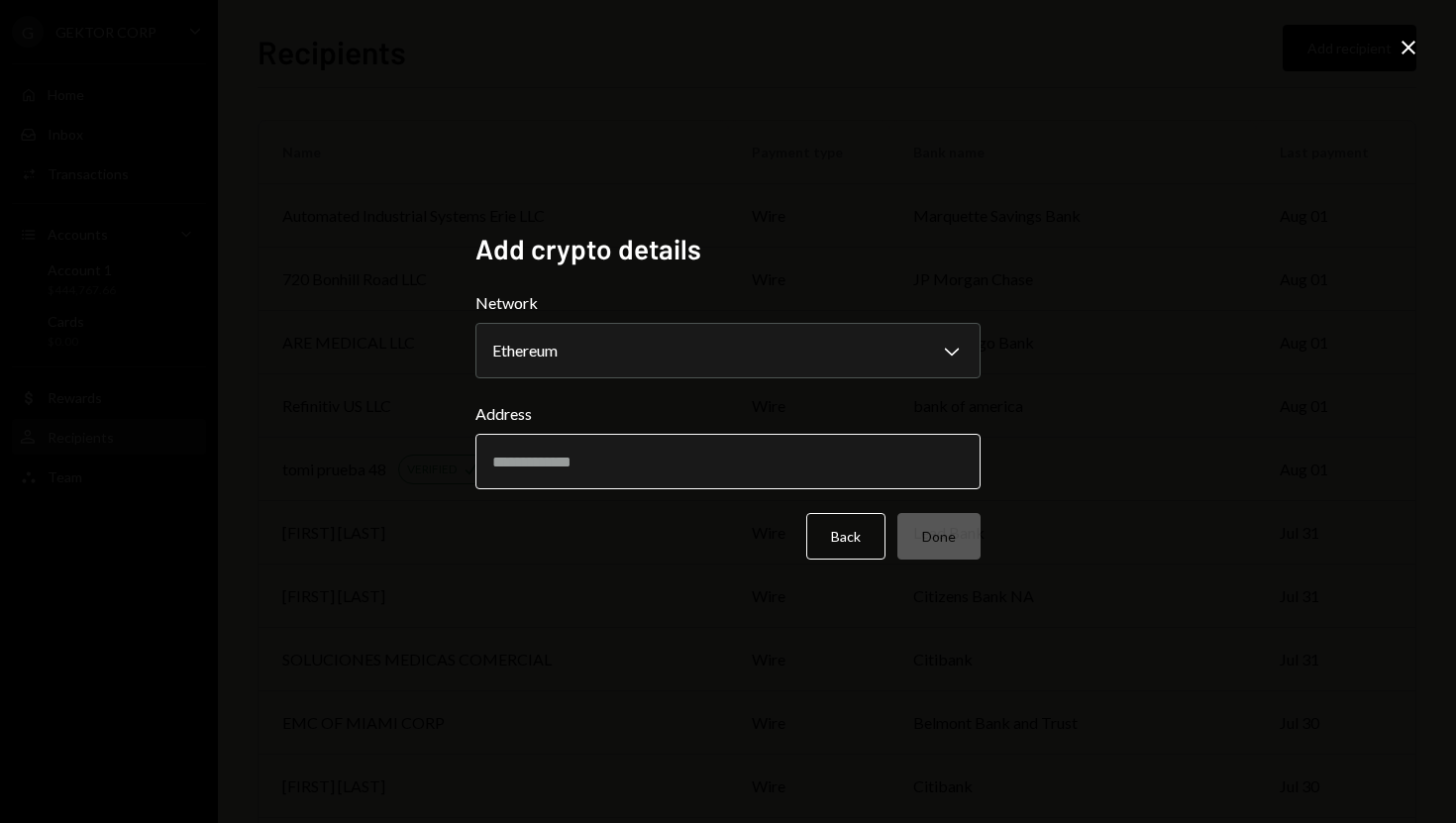 click on "Address" at bounding box center (728, 462) 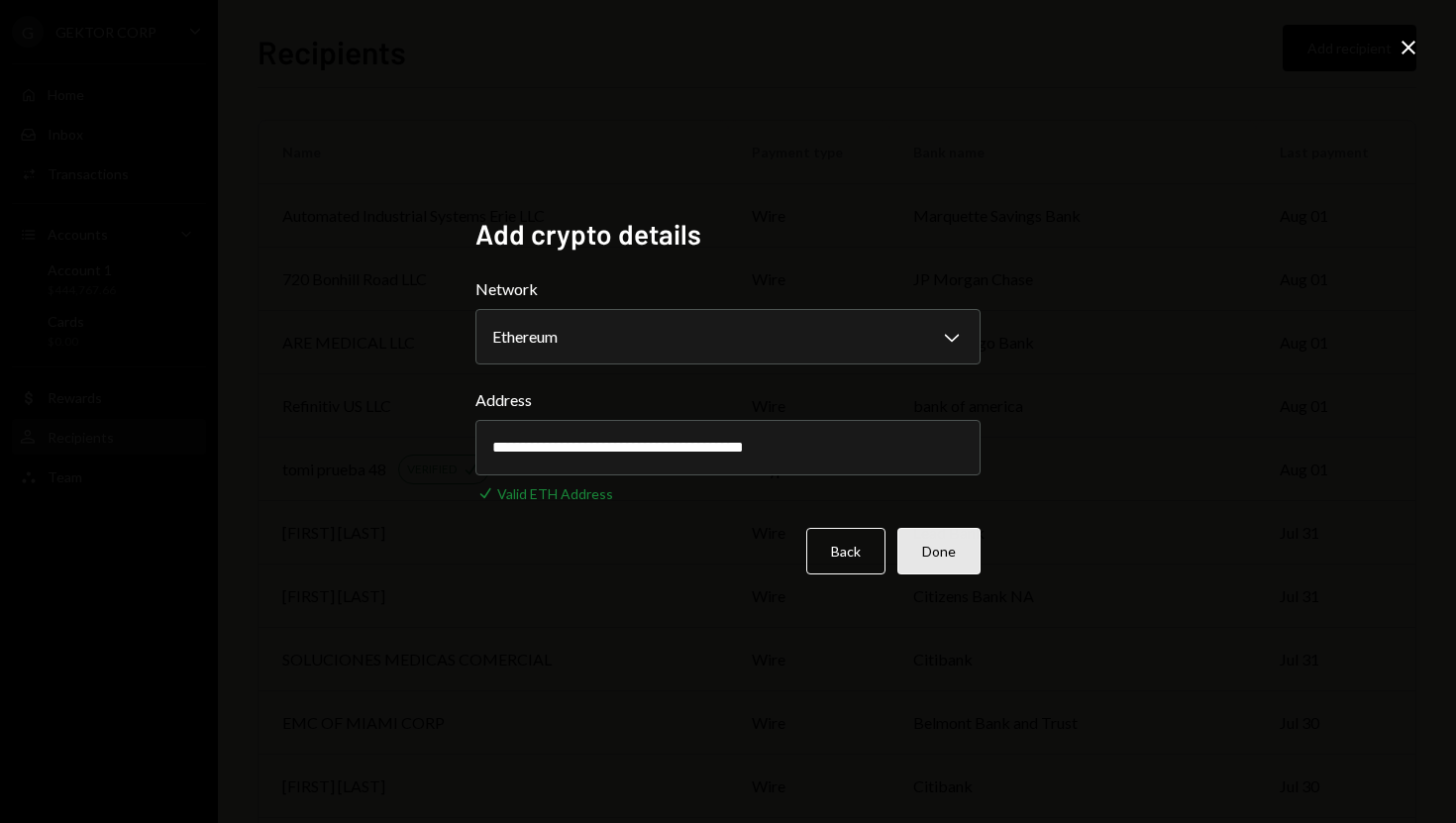 type on "**********" 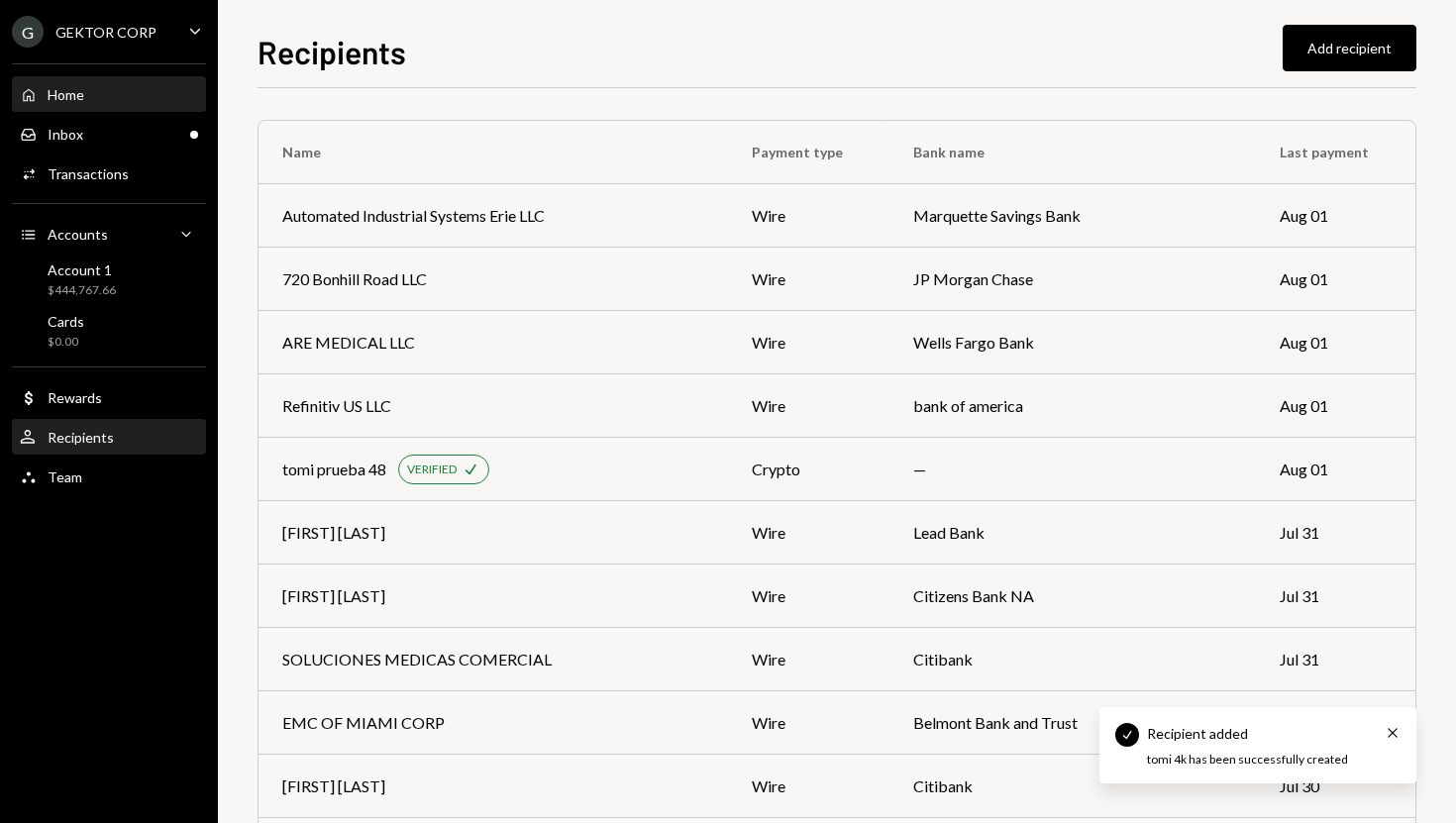 click on "Home Home" at bounding box center [109, 95] 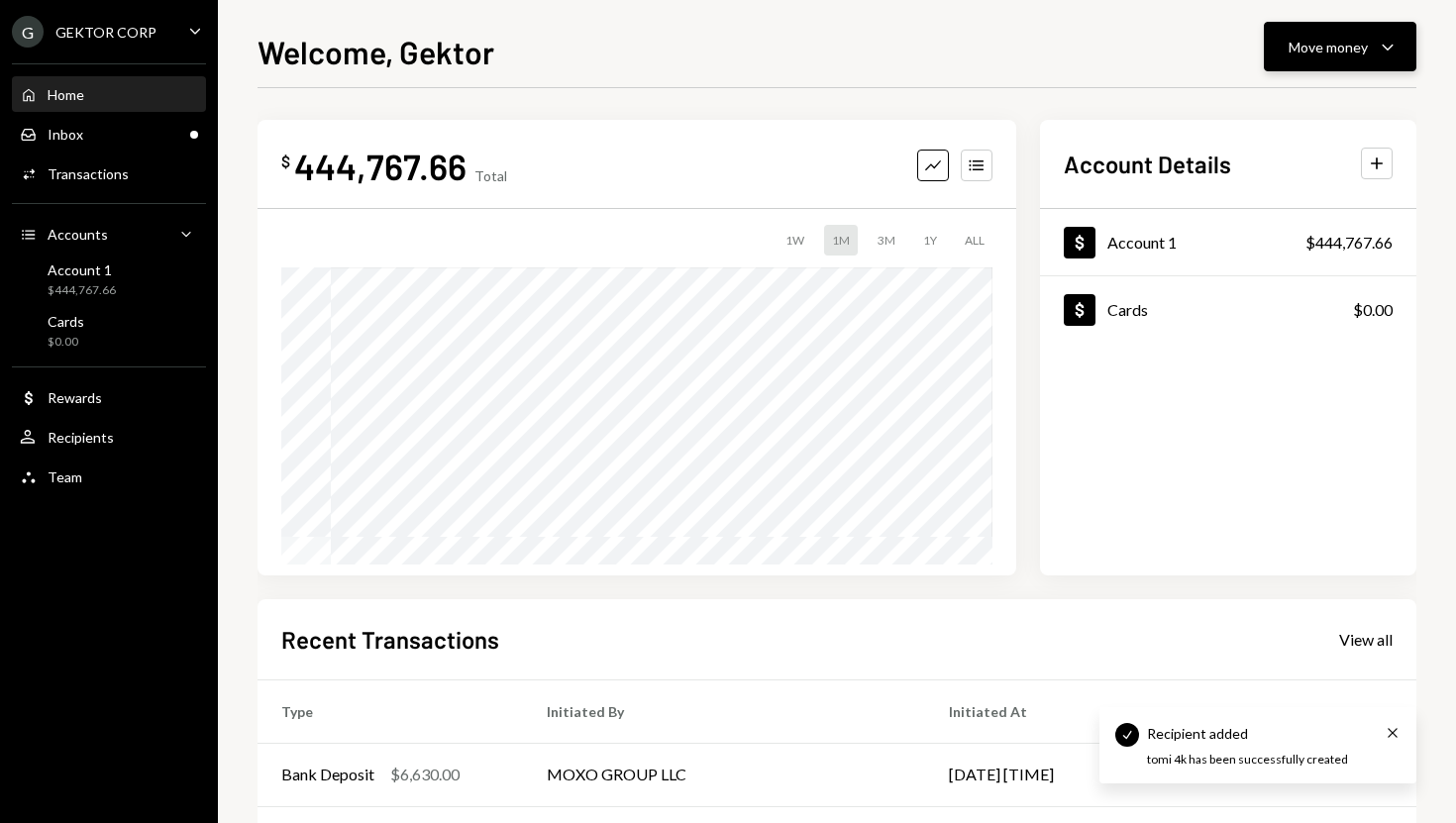 click on "Move money" at bounding box center [1328, 47] 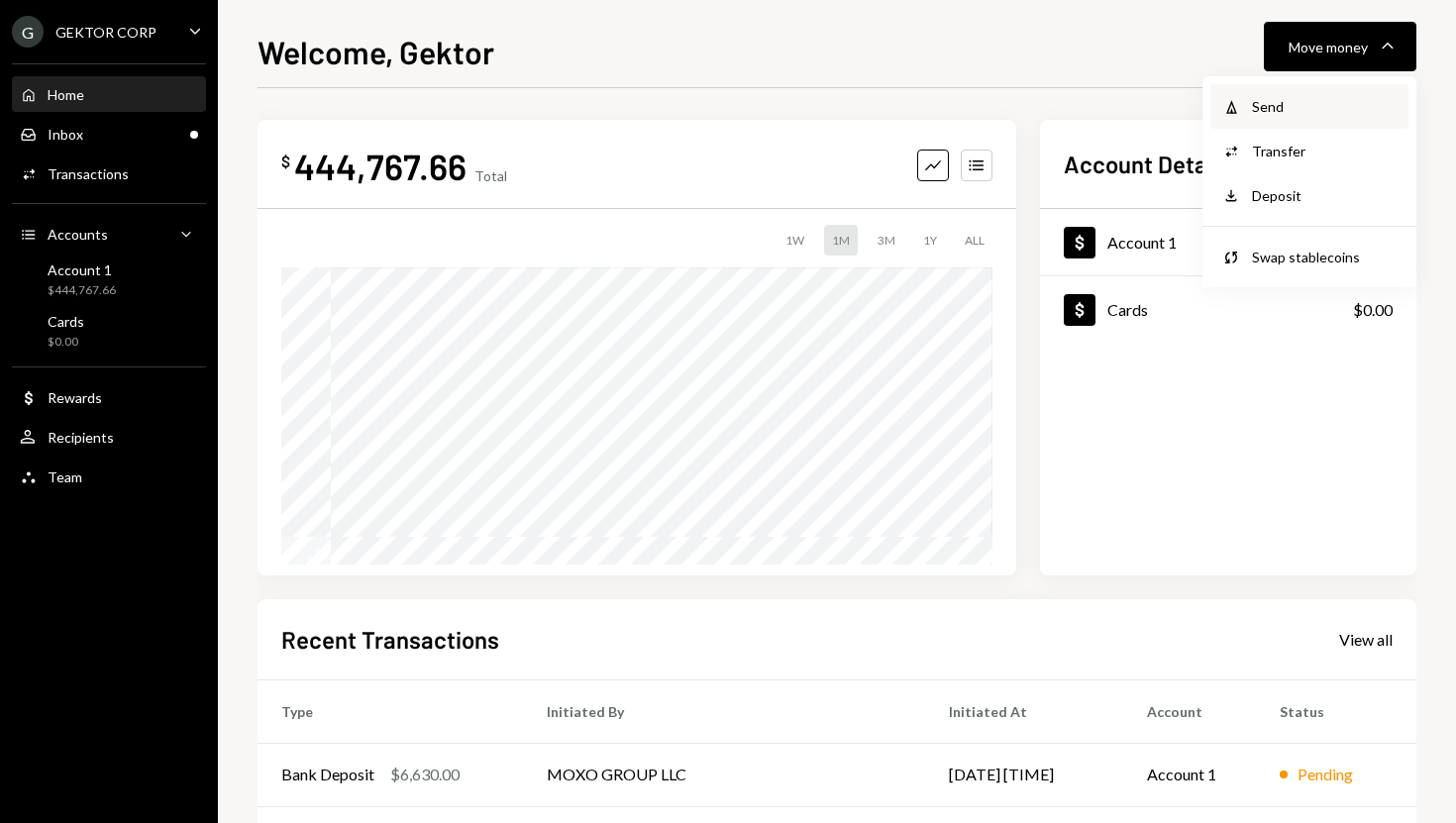 click on "Send" at bounding box center [1324, 106] 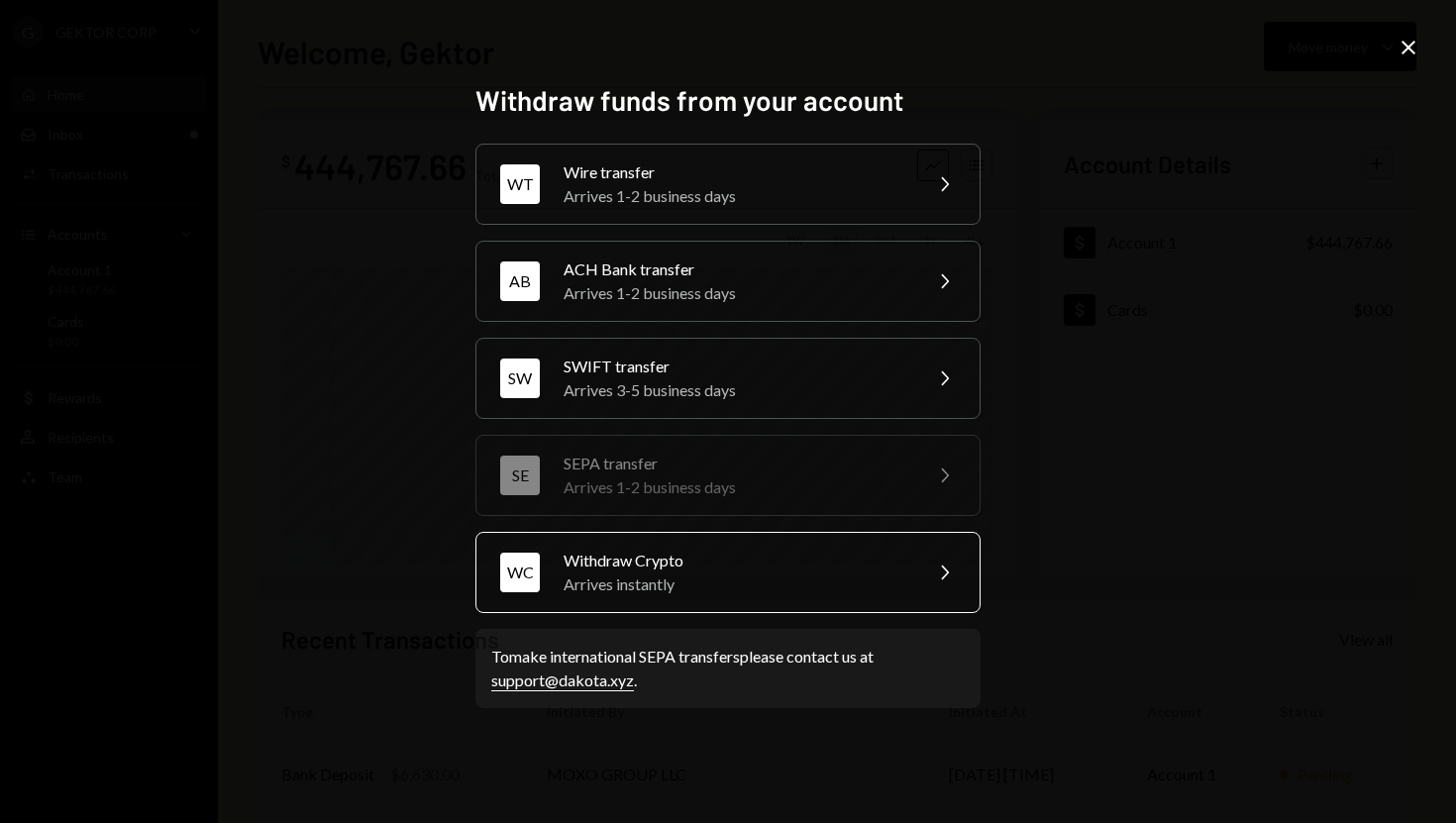 click on "Withdraw Crypto" at bounding box center [736, 561] 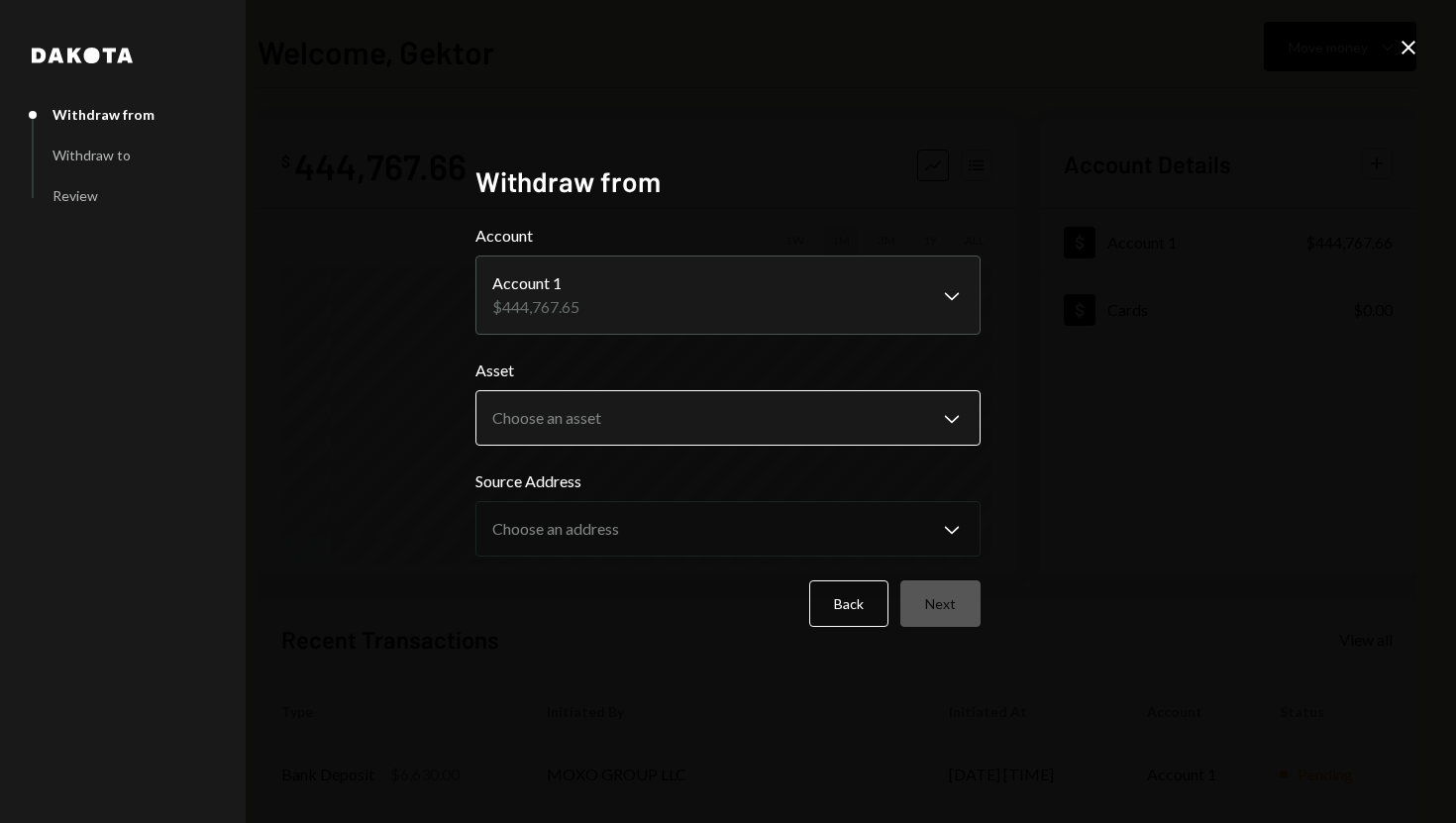 click on "**********" at bounding box center (728, 411) 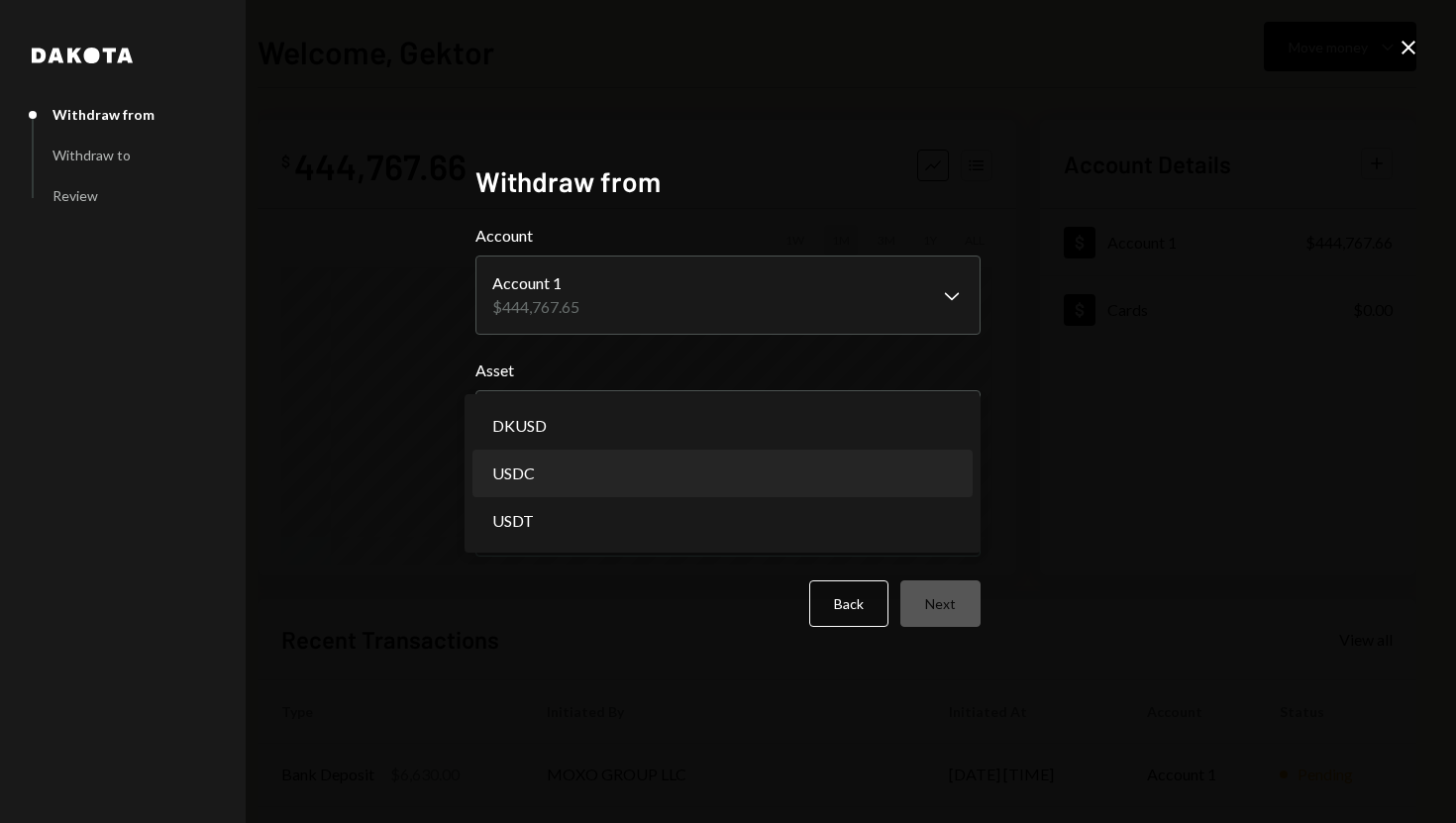 select on "****" 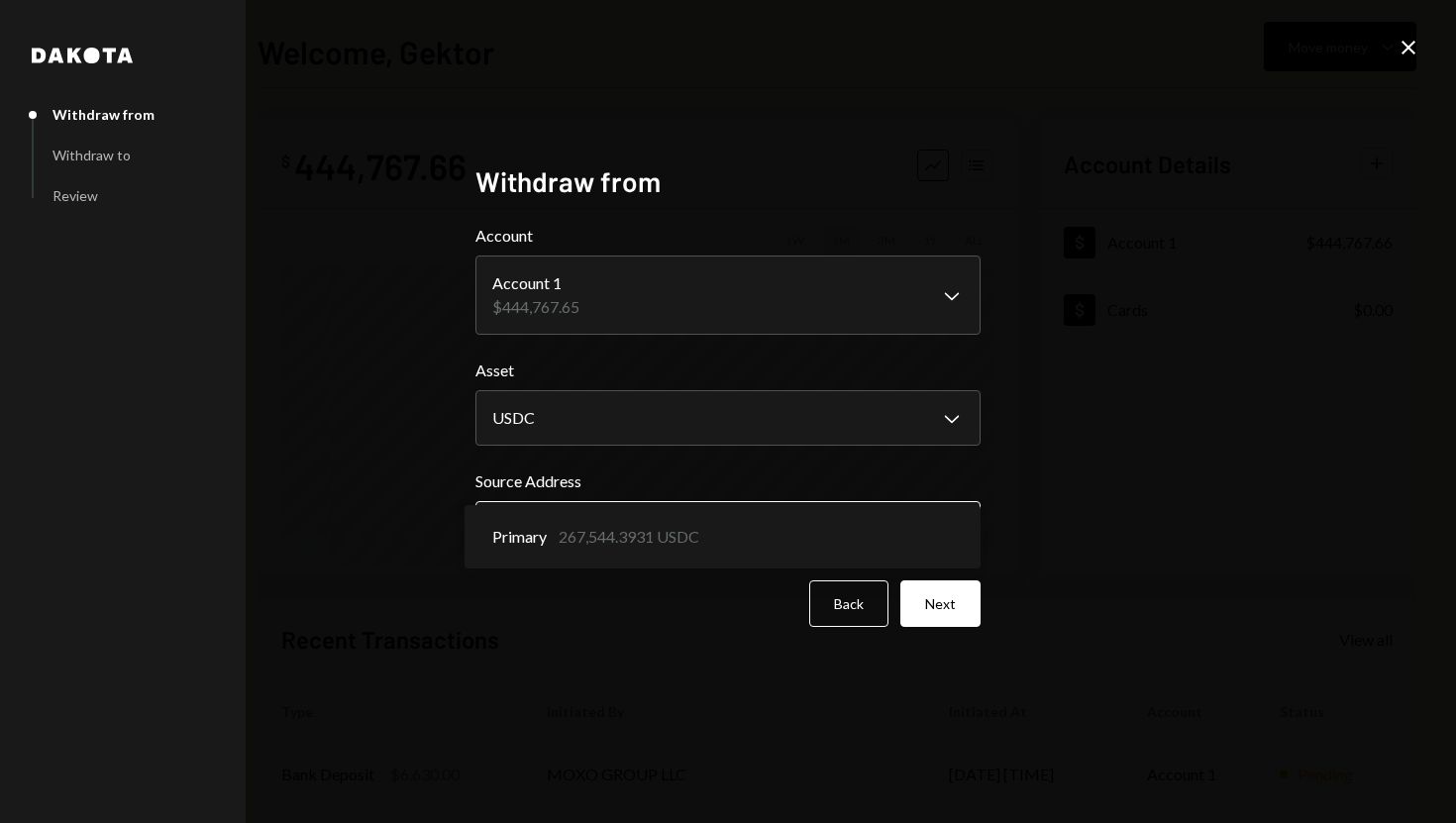 click on "Welcome, Gektor Move money Caret Down $ 444,767.66 Total Graph Accounts USD Coin 267,544.3931 USDC $267,544.39 USD Dakota USD 164,251.1513 DKUSD $164,251.15 USD Tether USD 12,972.1122 USDT $12,972.11 USD Account Details Plus Dollar Account 1 $444,767.66 Dollar Cards $0.00 Recent Transactions View all Type Initiated By Initiated At Account Status Bank Deposit $6,630.00 MOXO GROUP LLC [DATE] [TIME] Account 1 Pending Bank Deposit $5,998.87 WISE US INC [DATE] [TIME] Account 1 Completed Bank Deposit $20,000.00 CRAFTY SERVICES LIMITED AVELLANEDA [DATE] [TIME] Account 1 Pending Bank Payment $868.86 Gektor [DATE] [TIME] Account 1 Completed Bank Deposit $7,118.00 WISE US INC [DATE] [TIME] Account 1 Completed /dashboard Dakota Withdraw from Withdraw to Review Withdraw from Account Account 1 $444,767.65 Chevron Down Asset USDC" at bounding box center [728, 411] 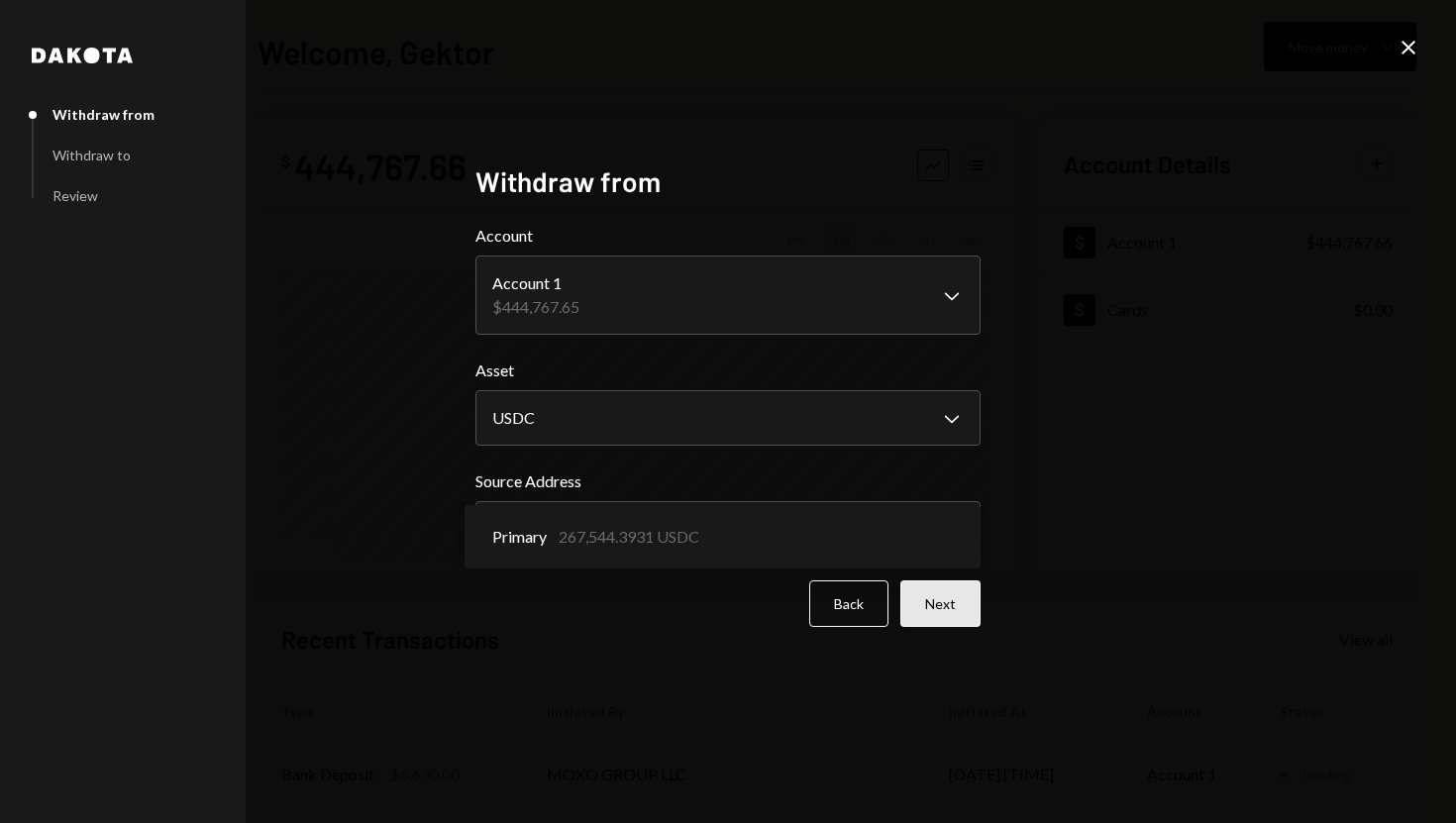 click on "Next" at bounding box center (940, 603) 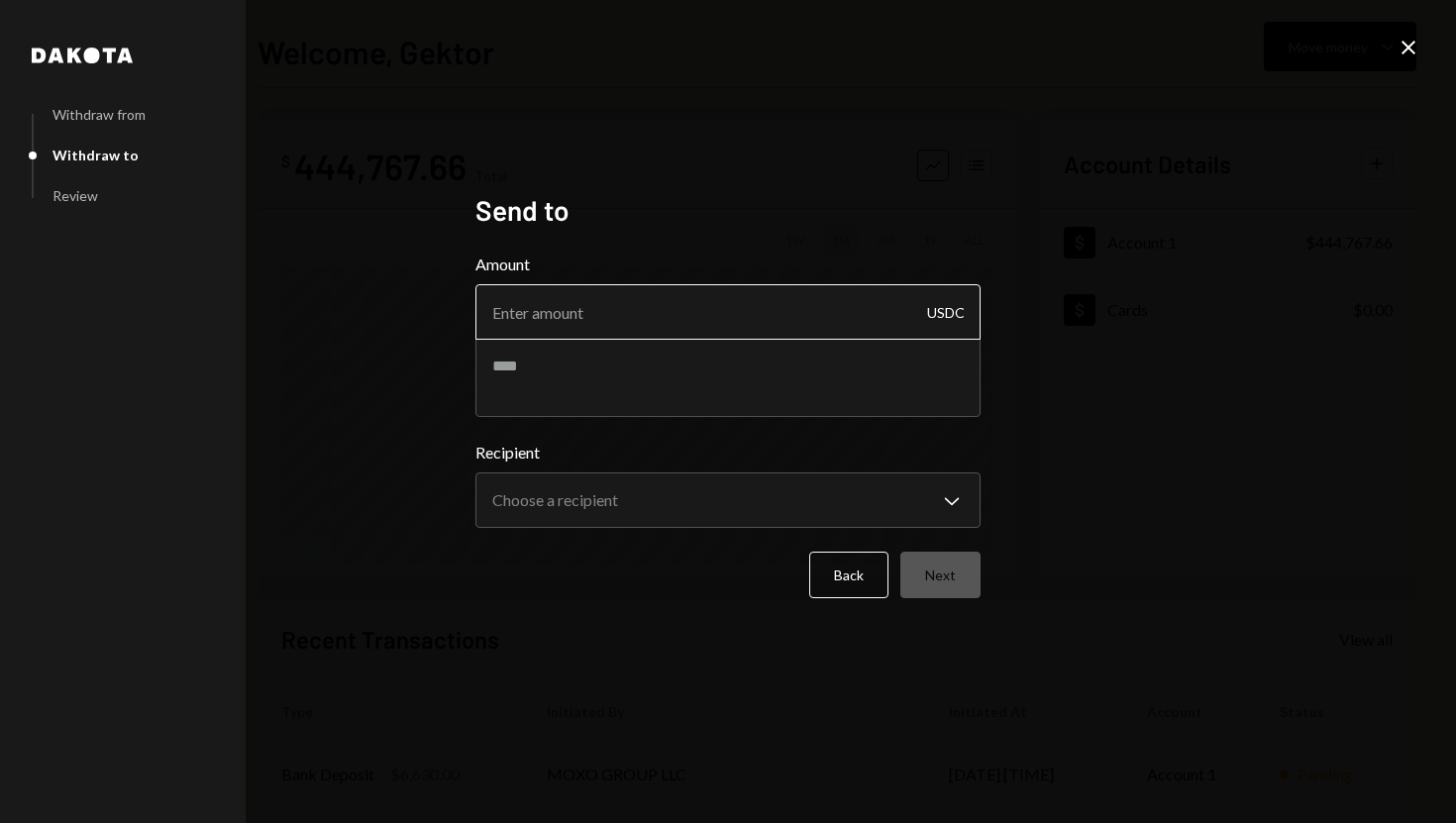 click on "Amount" at bounding box center (728, 312) 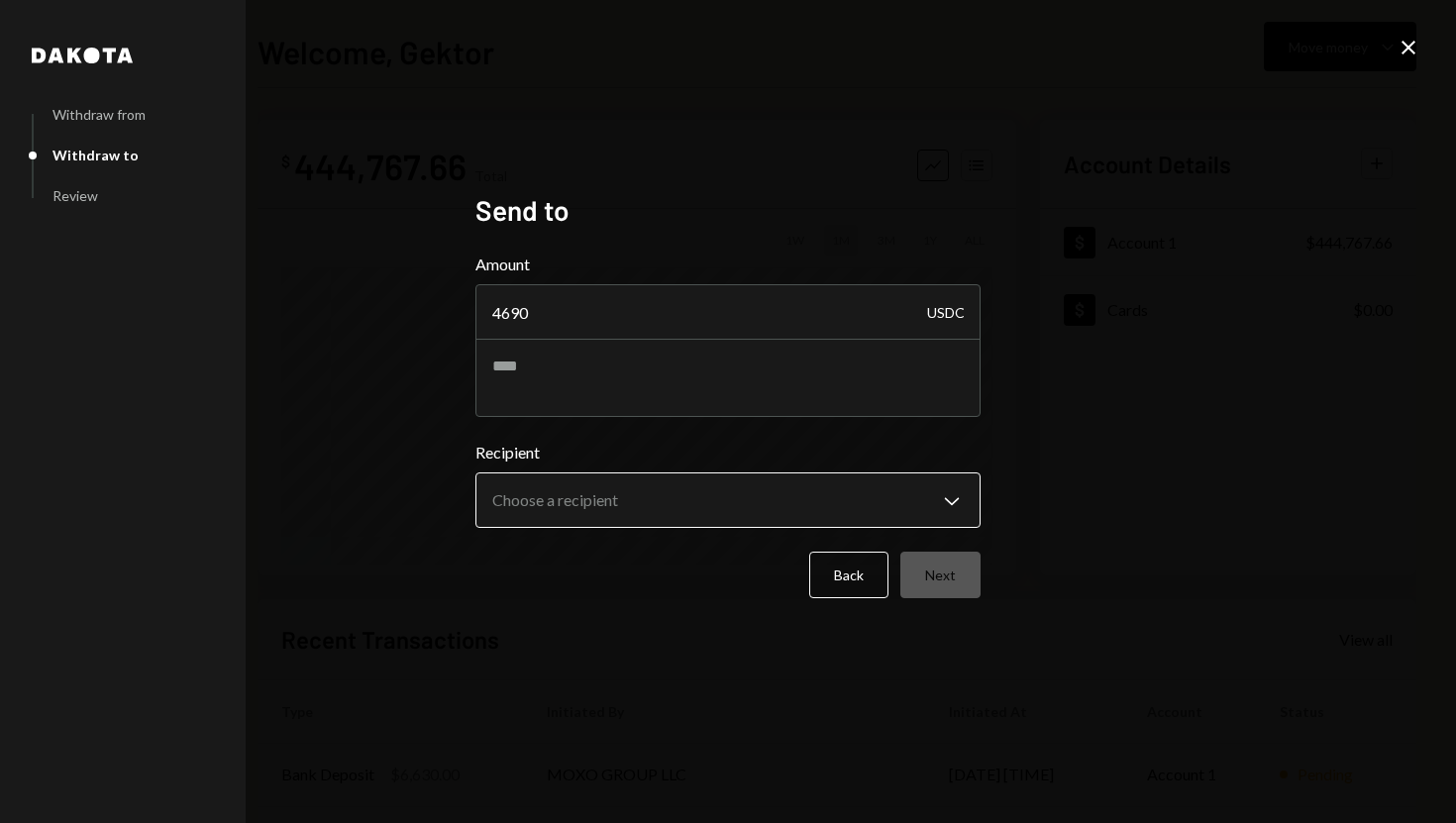 type on "4690" 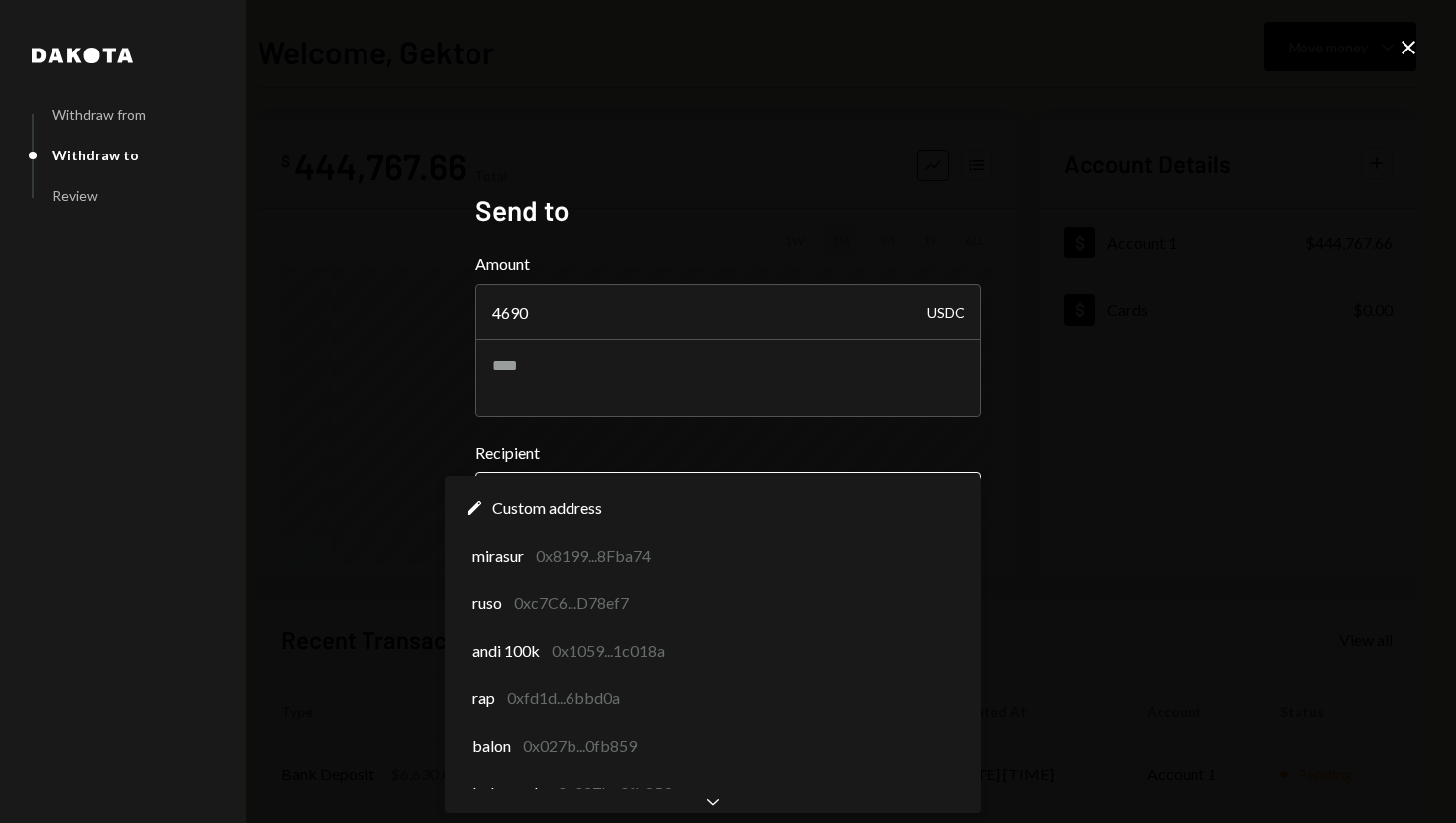 click on "**********" at bounding box center [728, 411] 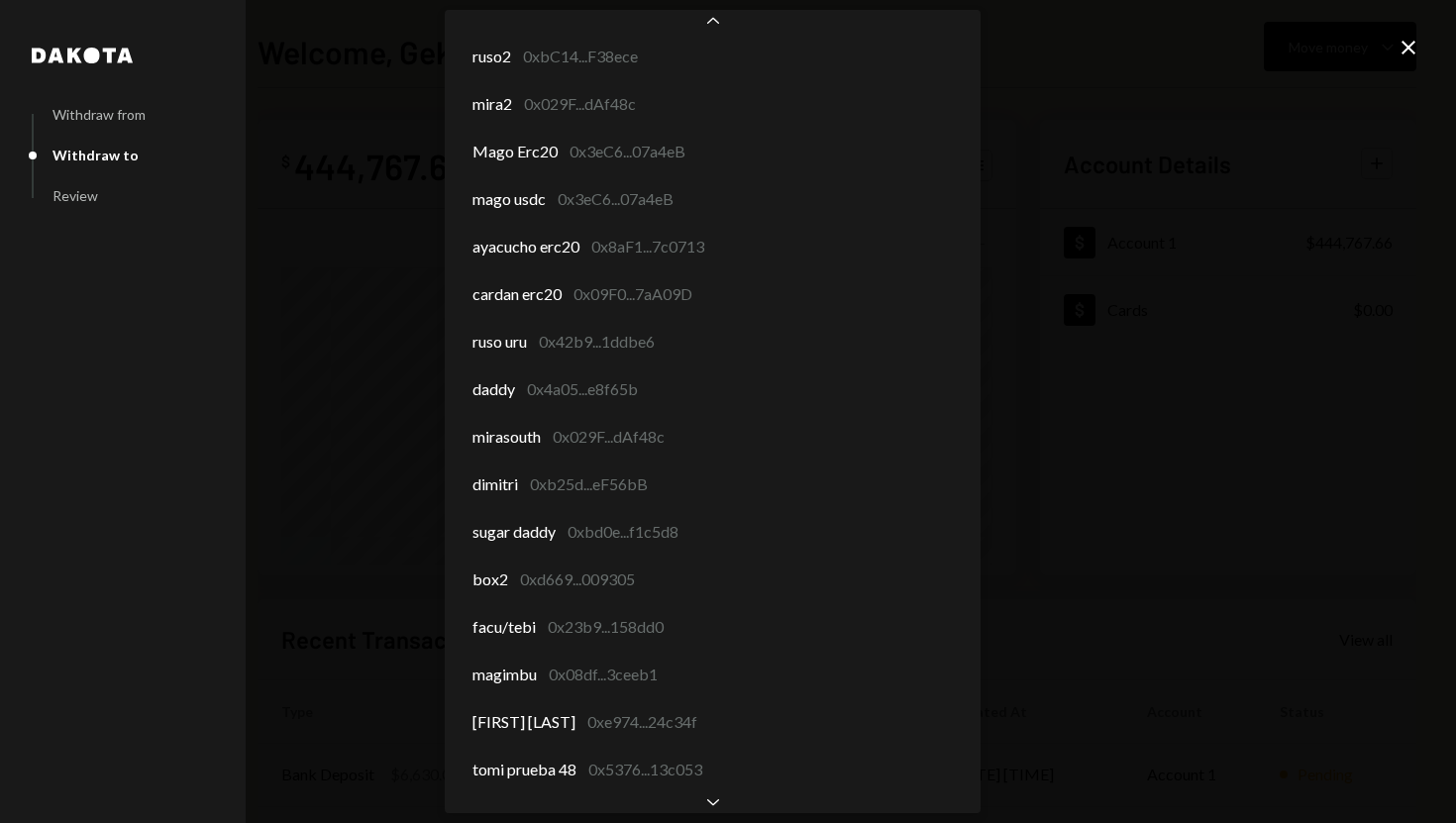 scroll, scrollTop: 377, scrollLeft: 0, axis: vertical 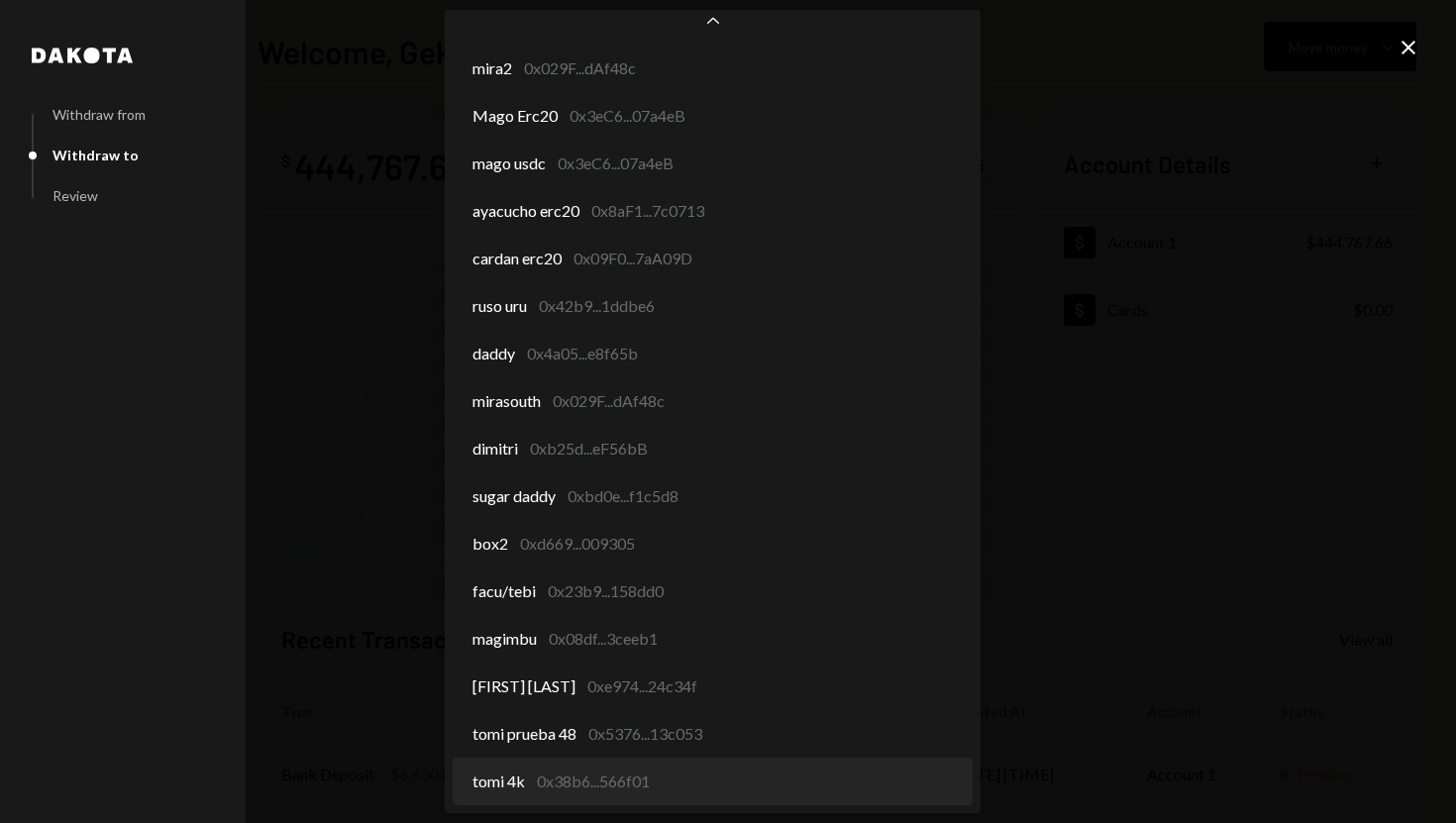 select on "**********" 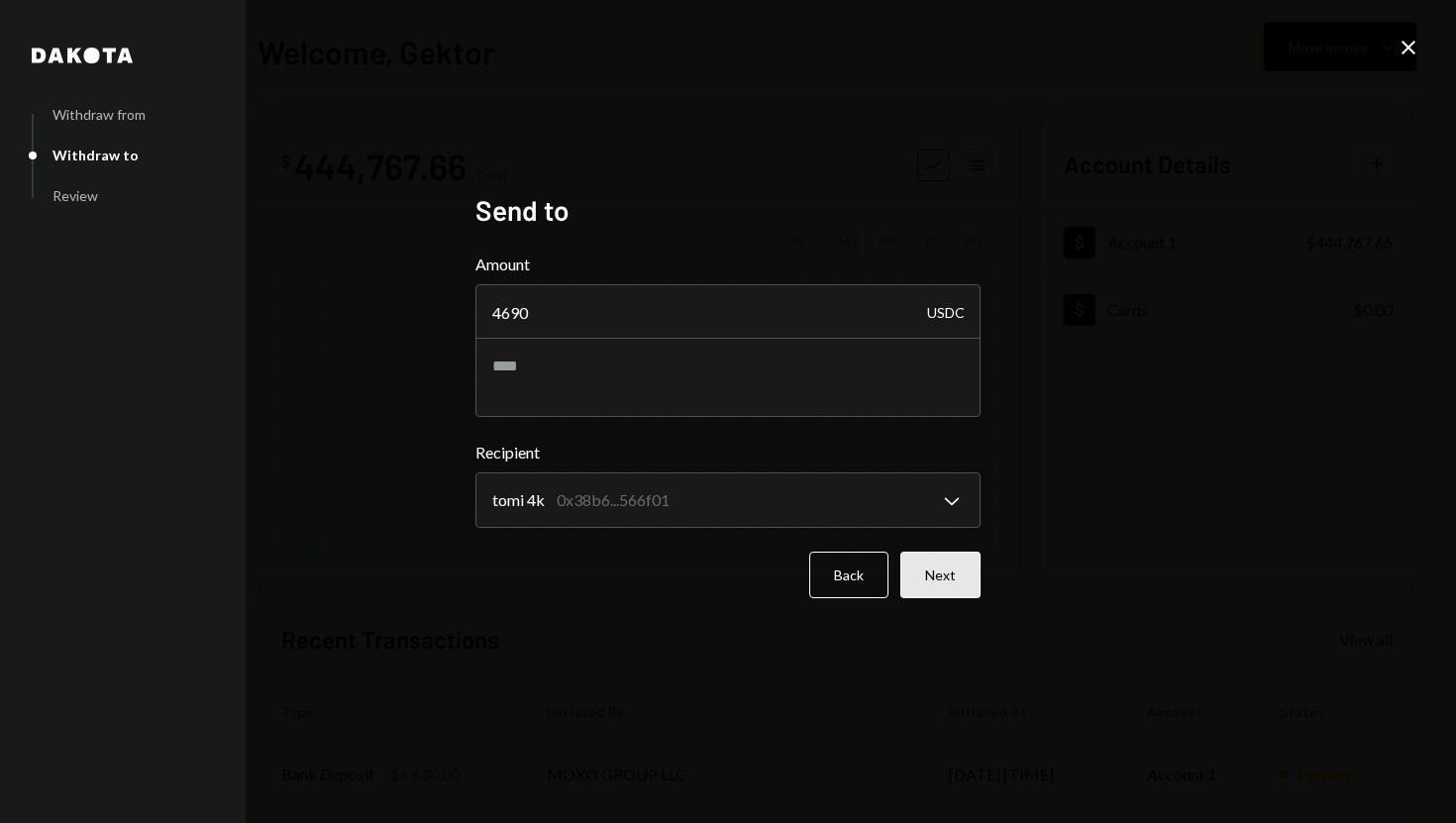 click on "Next" at bounding box center (940, 574) 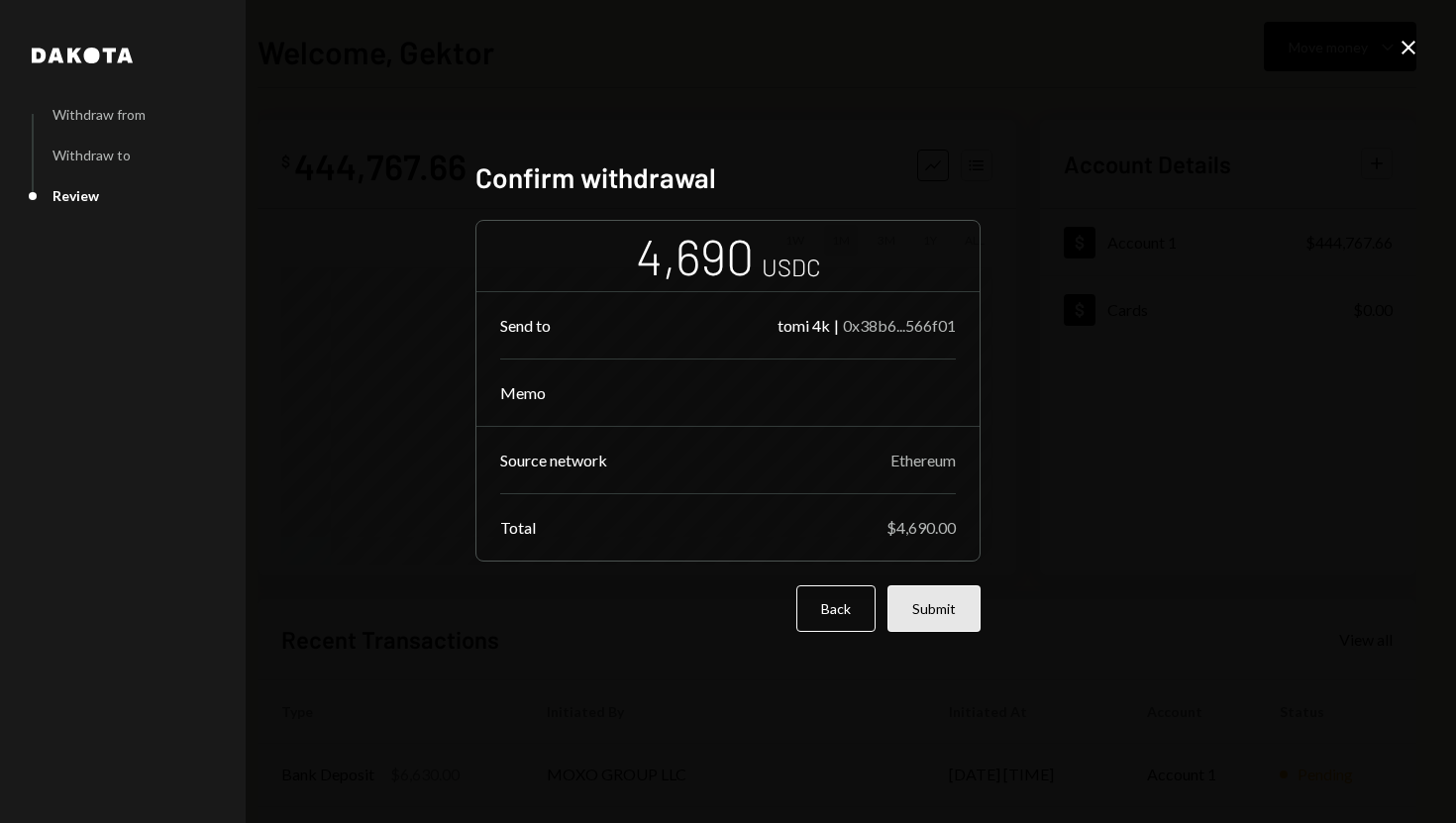 click on "Submit" at bounding box center (934, 608) 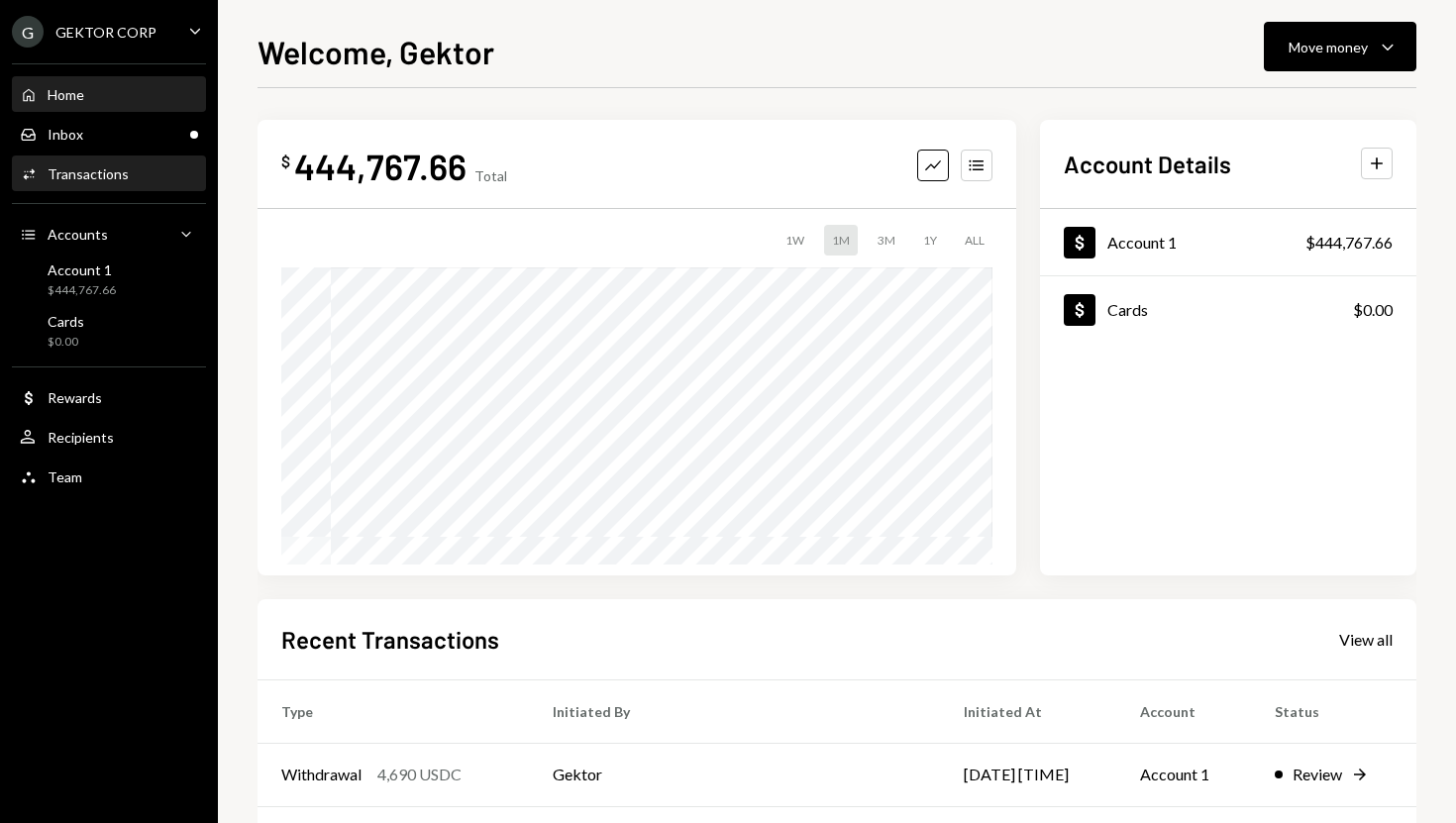 click on "Transactions" at bounding box center (88, 173) 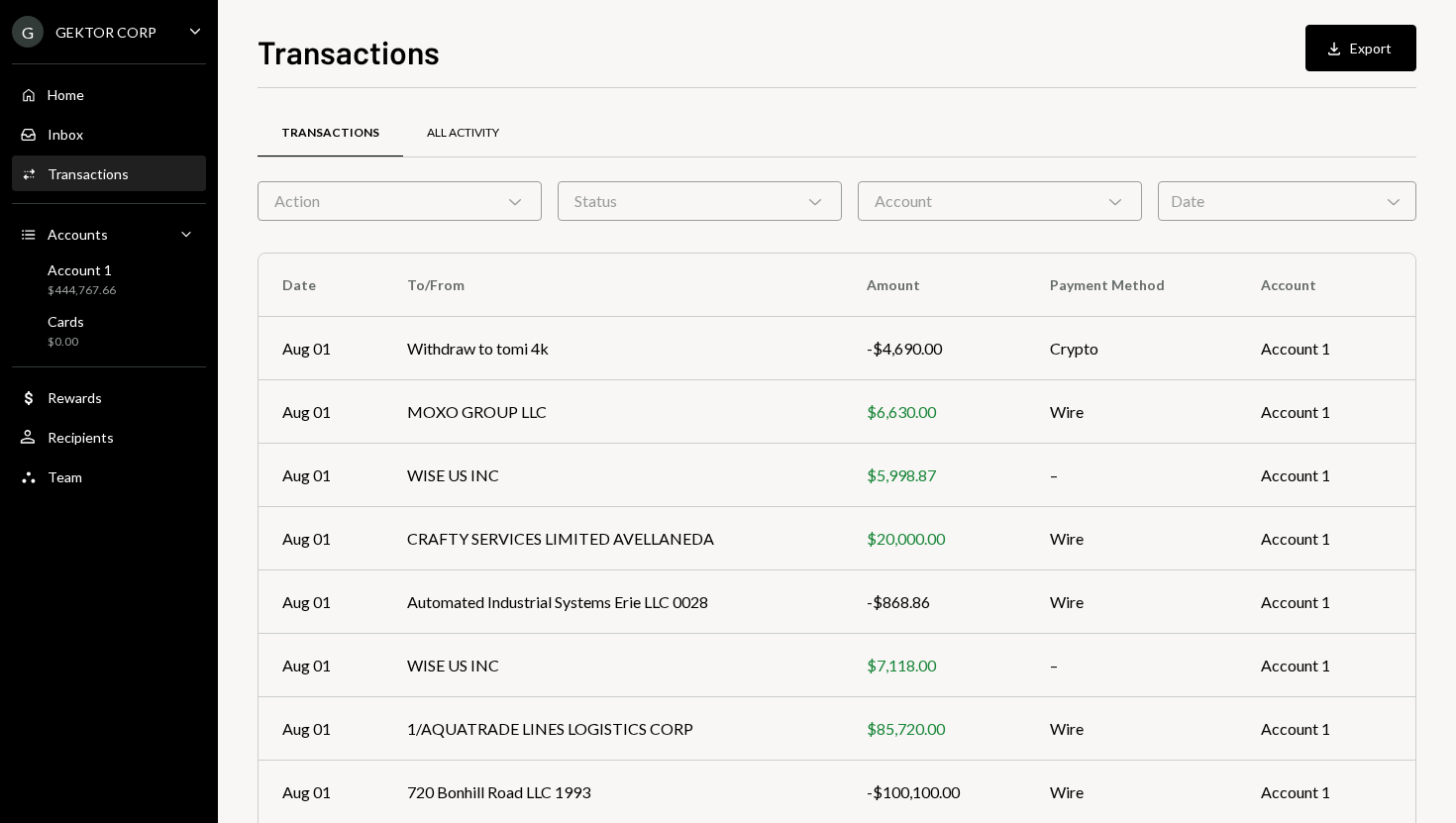 click on "All Activity" at bounding box center [463, 134] 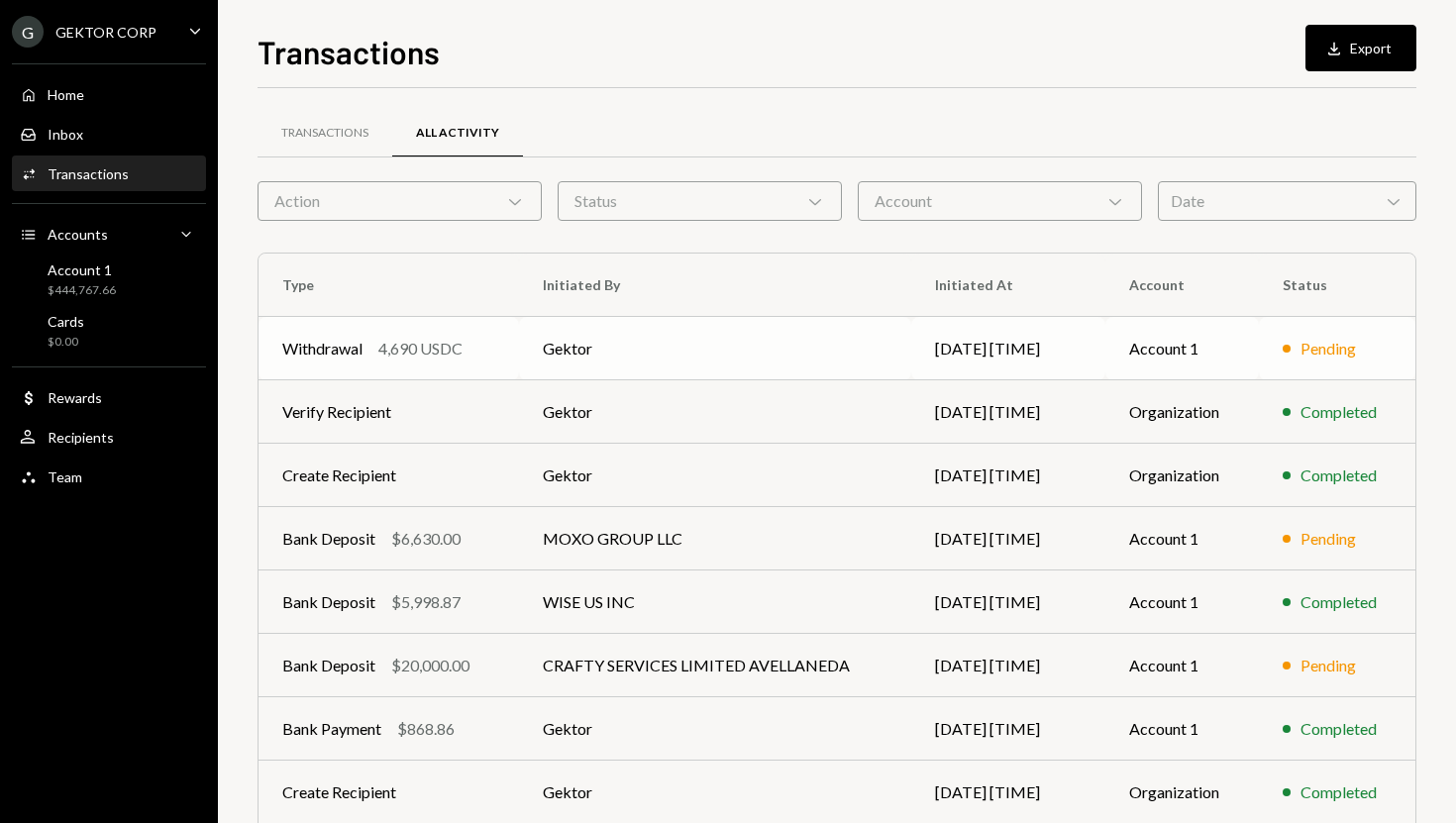 click on "Gektor" at bounding box center (715, 349) 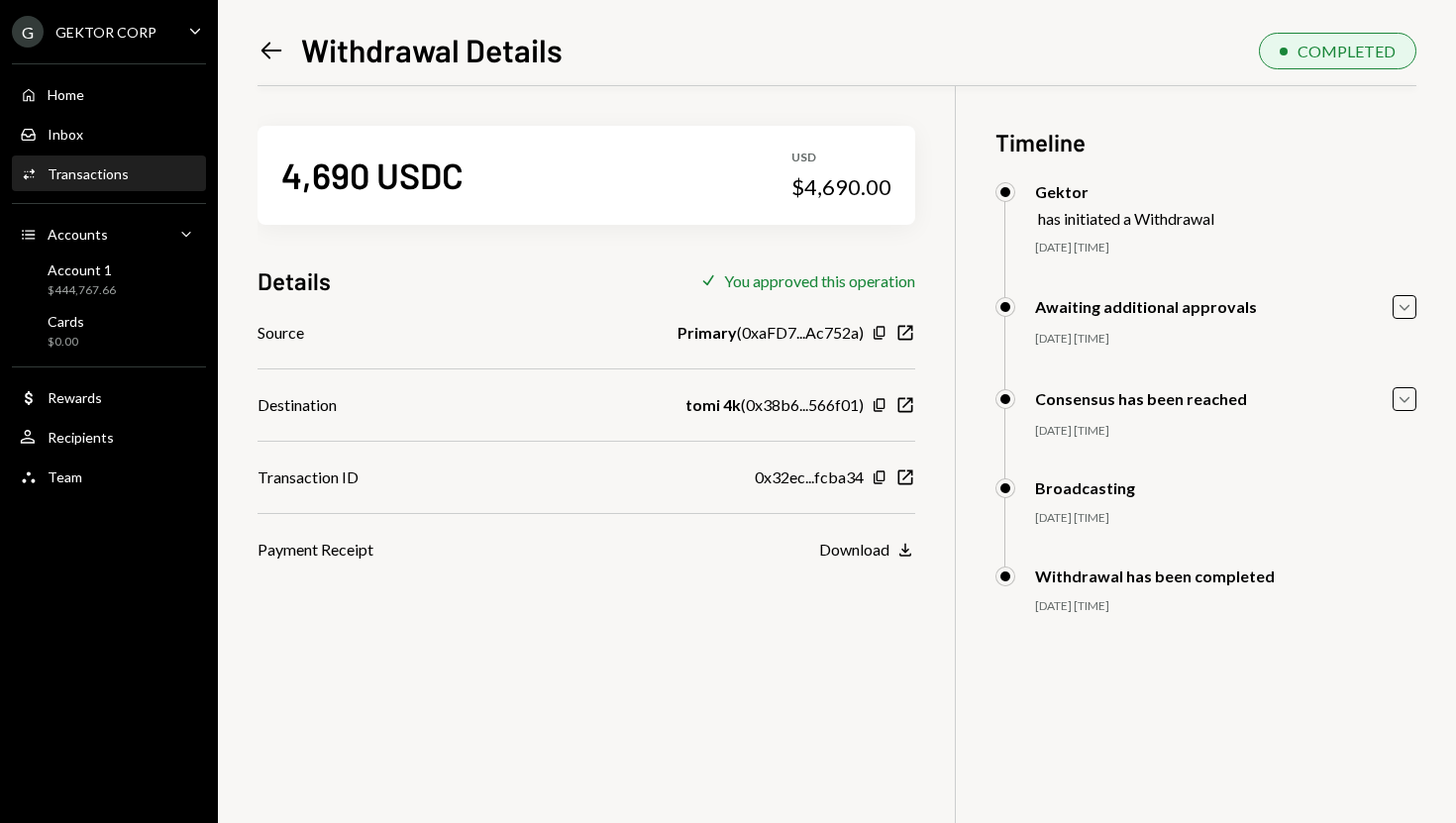 scroll, scrollTop: 14, scrollLeft: 0, axis: vertical 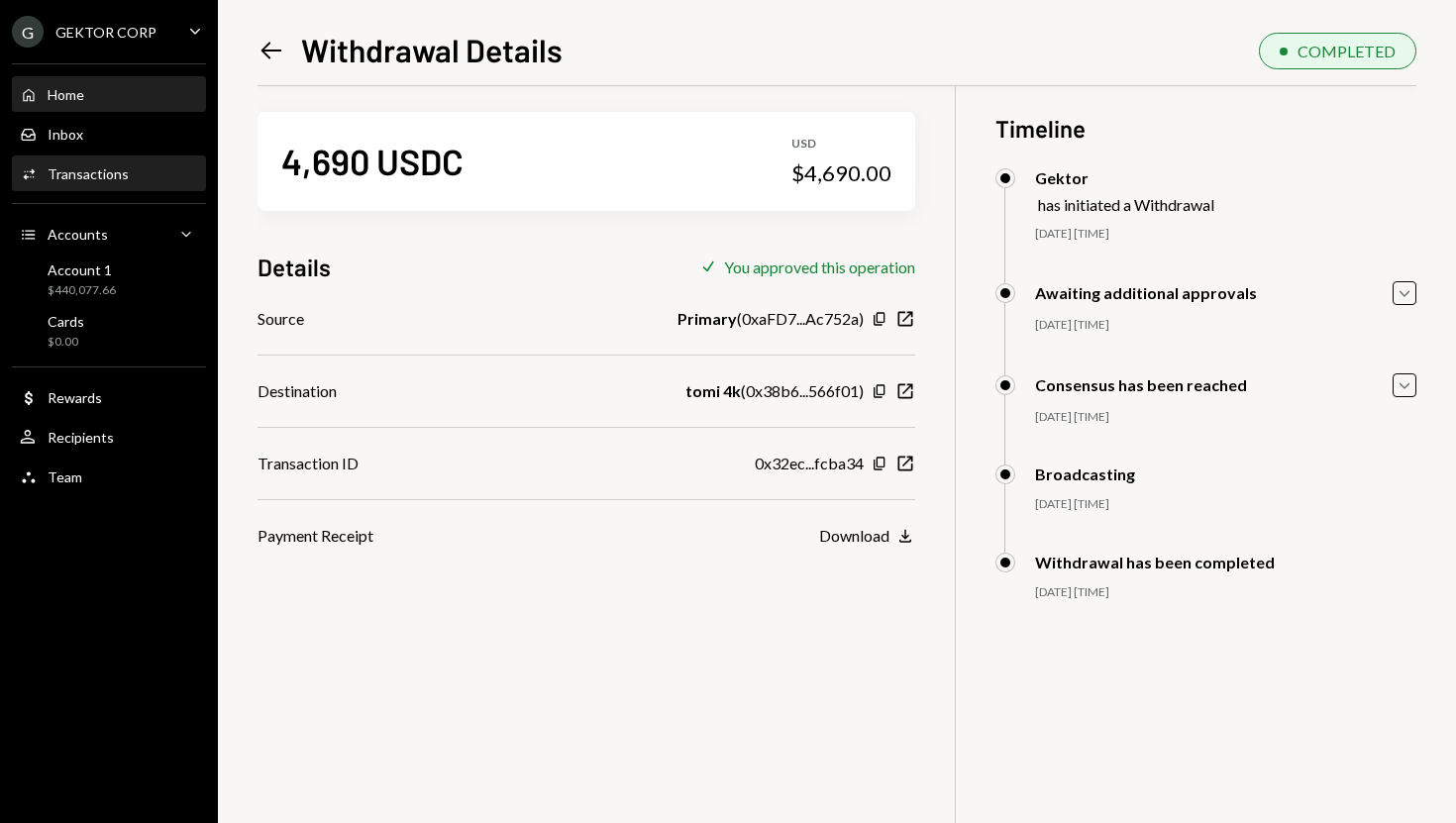 click on "Home Home" at bounding box center (109, 95) 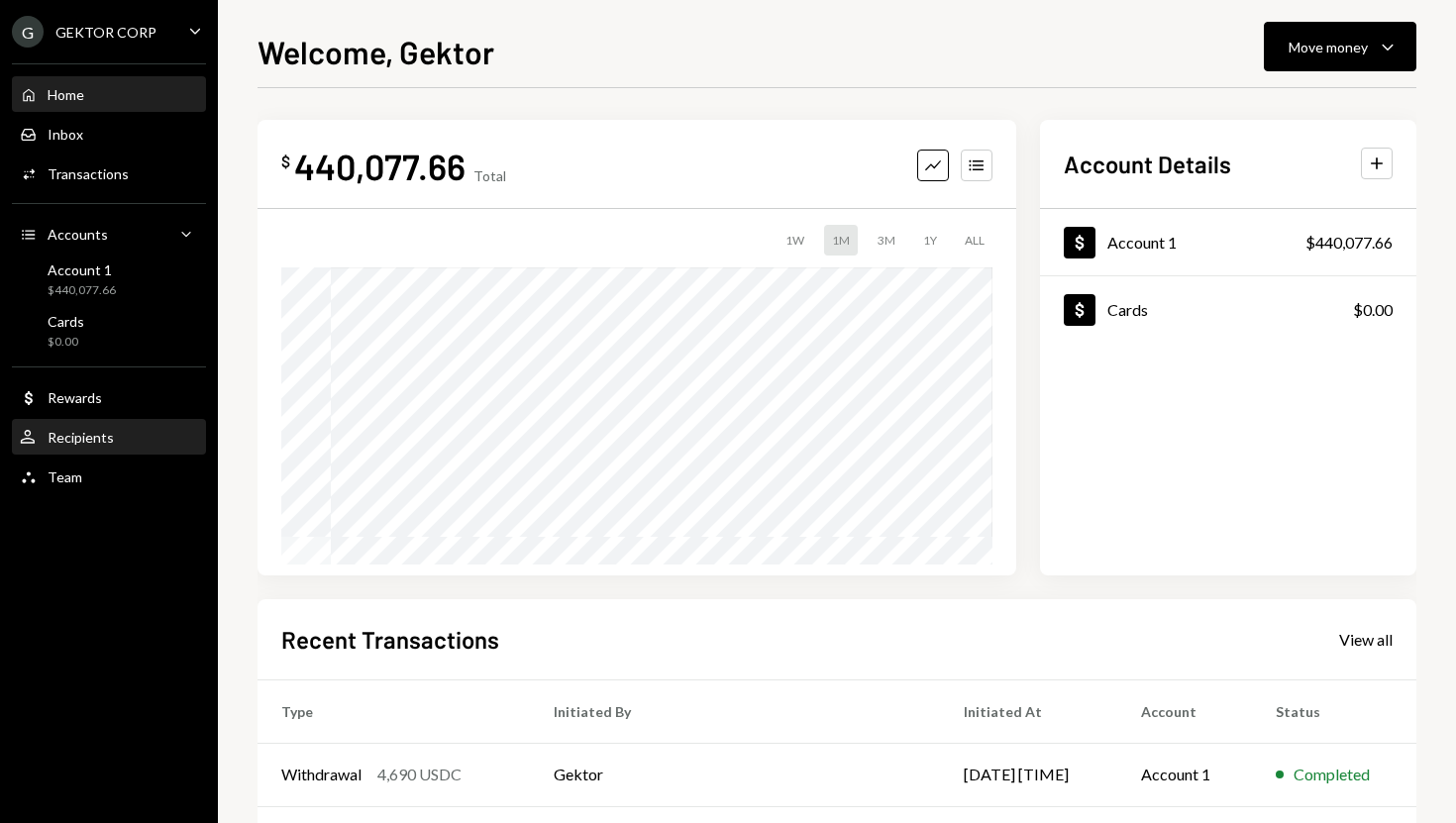 click on "Recipients" at bounding box center [80, 437] 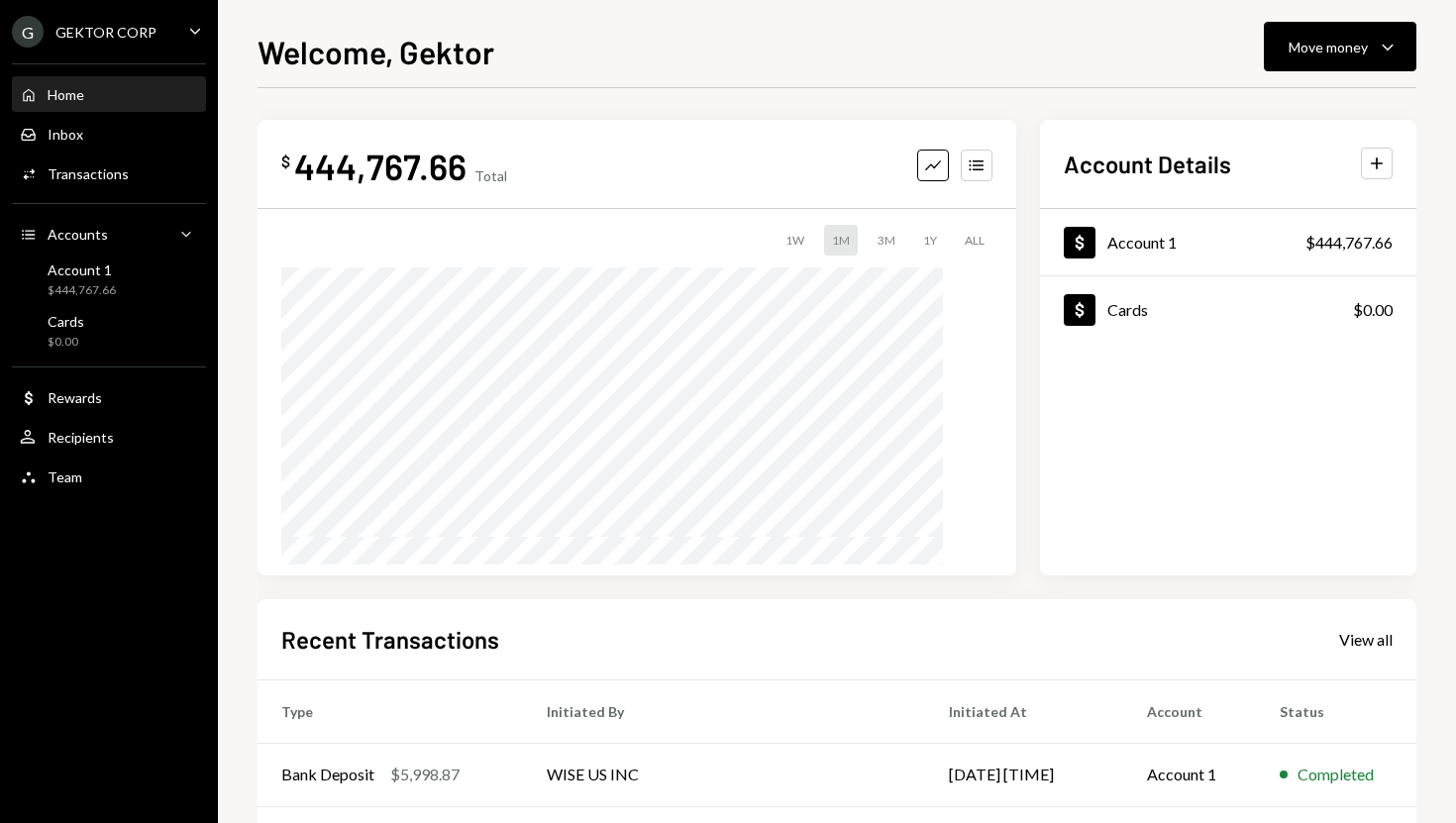scroll, scrollTop: 0, scrollLeft: 0, axis: both 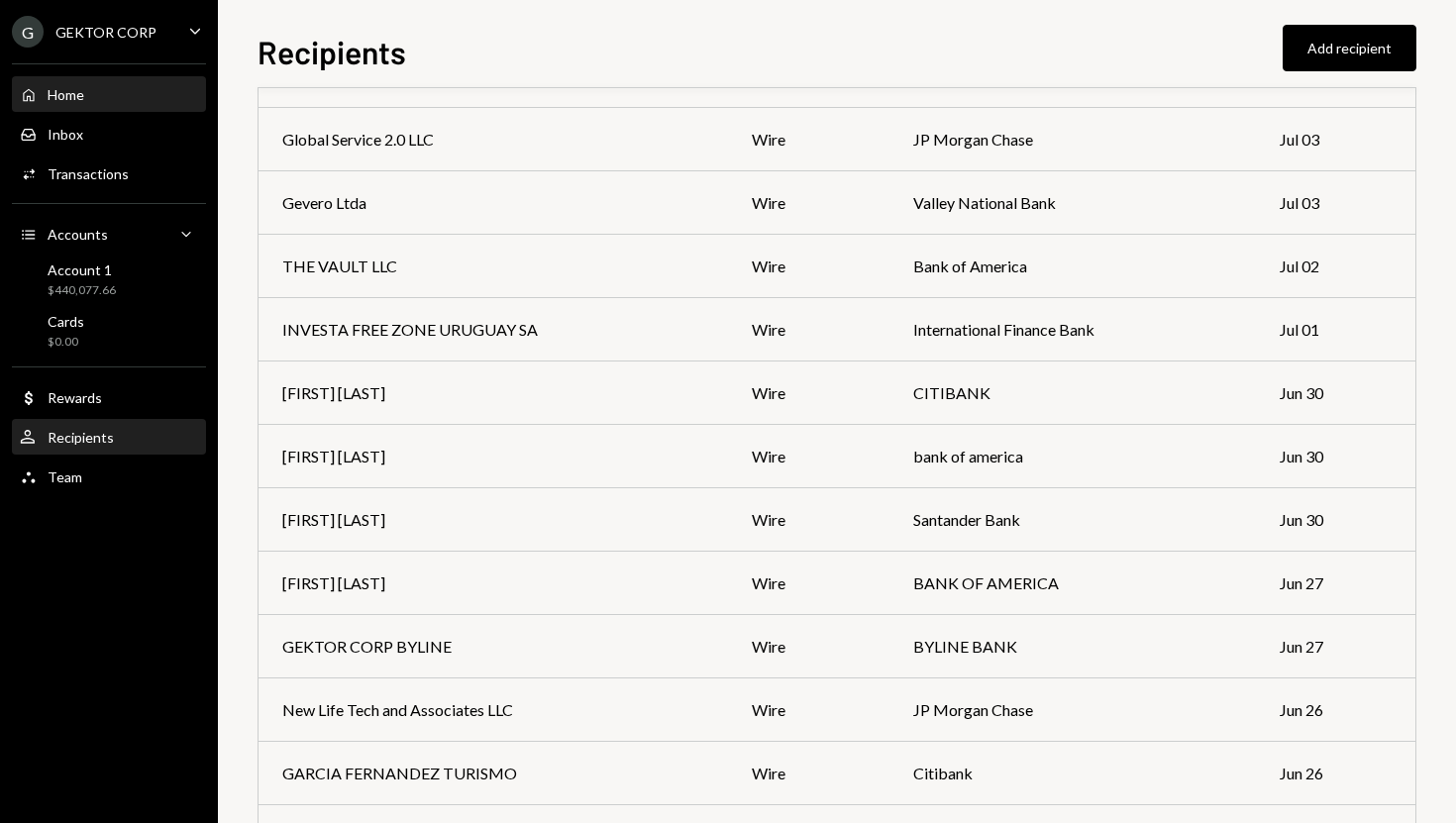 click on "Home Home" at bounding box center [109, 95] 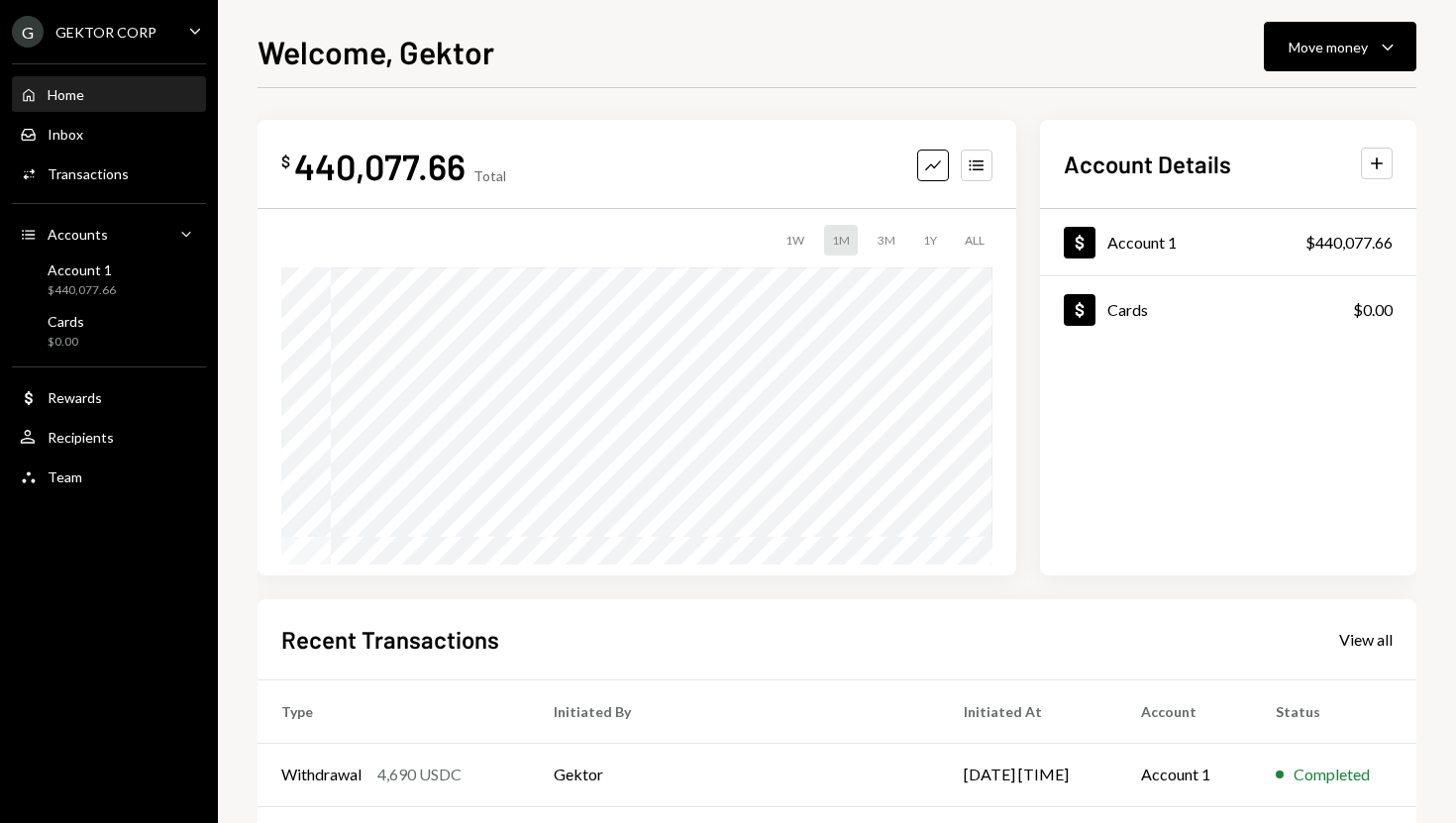 click on "Welcome, Gektor Move money Caret Down $ 440,077.66 Total Graph Accounts 1W 1M 3M 1Y ALL Account Details Plus Dollar Account 1 $440,077.66 Dollar Cards $0.00 Recent Transactions View all Type Initiated By Initiated At Account Status Withdrawal 4,690  USDC Gektor 08/01/25 6:41 PM Account 1 Completed Bank Deposit $6,630.00 MOXO GROUP LLC 08/01/25 6:36 PM Account 1 Pending Bank Deposit $5,998.87 WISE US INC 08/01/25 6:22 PM Account 1 Completed Bank Deposit $20,000.00 CRAFTY SERVICES LIMITED AVELLANEDA 08/01/25 4:12 PM Account 1 Pending Bank Payment $868.86 Gektor 08/01/25 4:02 PM Account 1 Completed" at bounding box center [837, 425] 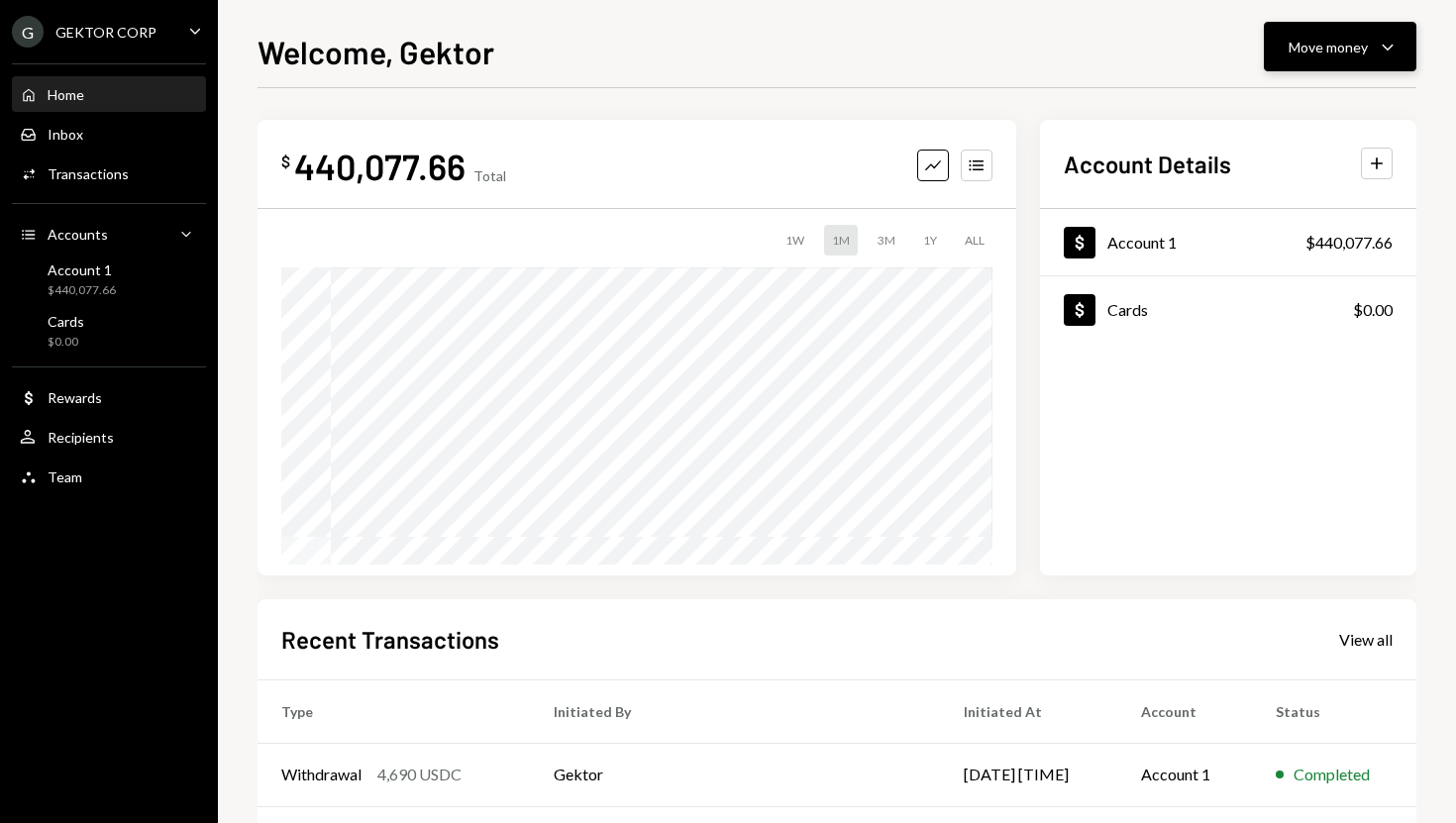click on "Move money Caret Down" at bounding box center (1340, 47) 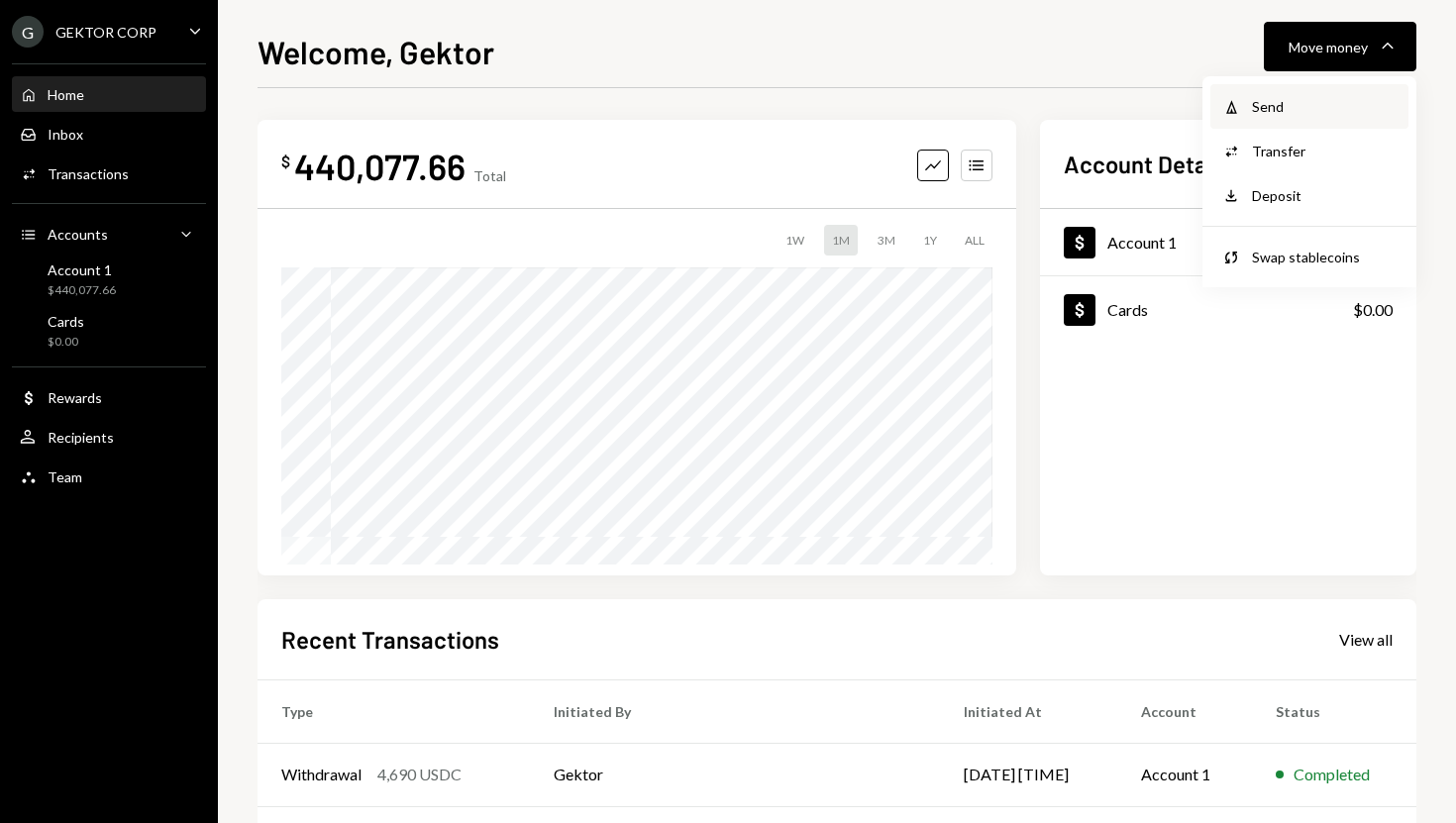 click on "Withdraw Send" at bounding box center (1309, 106) 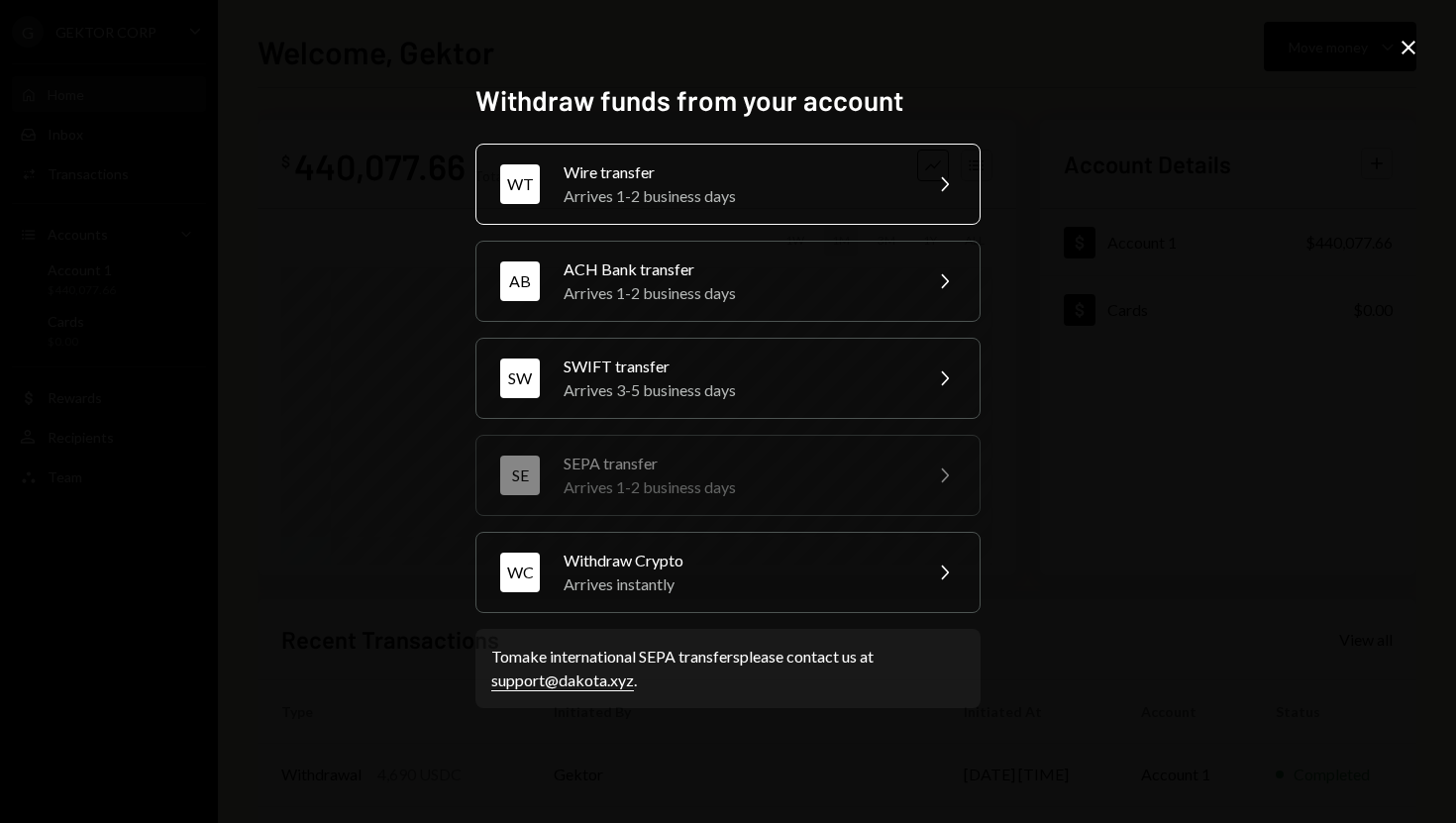 click on "Wire transfer" at bounding box center (736, 172) 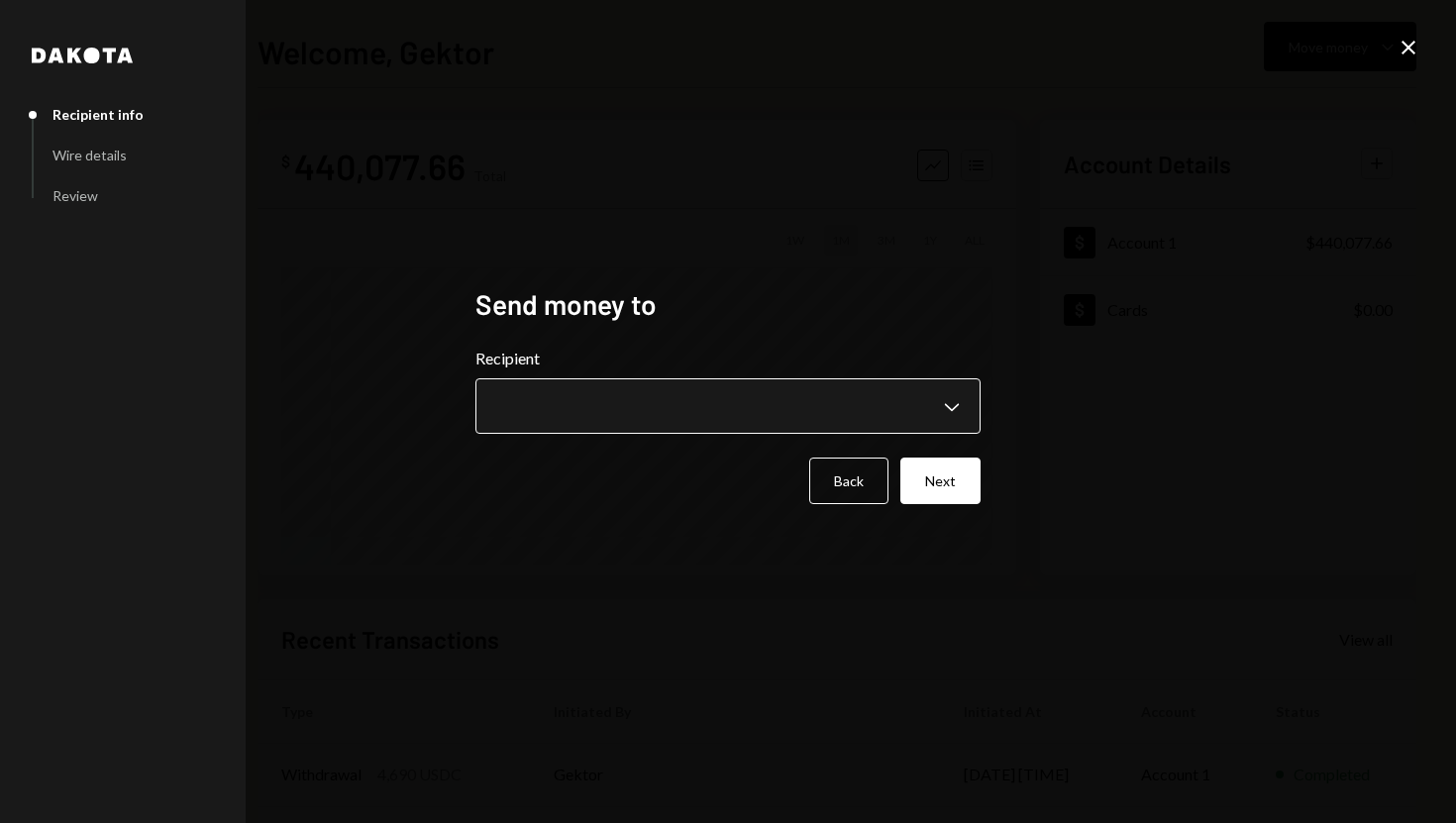 click on "**********" at bounding box center [728, 411] 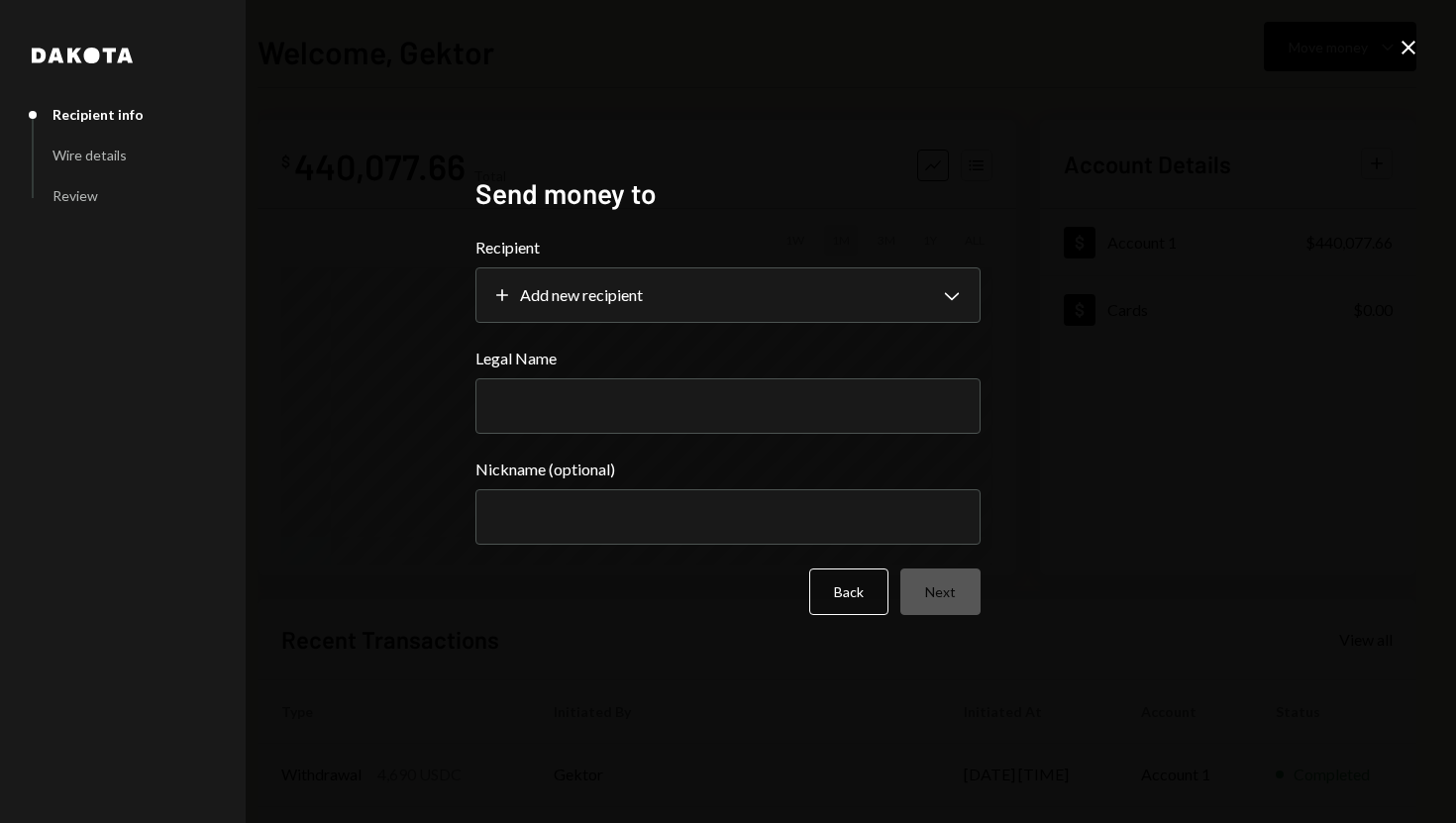 click on "Legal Name" at bounding box center [728, 406] 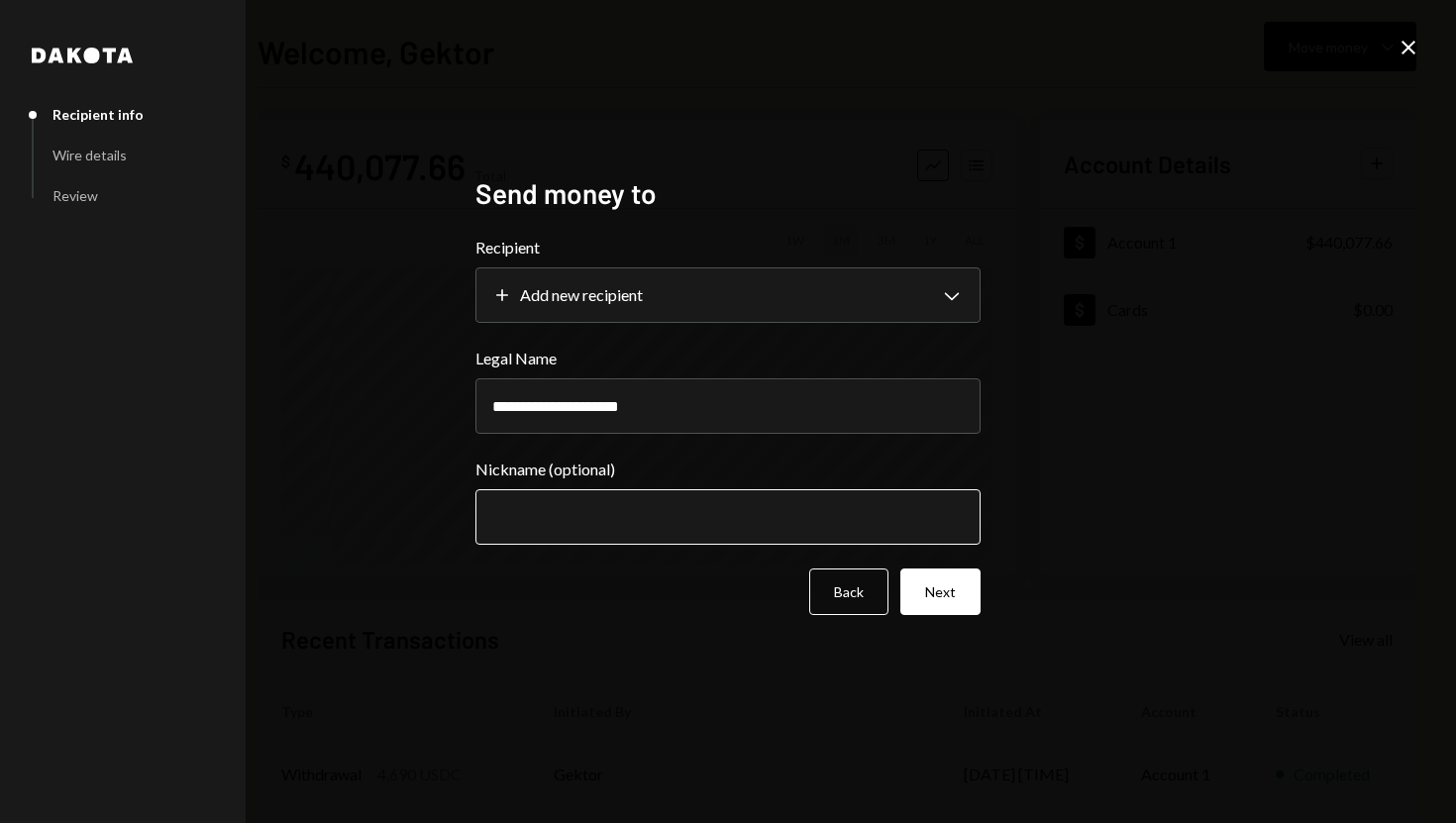 type on "**********" 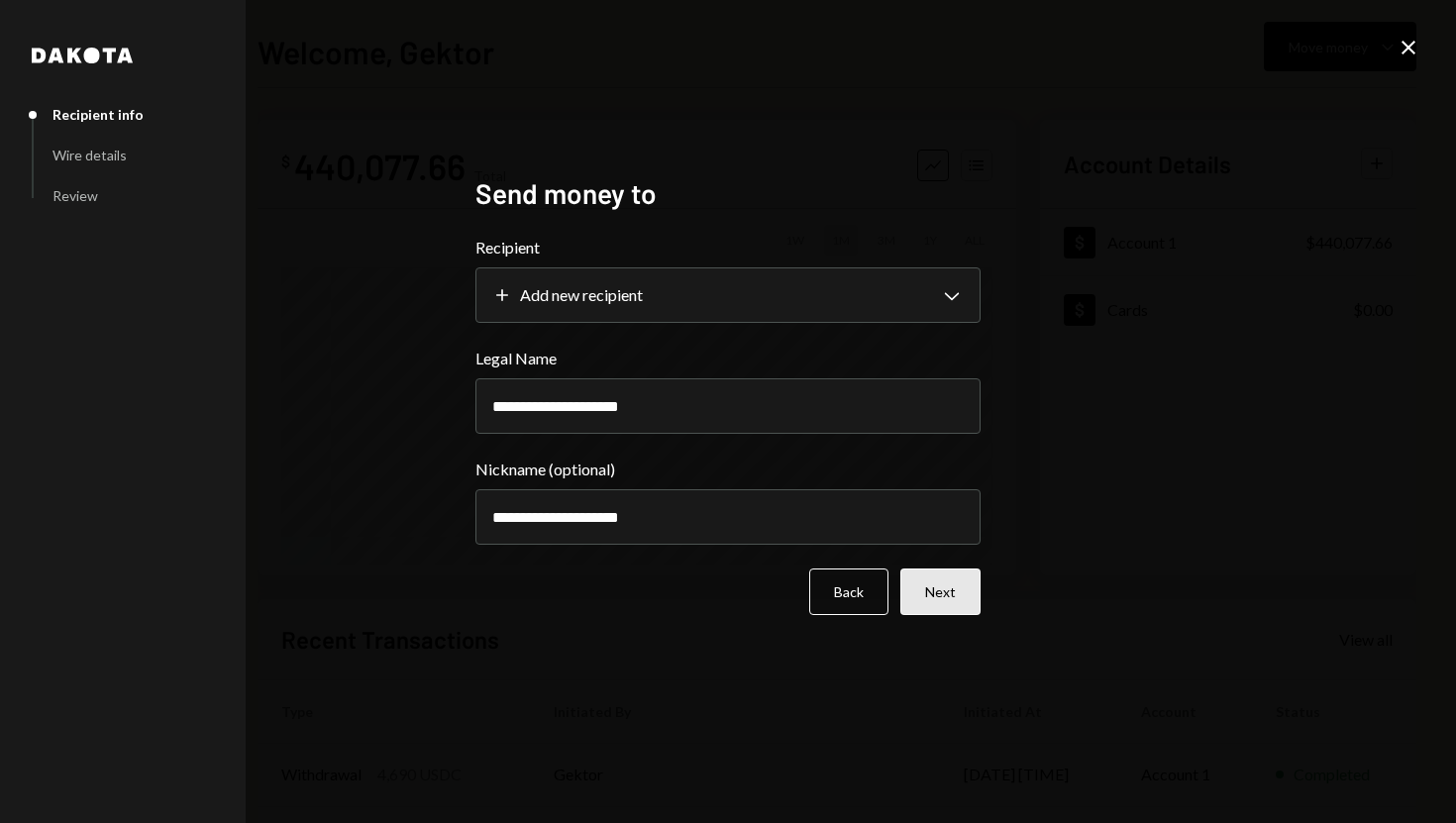 type on "**********" 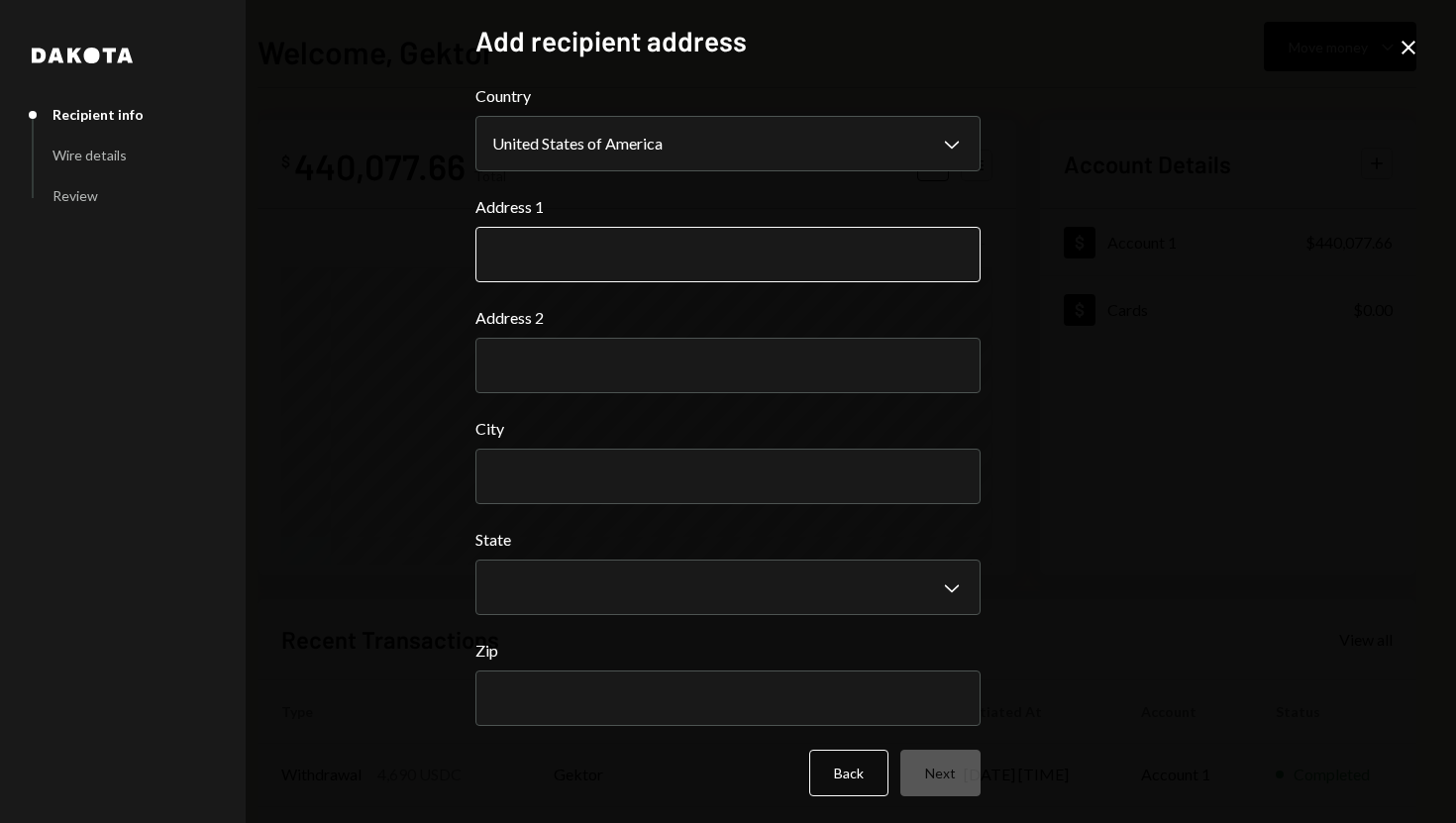 click on "Address 1" at bounding box center [728, 255] 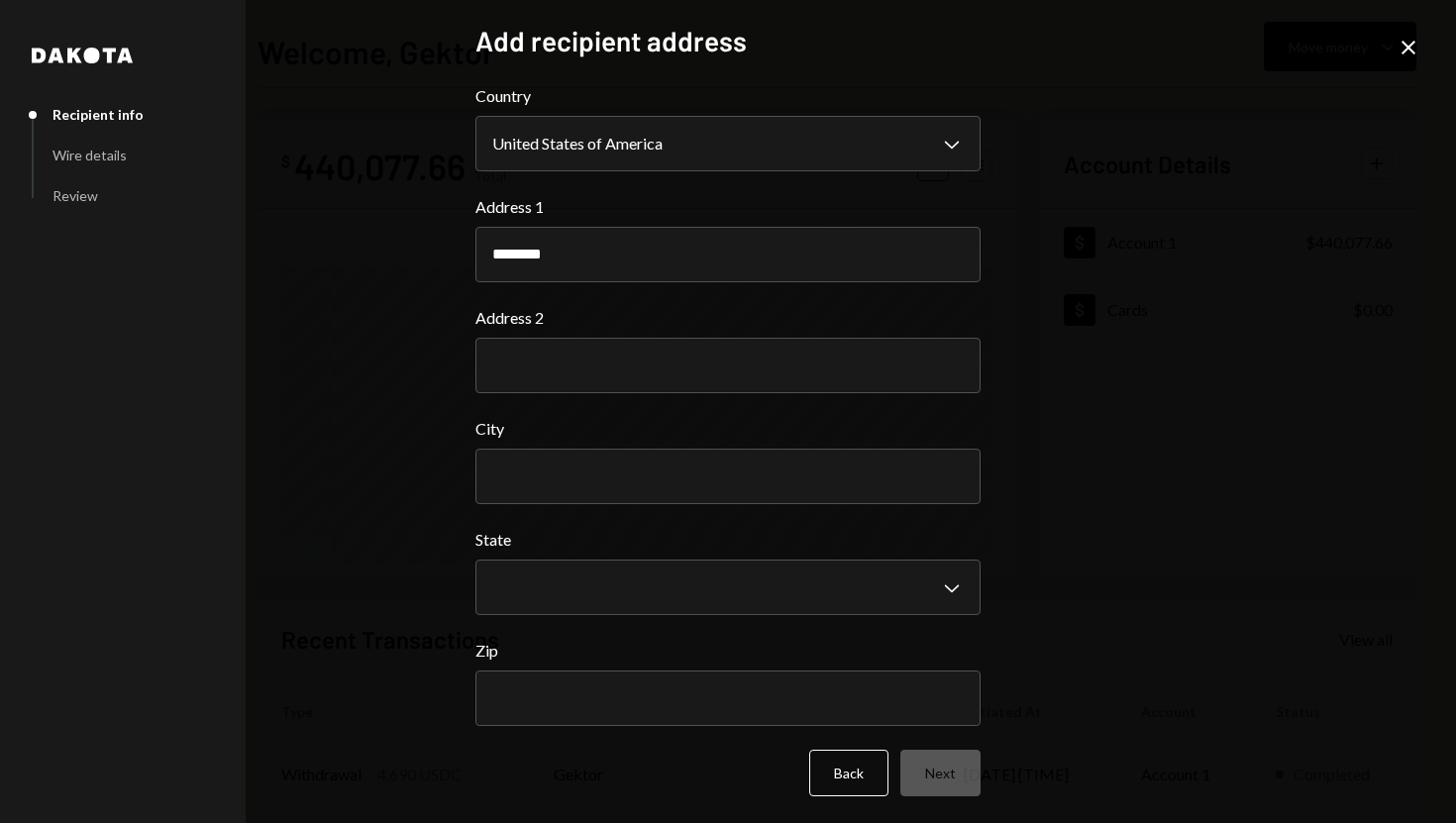 type on "********" 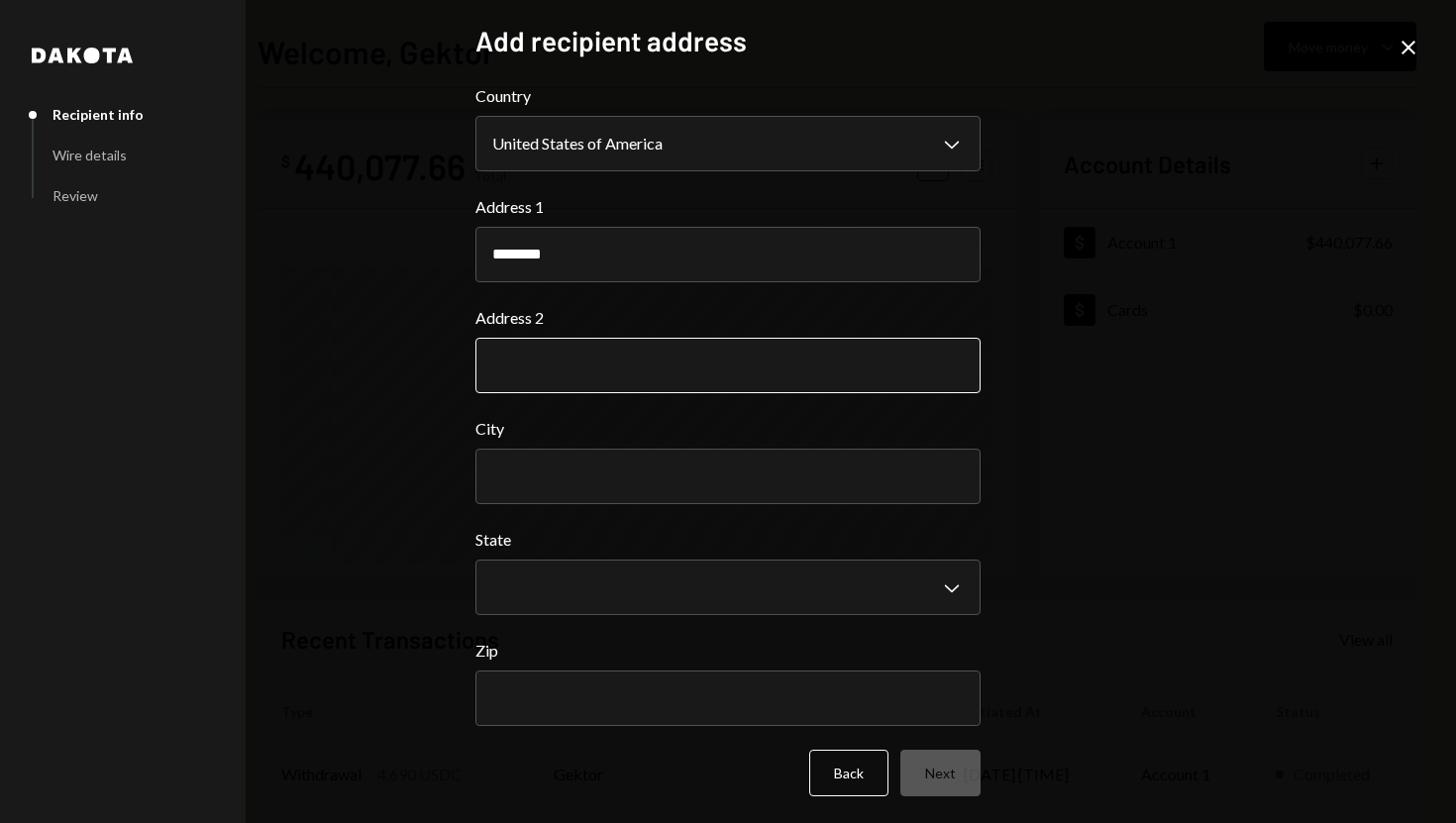 click on "Address 2" at bounding box center [728, 365] 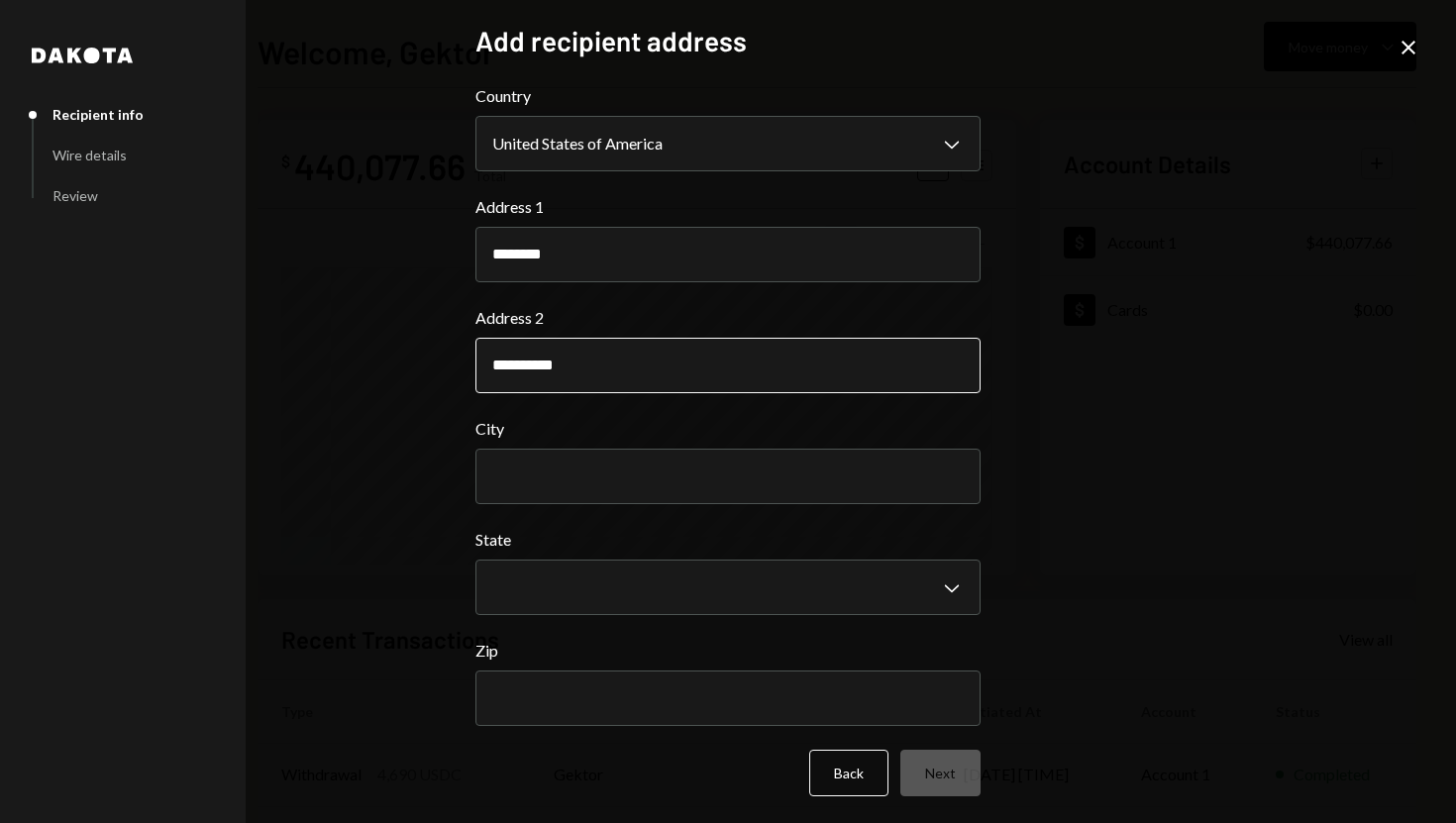 type on "**********" 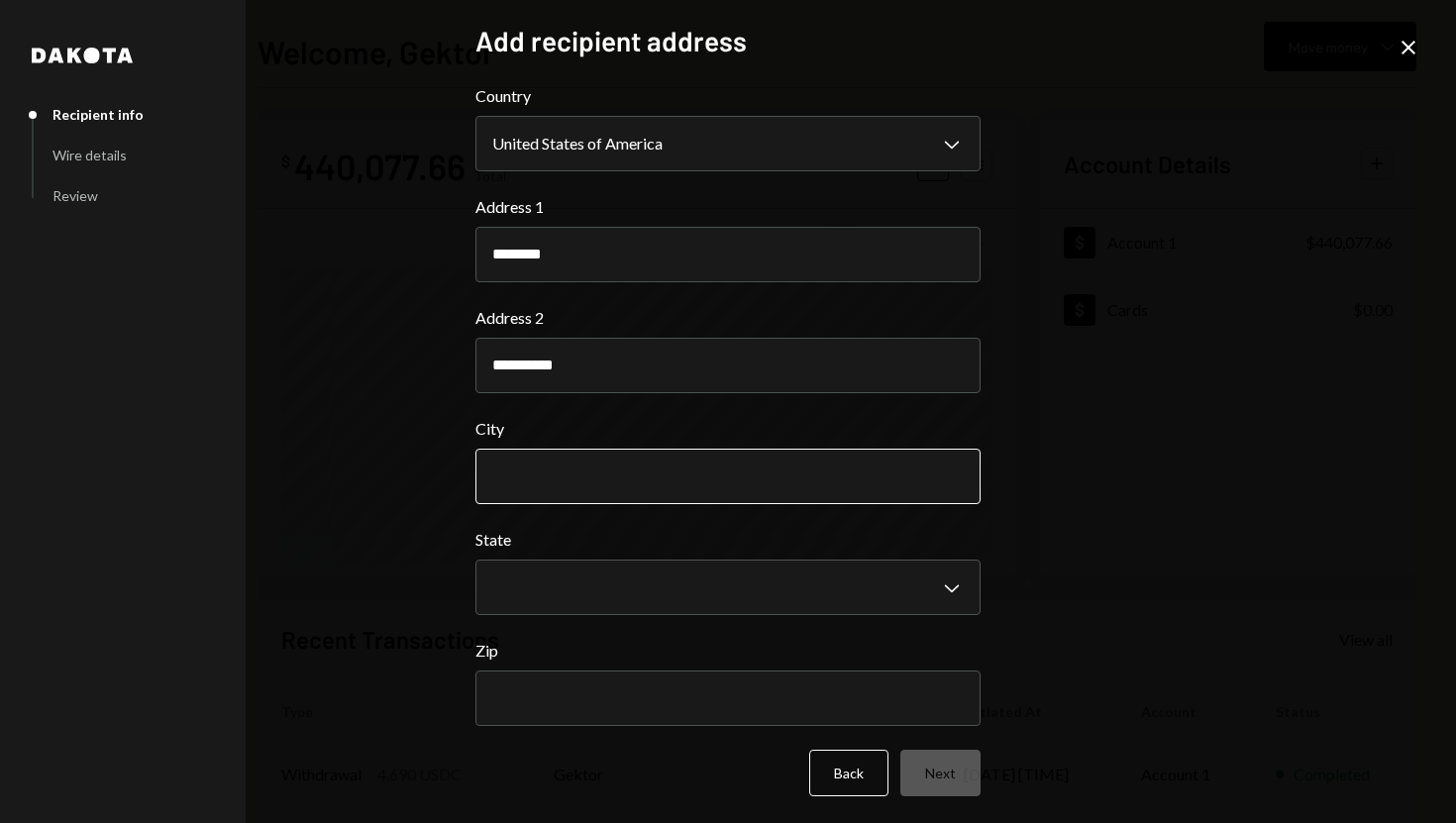 click on "City" at bounding box center (728, 476) 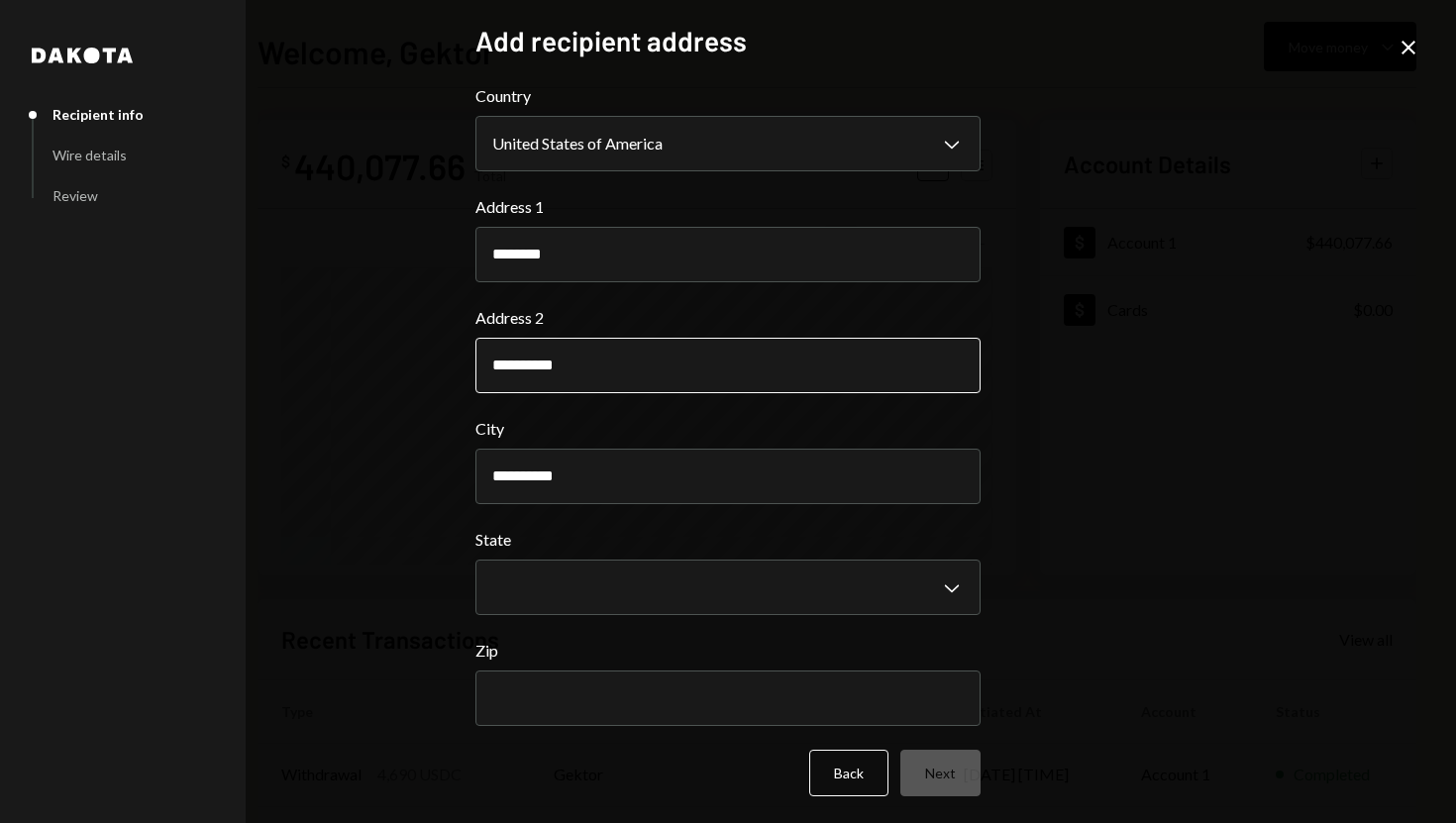type on "**********" 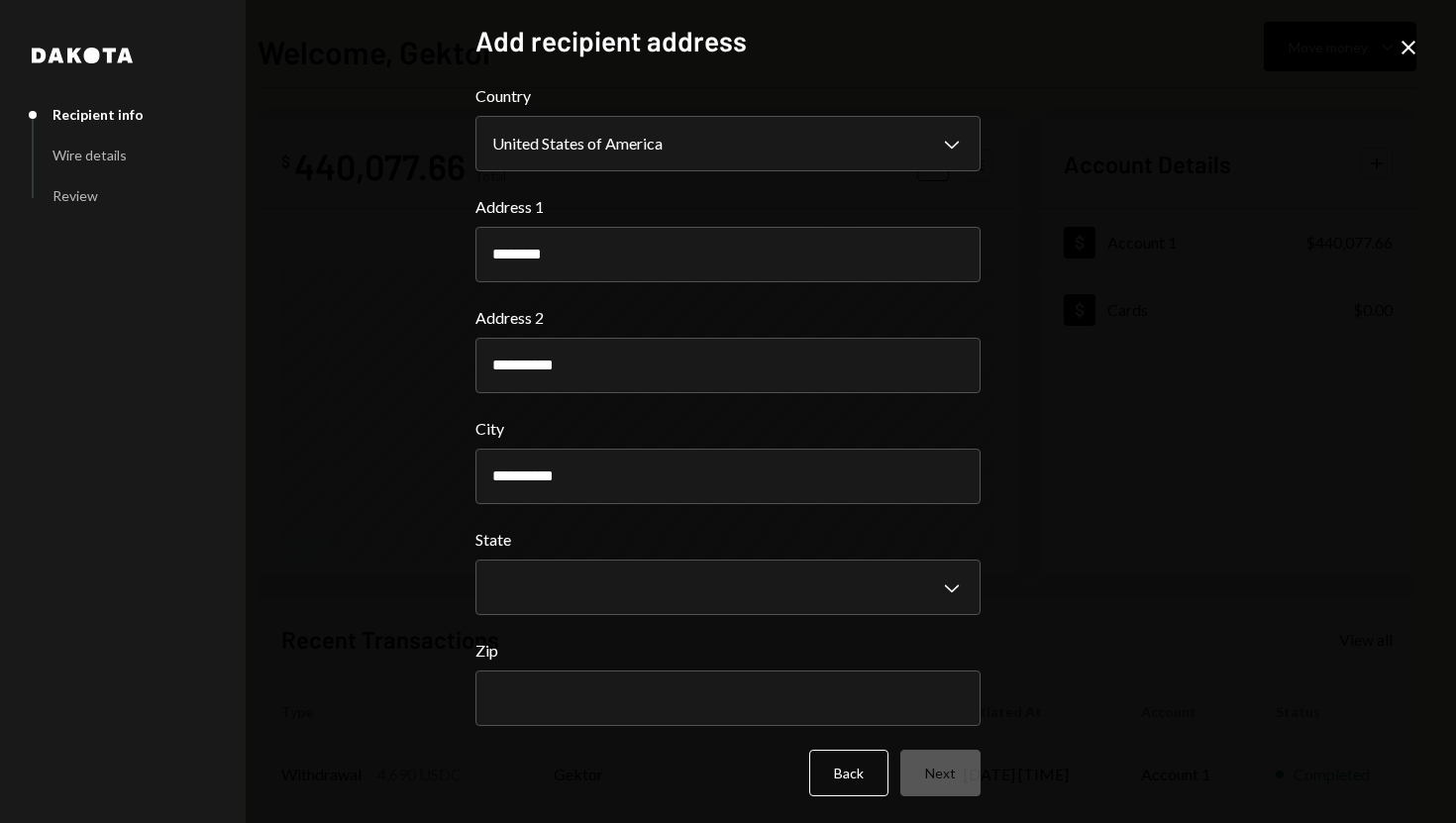 drag, startPoint x: 567, startPoint y: 377, endPoint x: 410, endPoint y: 377, distance: 157 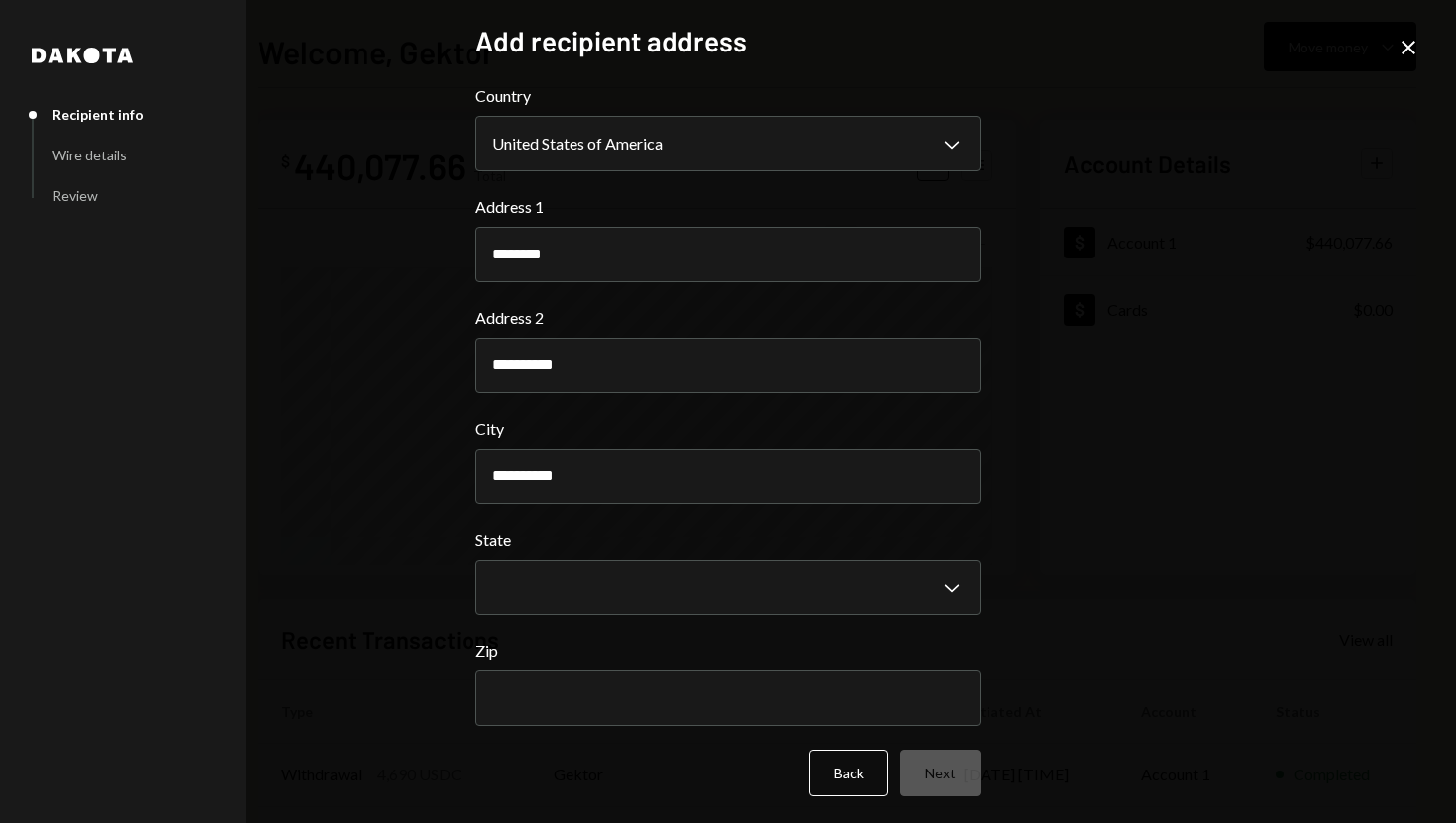 drag, startPoint x: 552, startPoint y: 375, endPoint x: 403, endPoint y: 363, distance: 149.48244 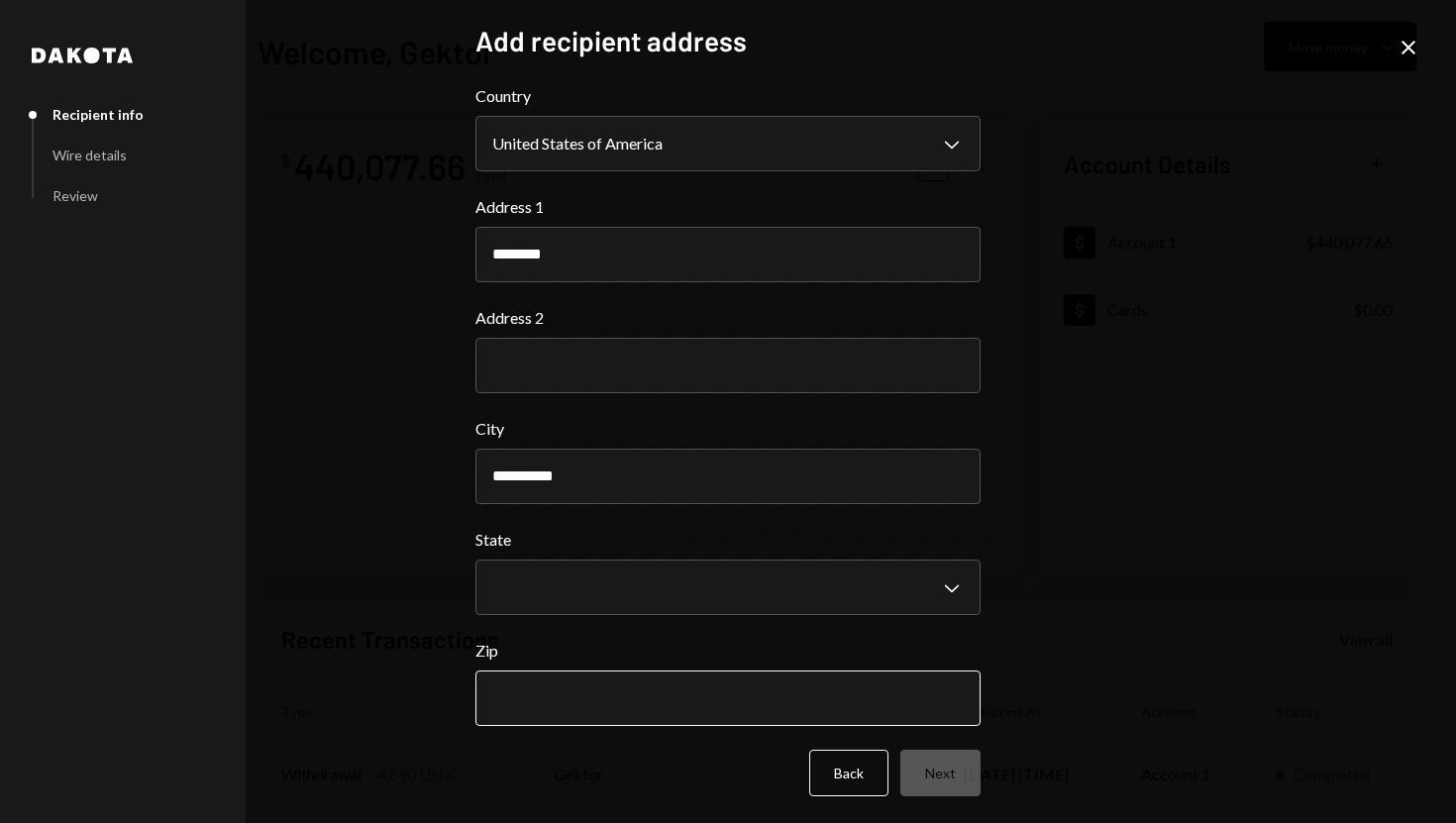 type 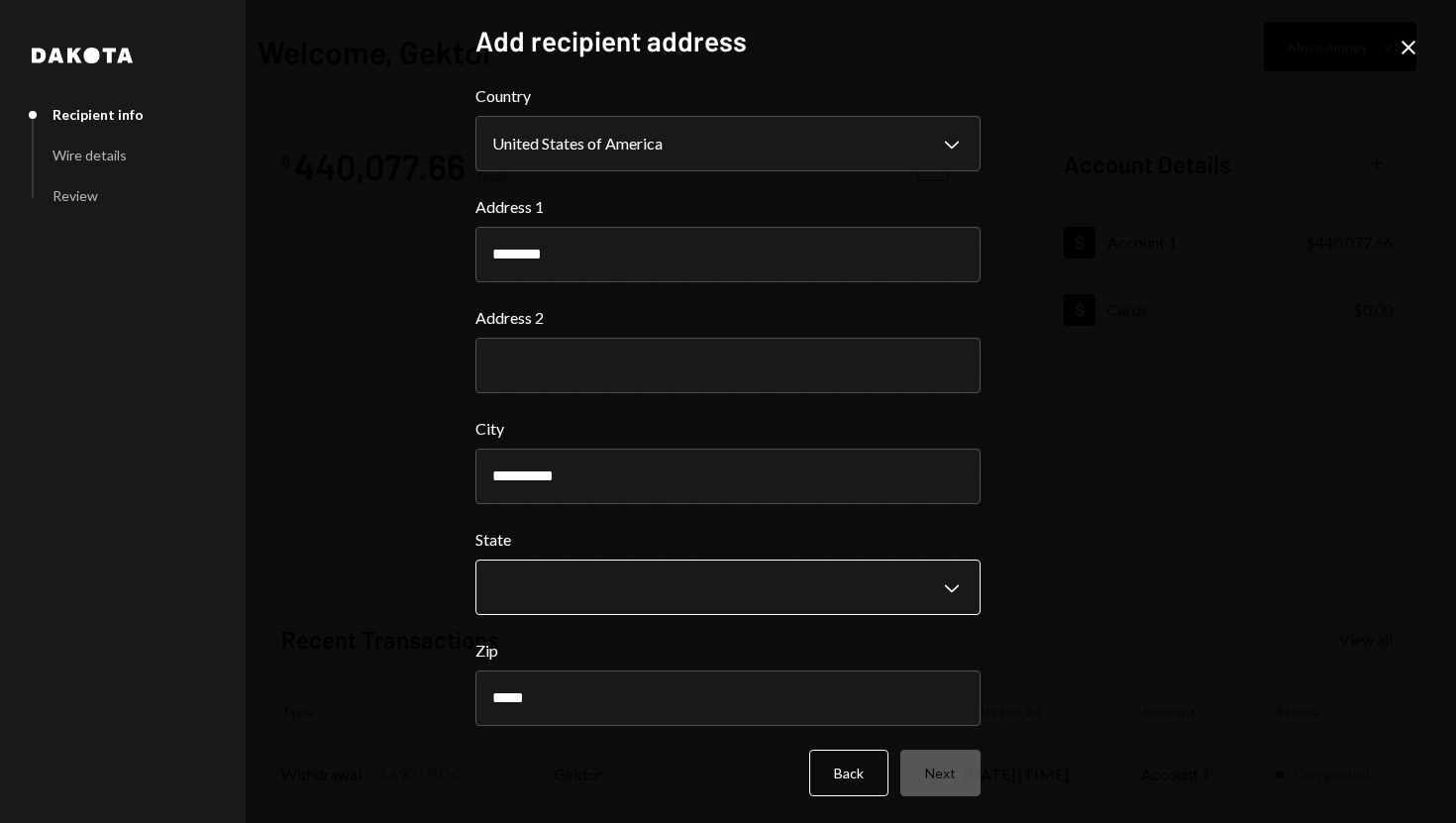 click on "**********" at bounding box center (728, 411) 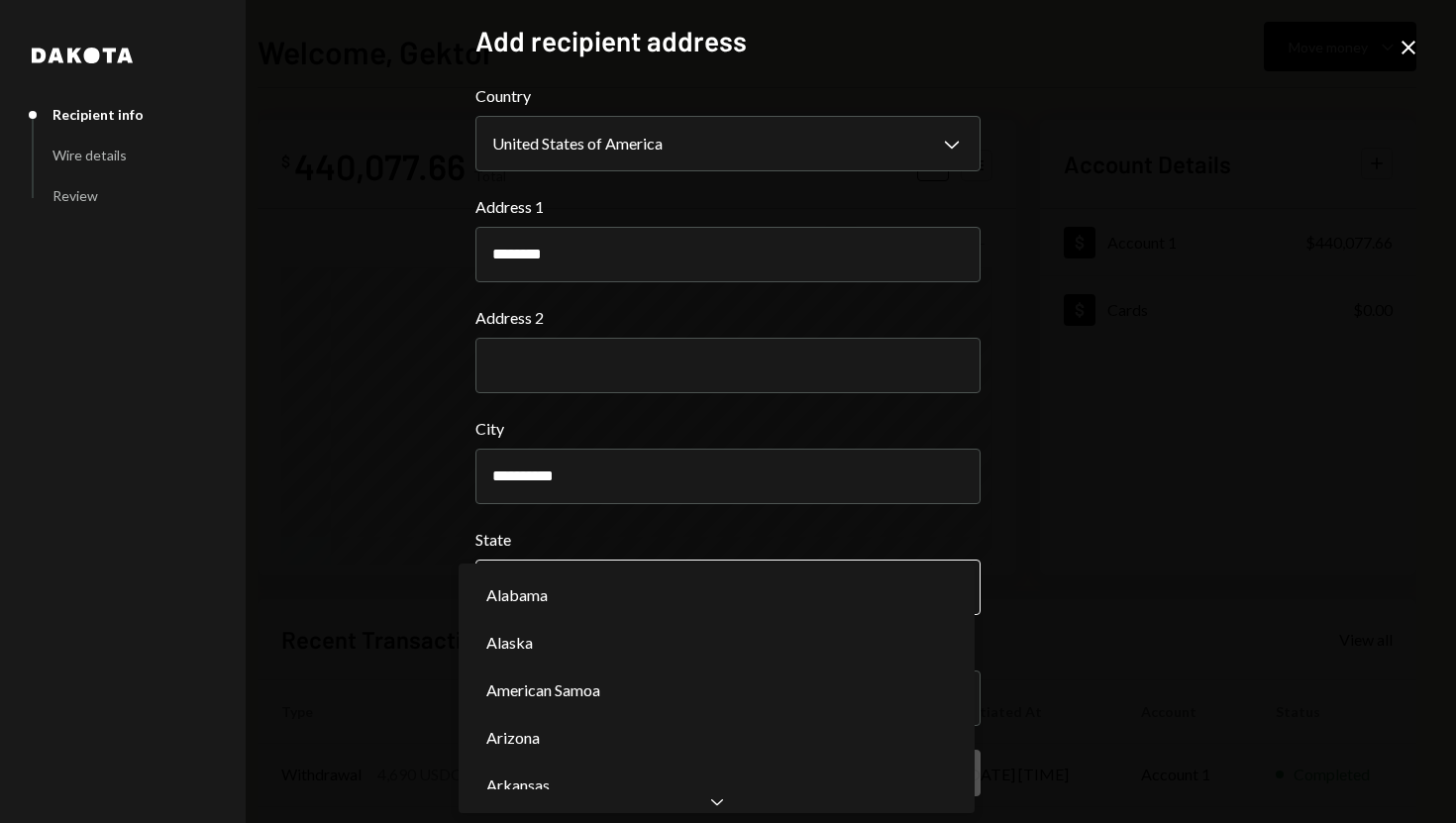 type on "*" 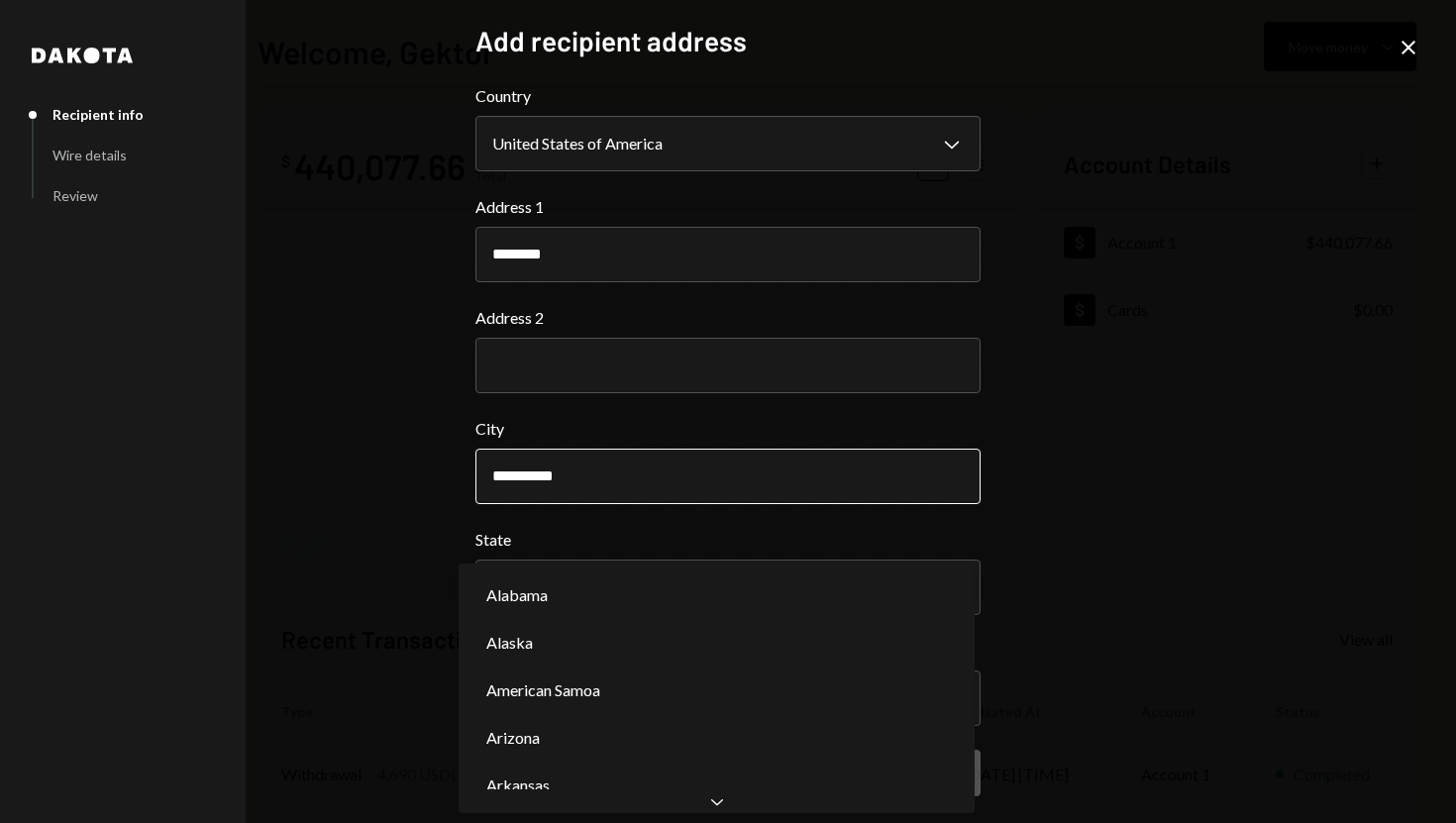 click on "**********" at bounding box center [728, 476] 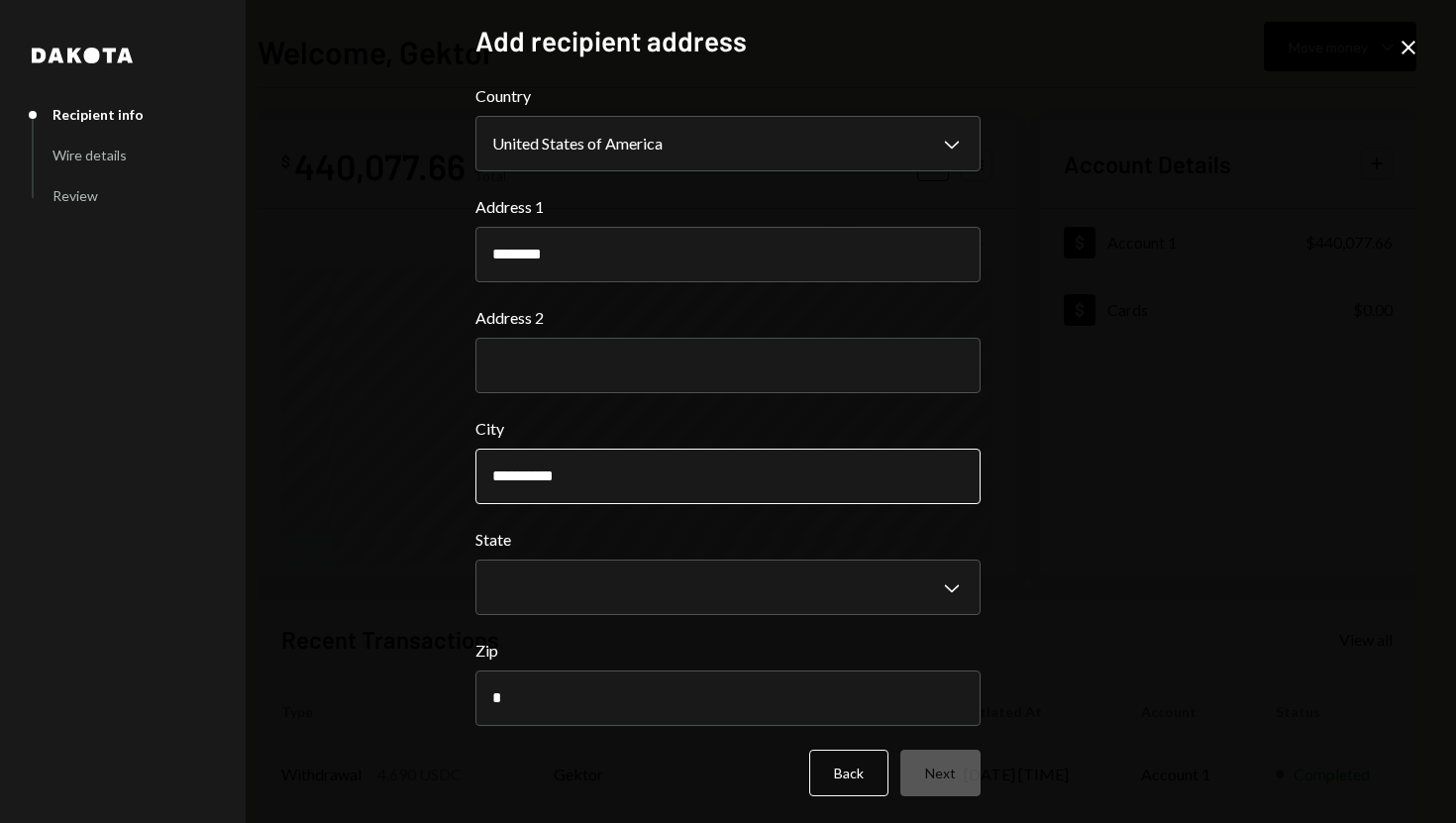click on "**********" at bounding box center [728, 476] 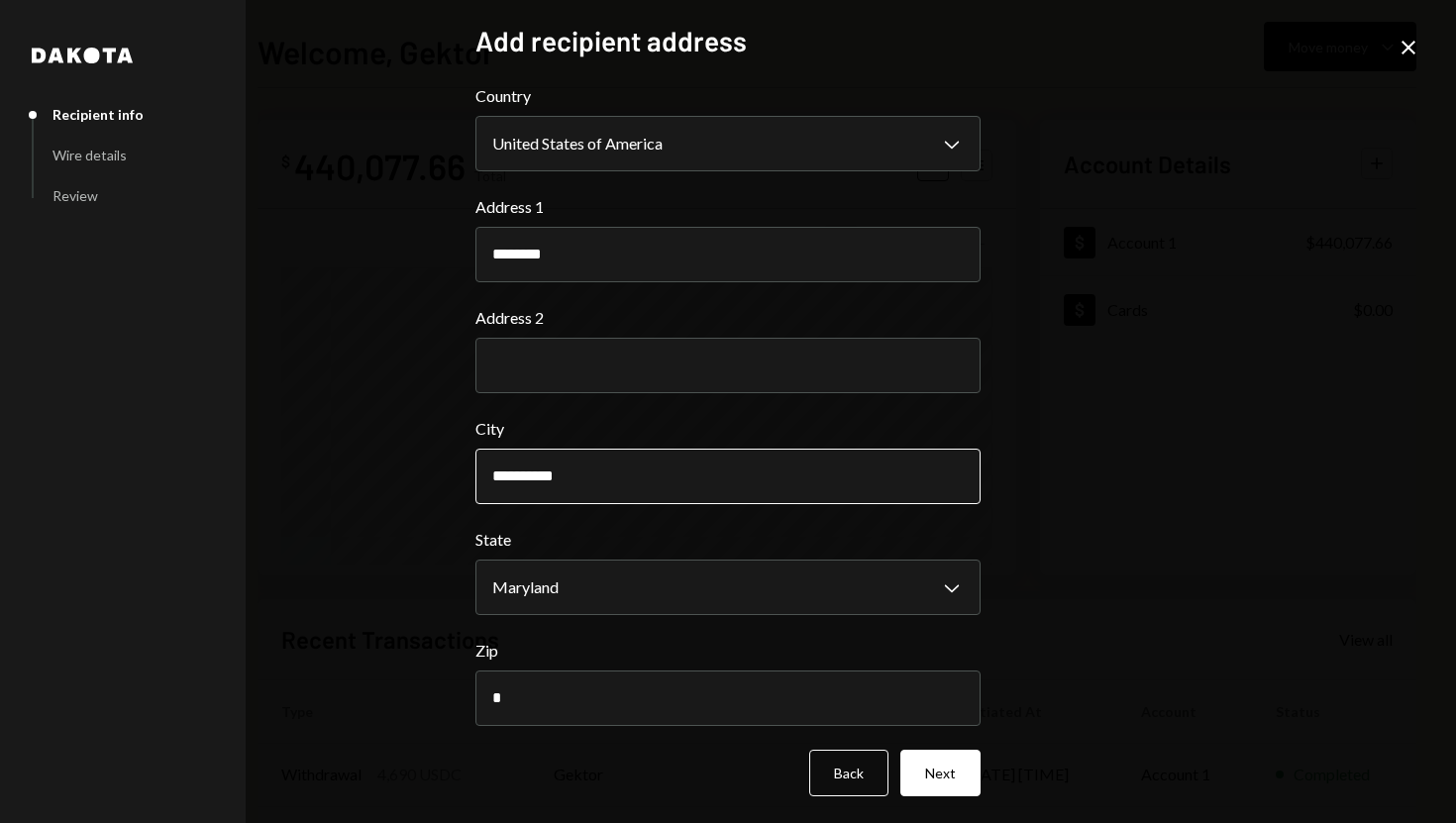 select on "**" 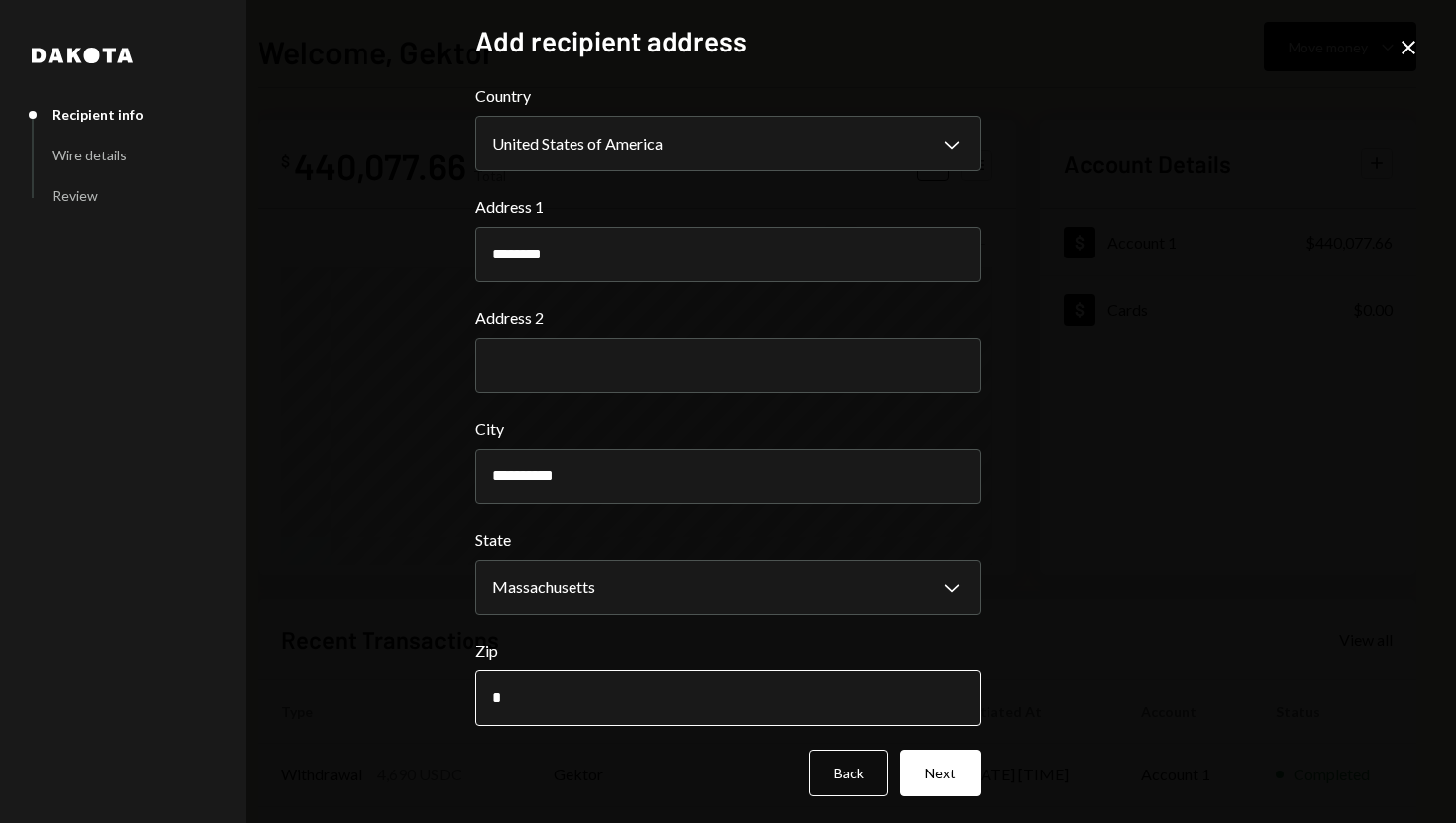 click on "*" at bounding box center [728, 698] 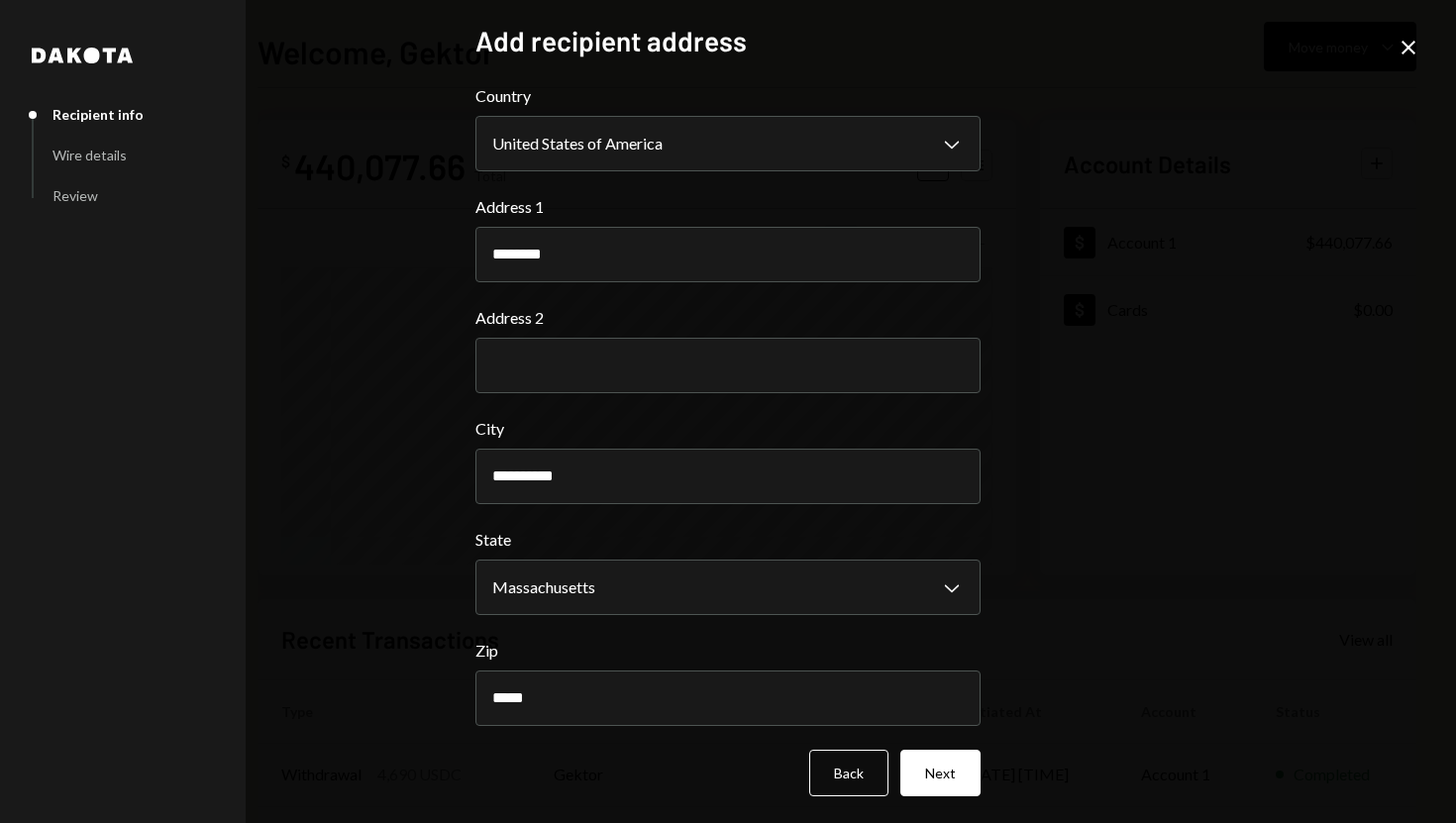 type on "*****" 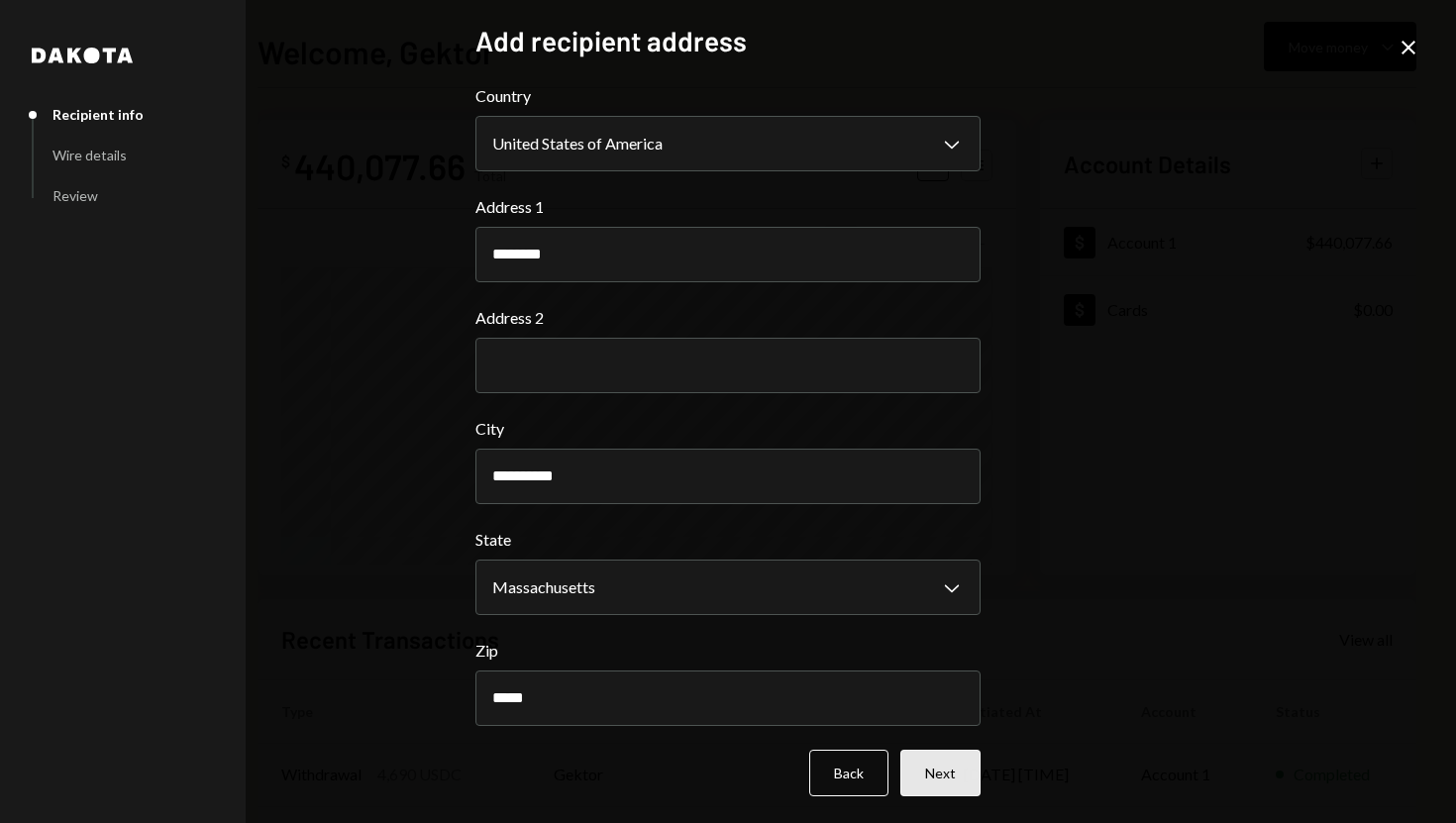 click on "Next" at bounding box center [940, 772] 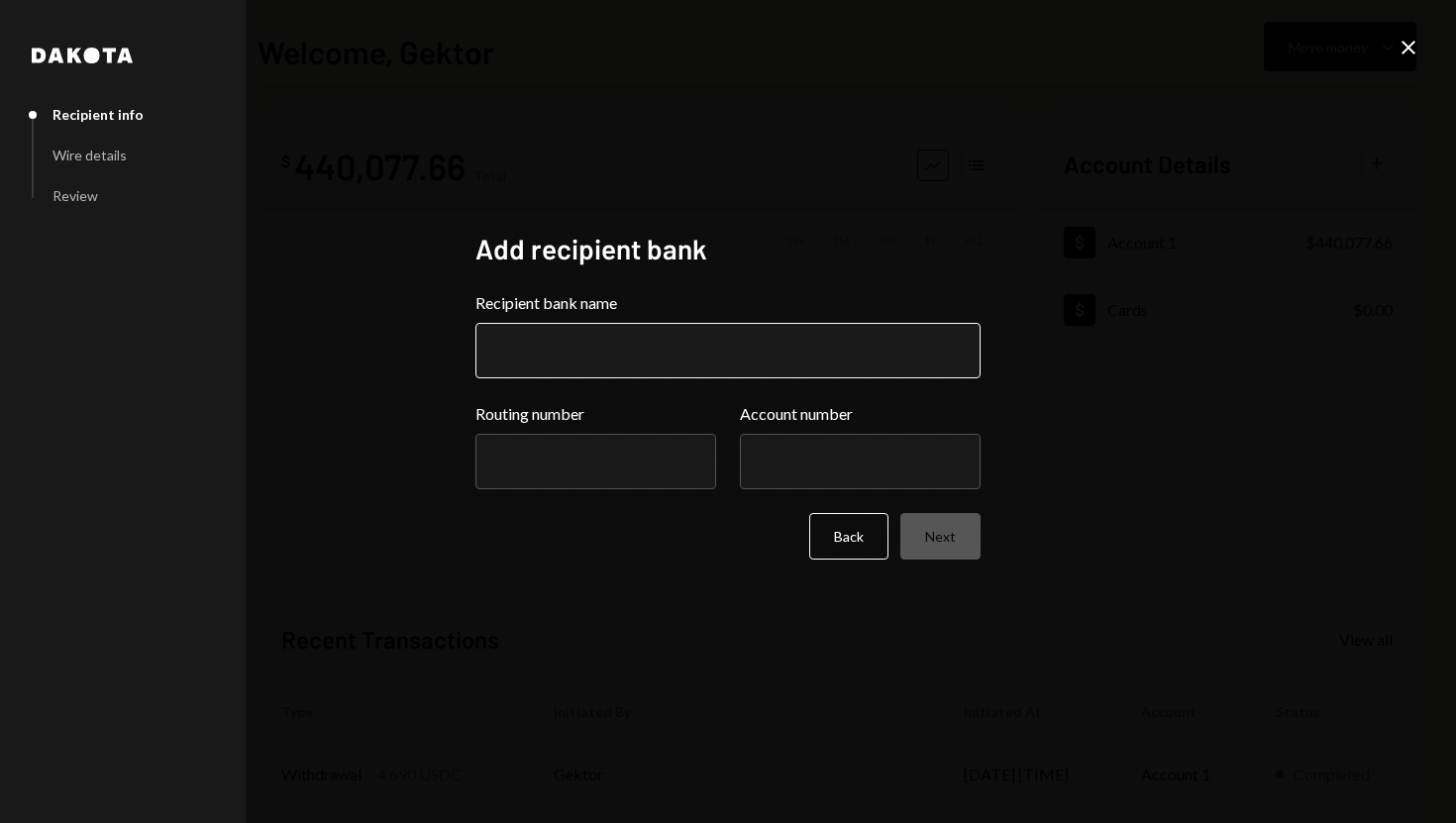 click on "Recipient bank name" at bounding box center (728, 351) 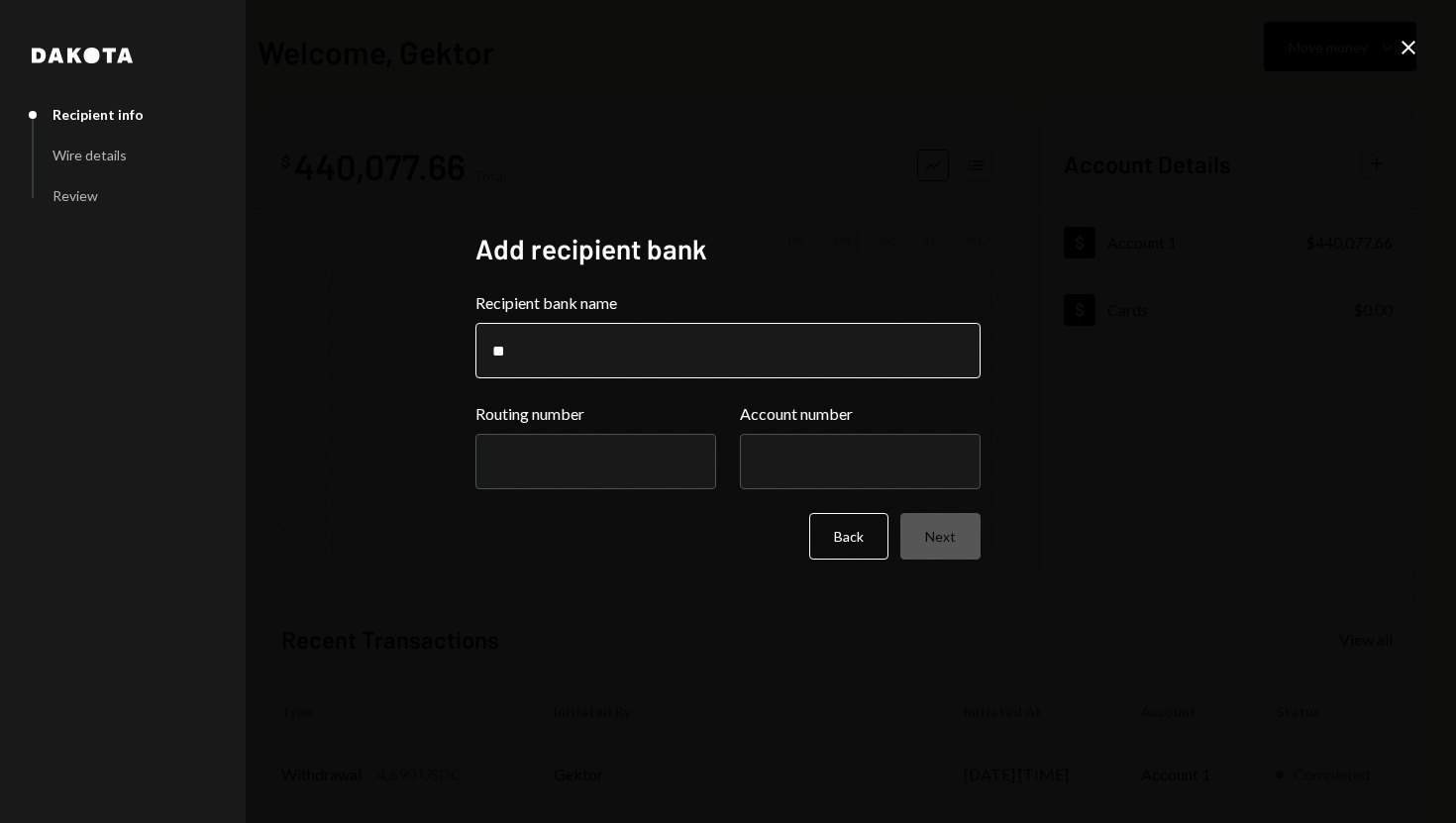 type on "**********" 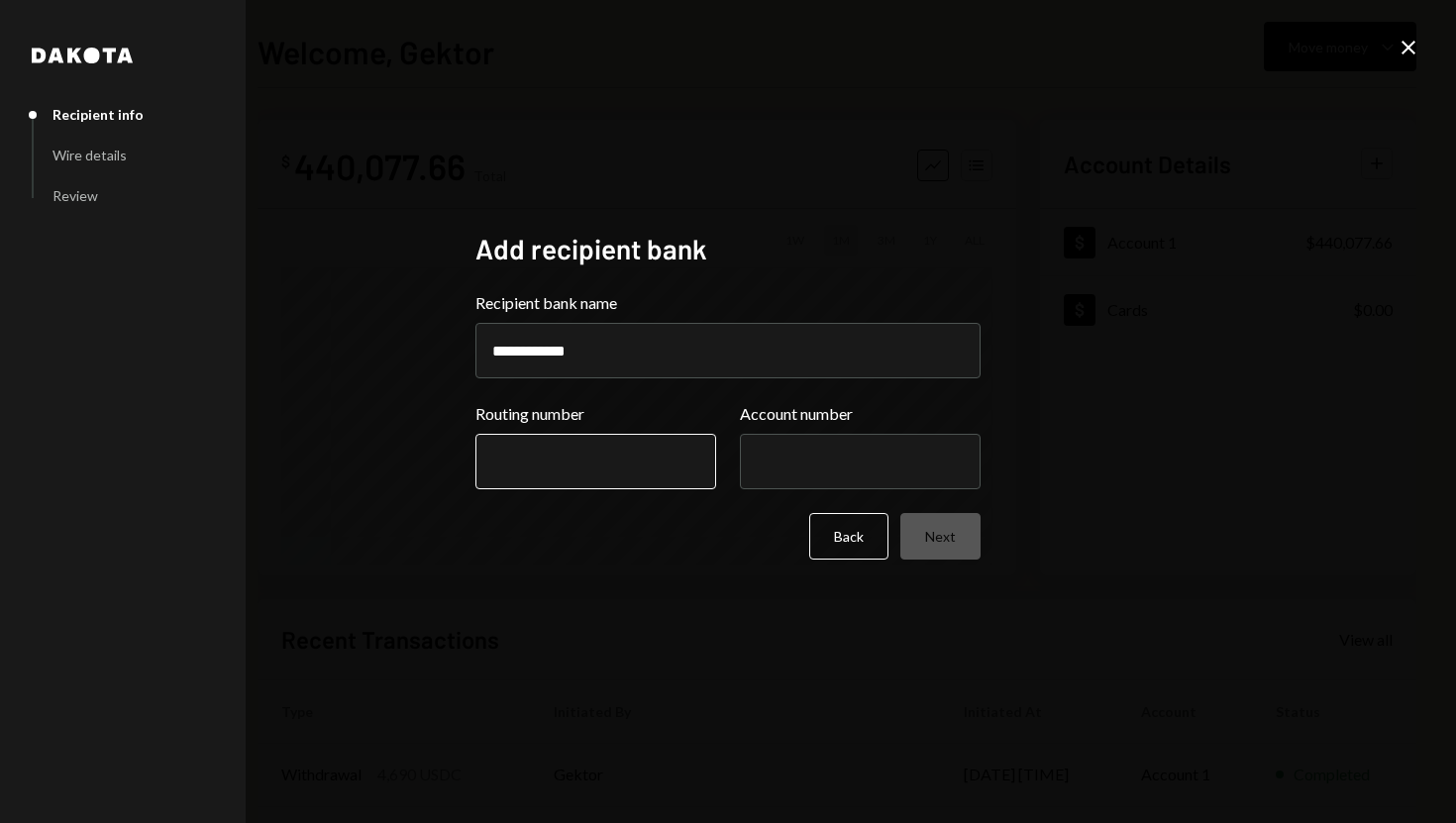 click on "Routing number" at bounding box center [595, 462] 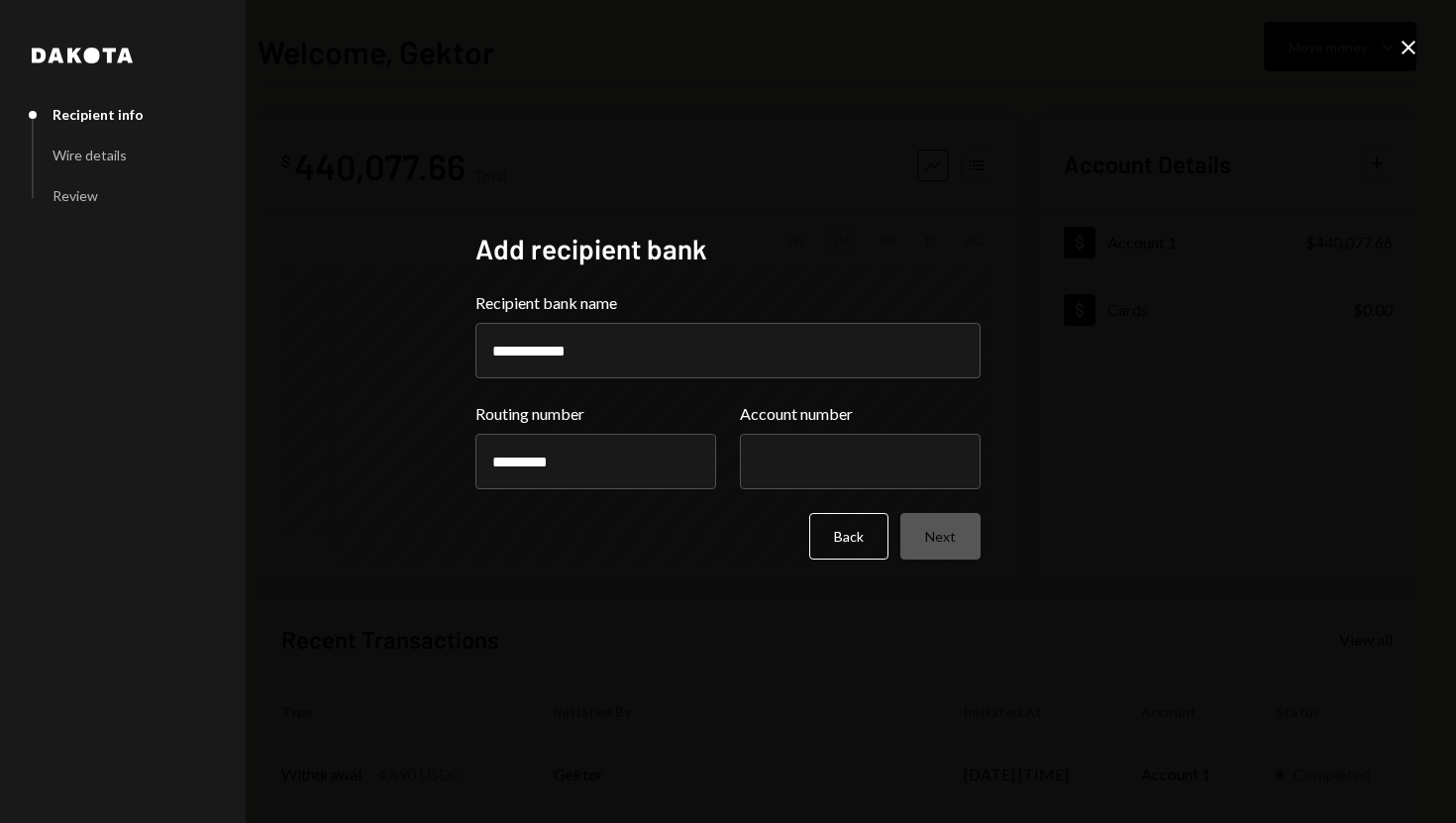 type on "*********" 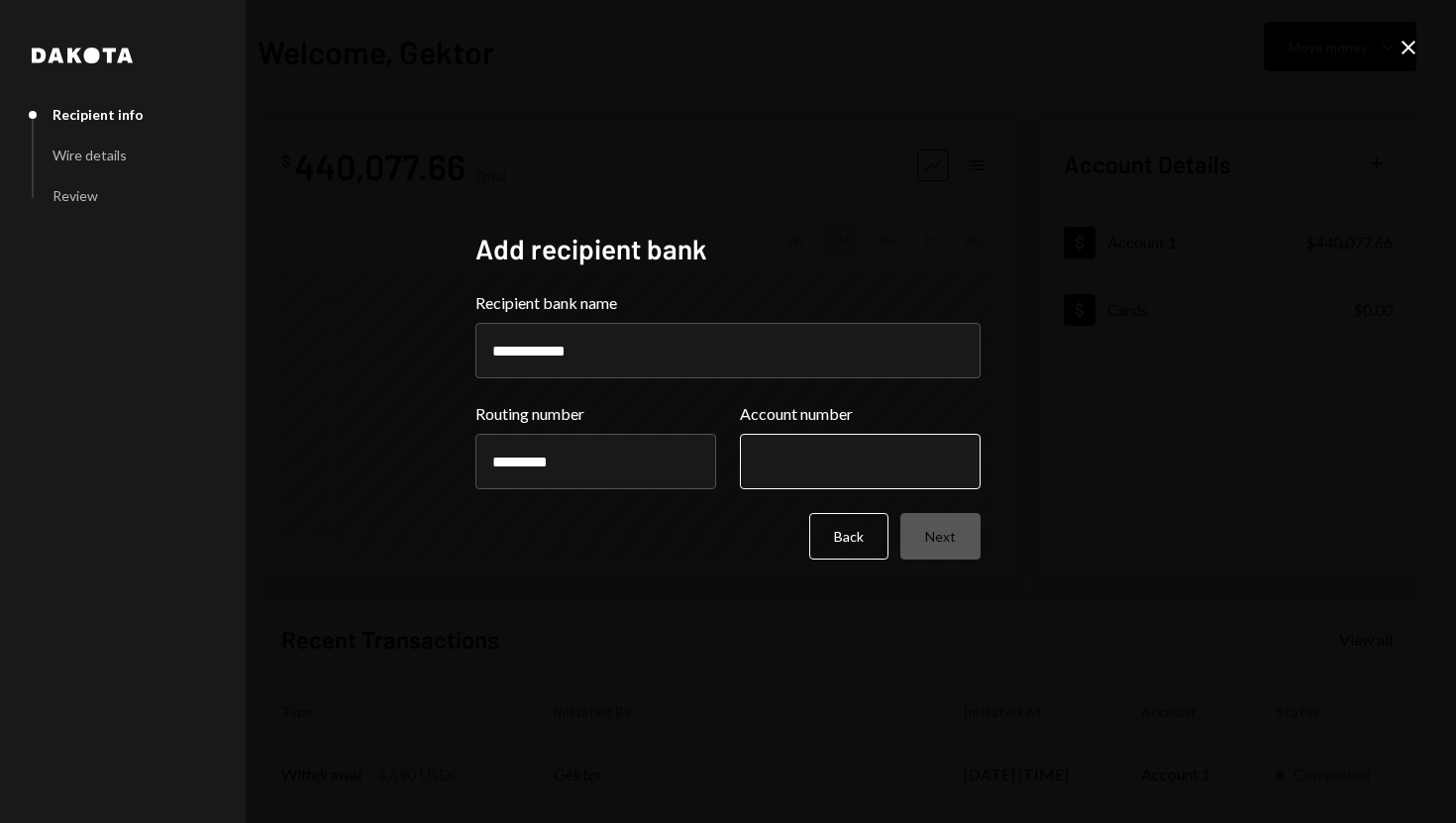 click on "Account number" at bounding box center [860, 462] 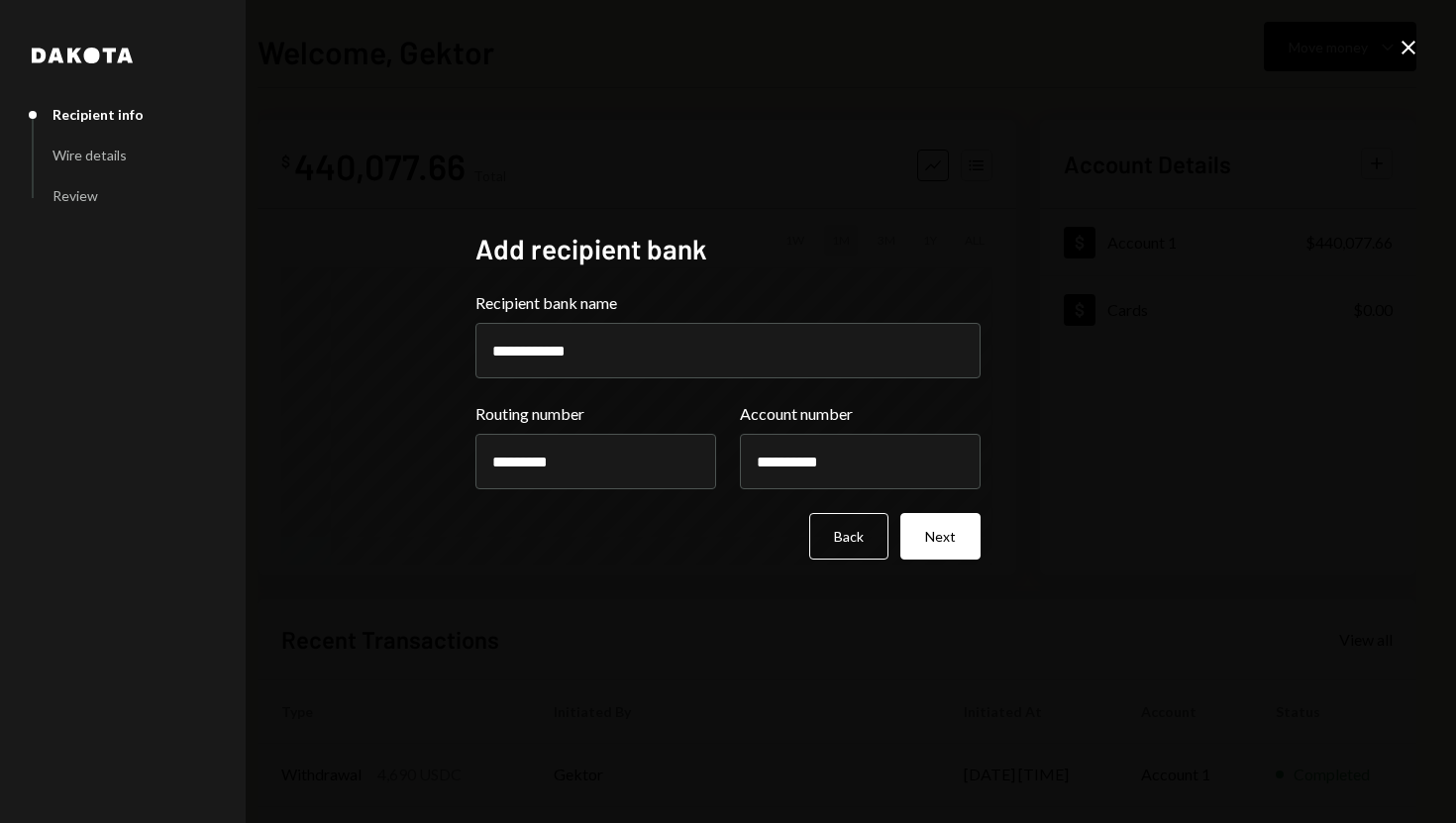type on "**********" 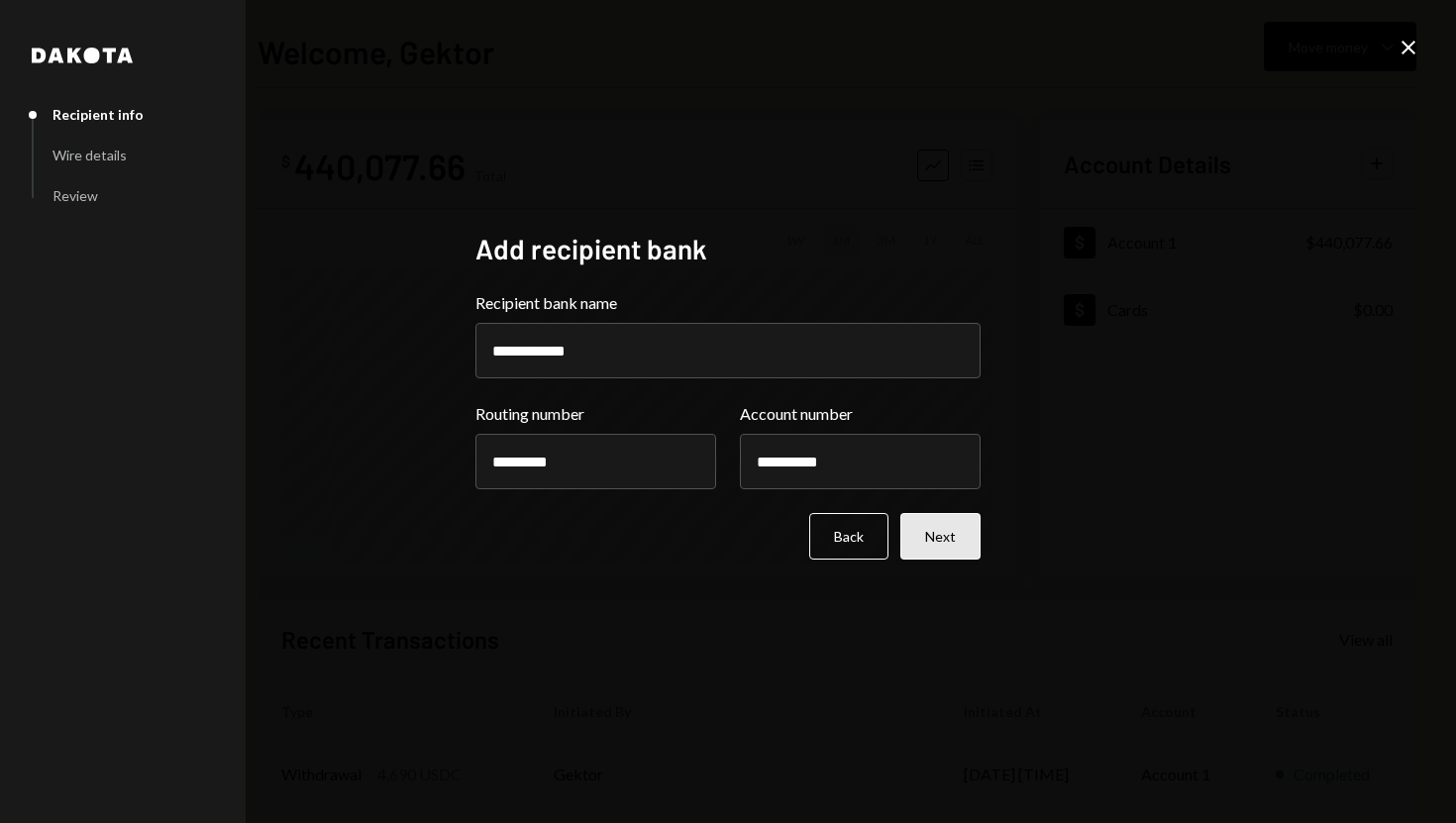 click on "Next" at bounding box center [940, 536] 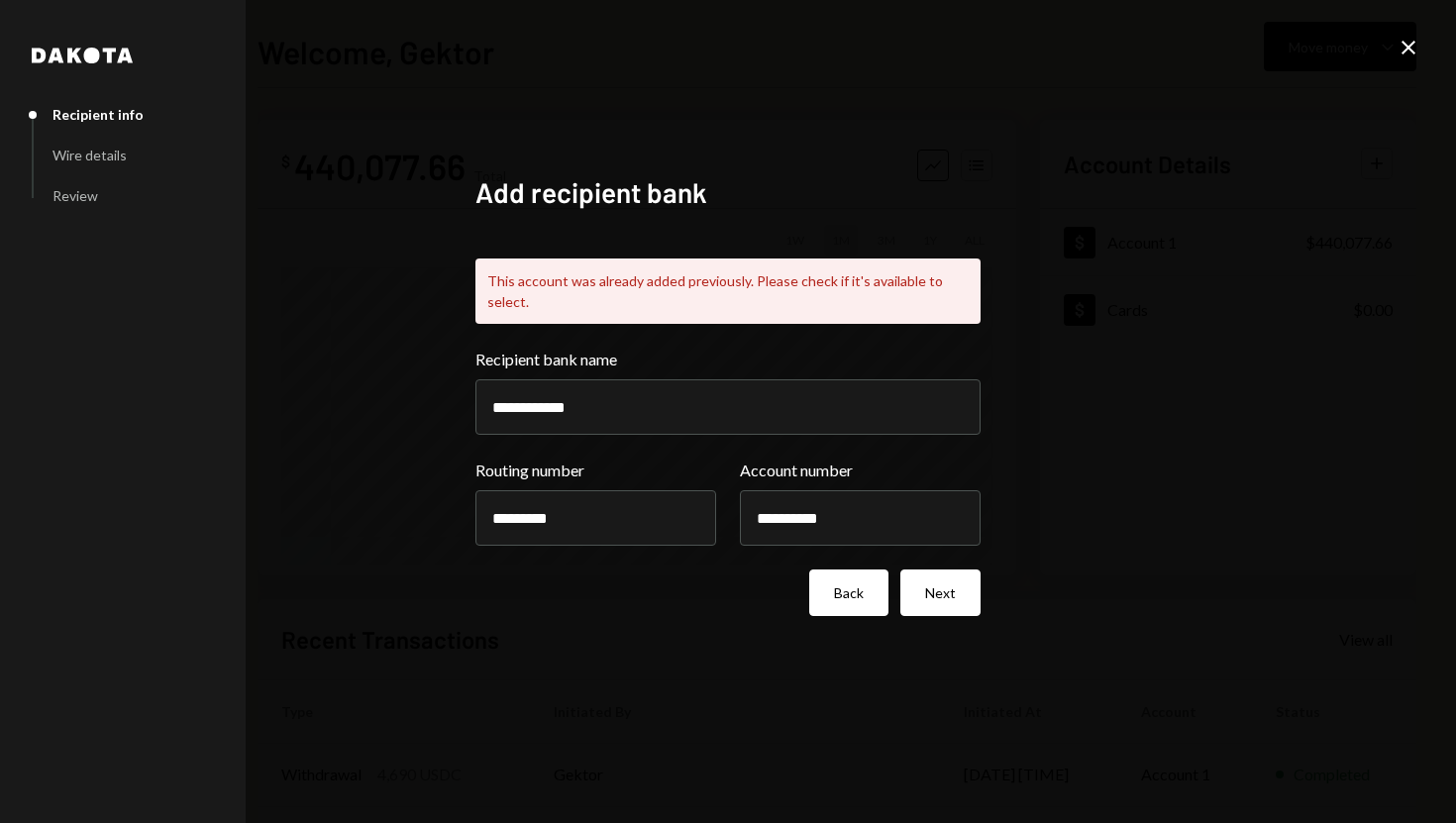 click on "Back" at bounding box center [849, 592] 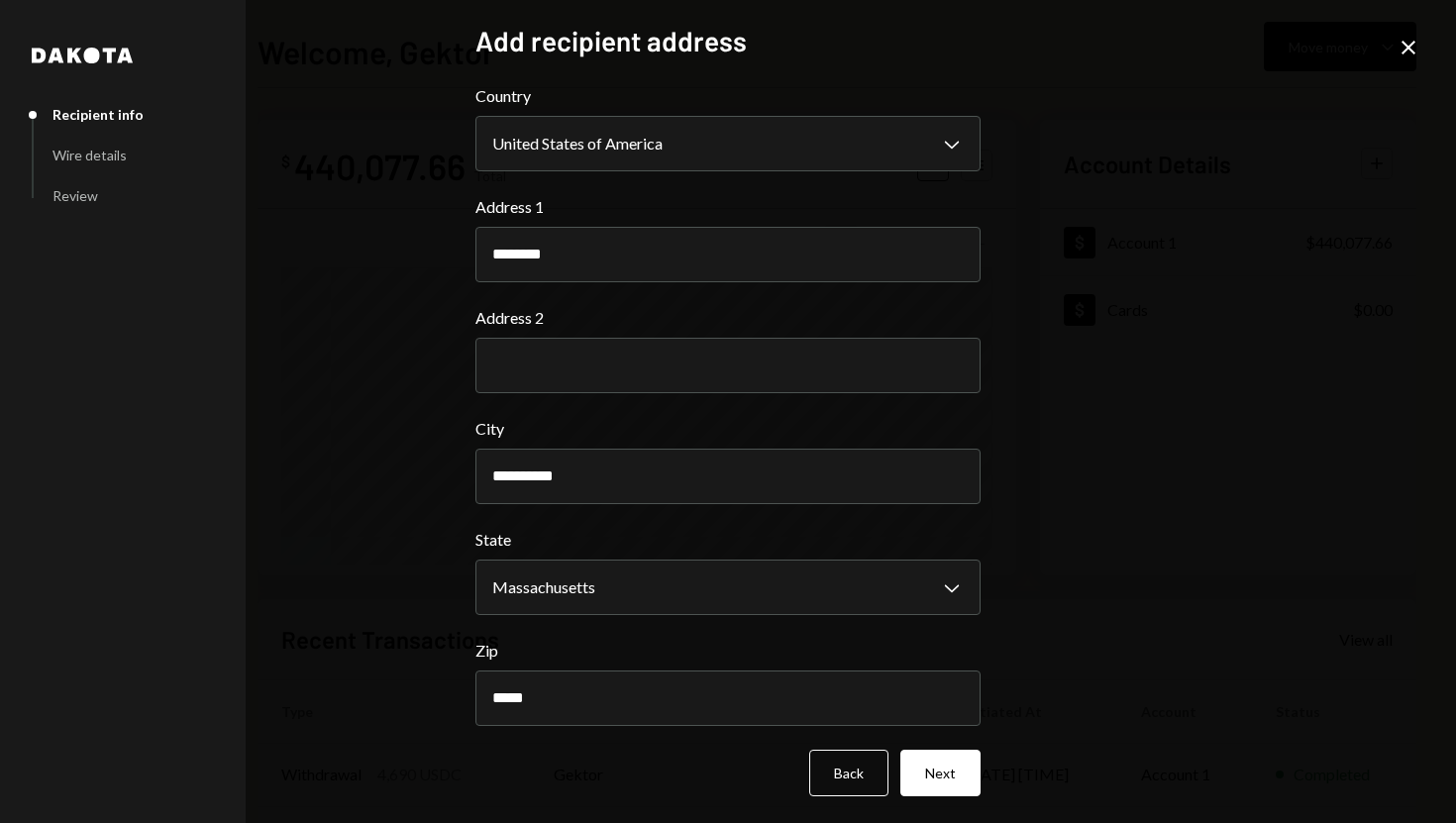 click on "**********" at bounding box center (728, 411) 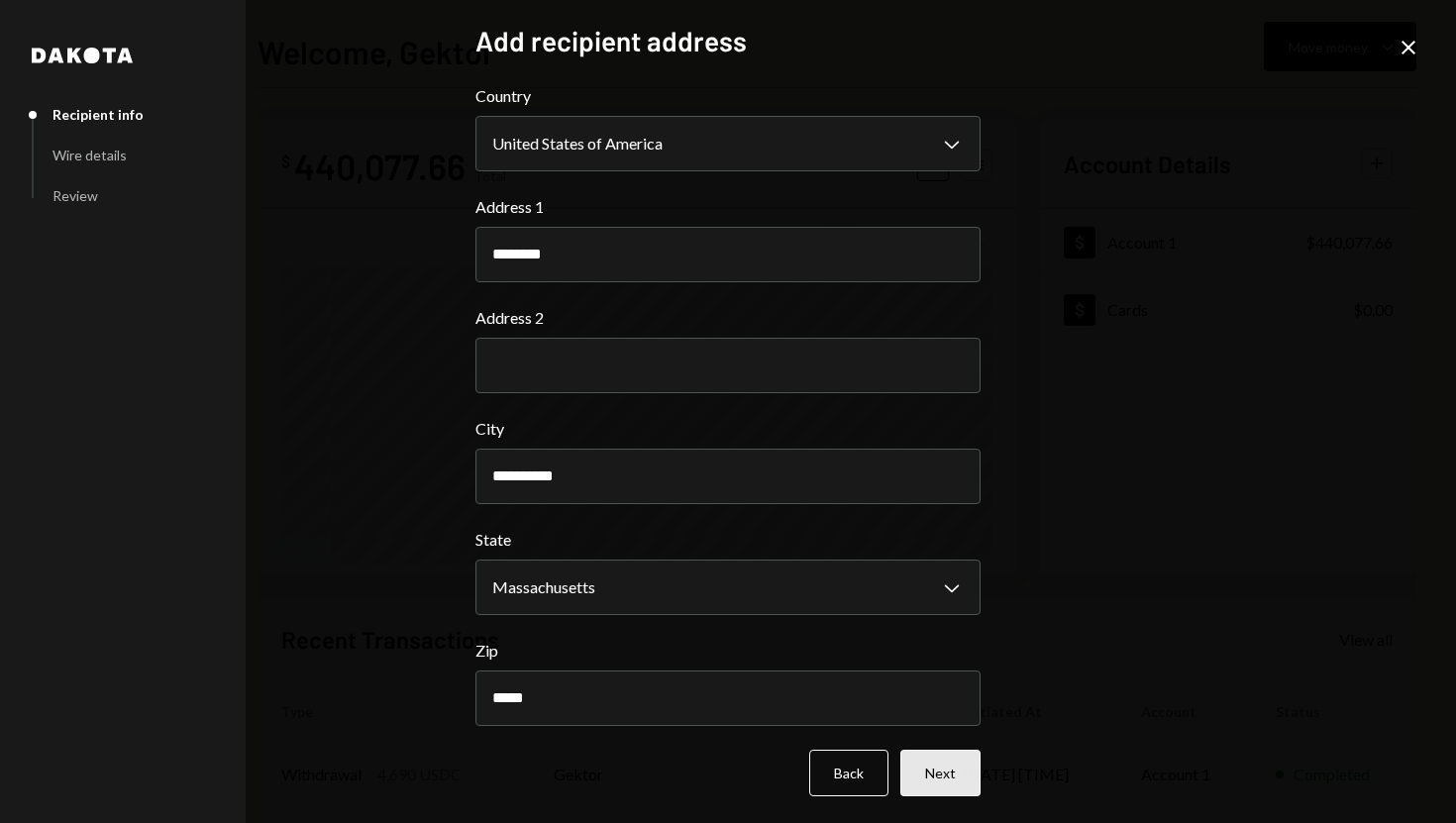 click on "Next" at bounding box center [940, 772] 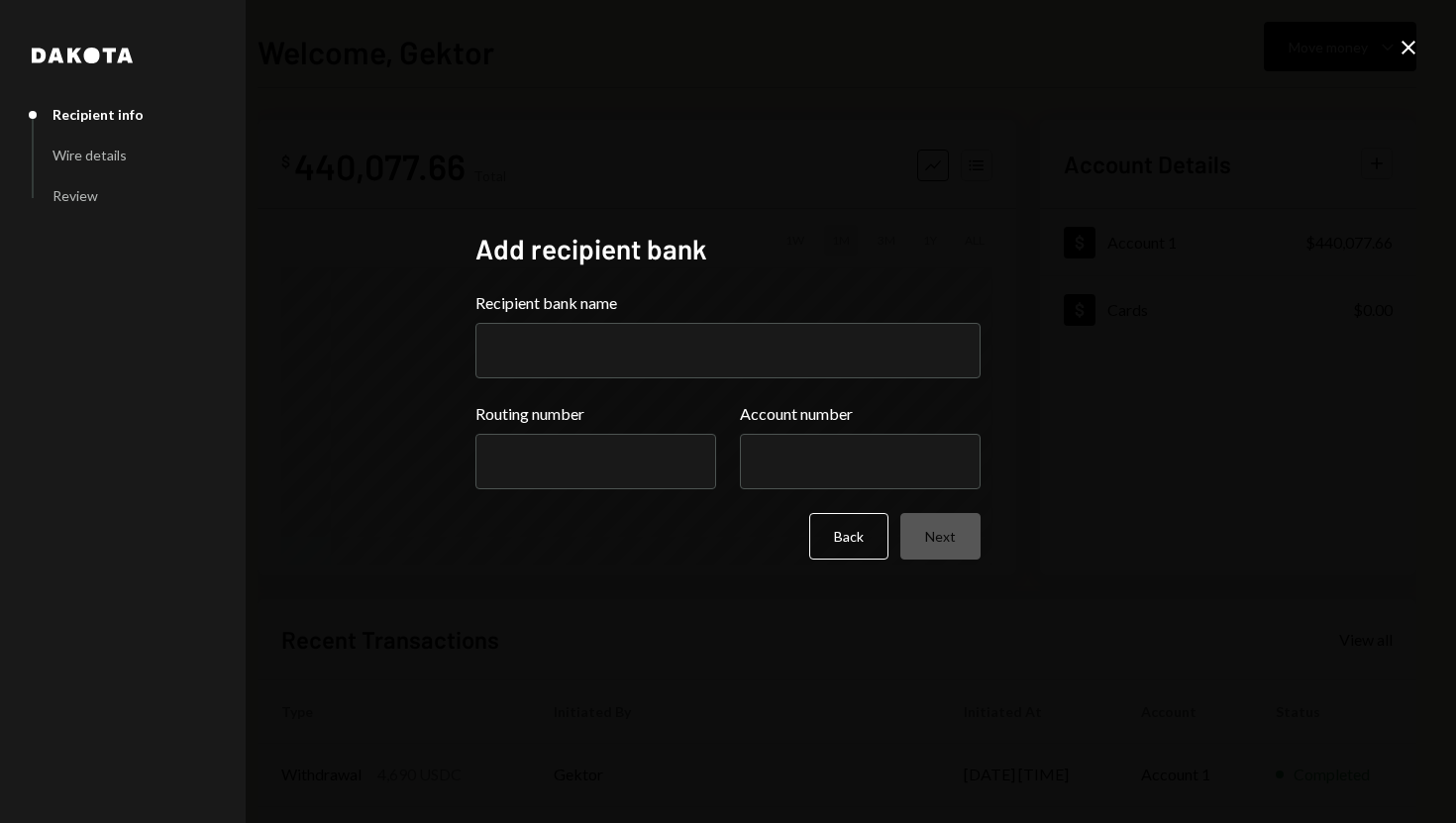 click on "Close" 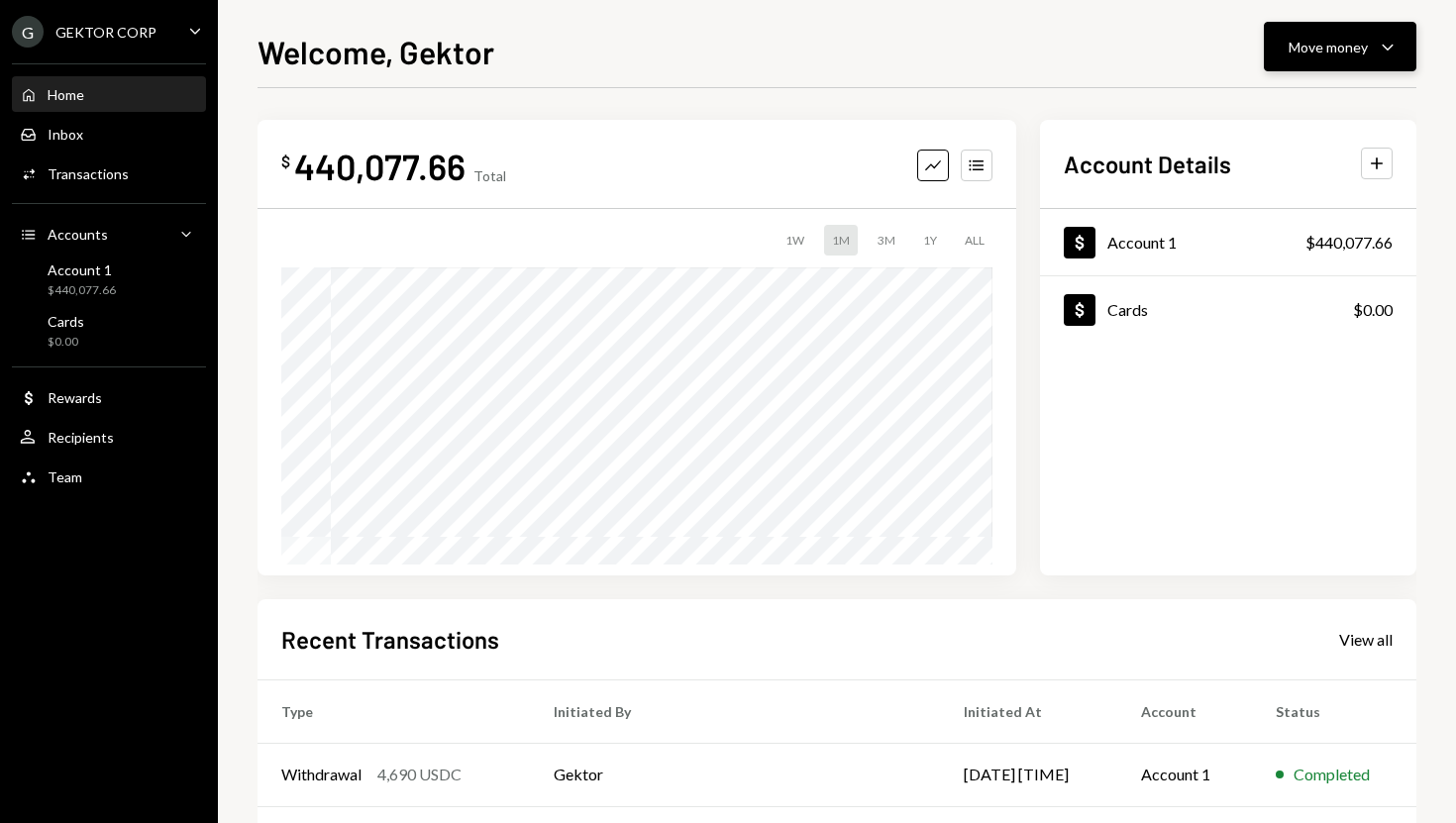 click on "Move money Caret Down" at bounding box center (1340, 47) 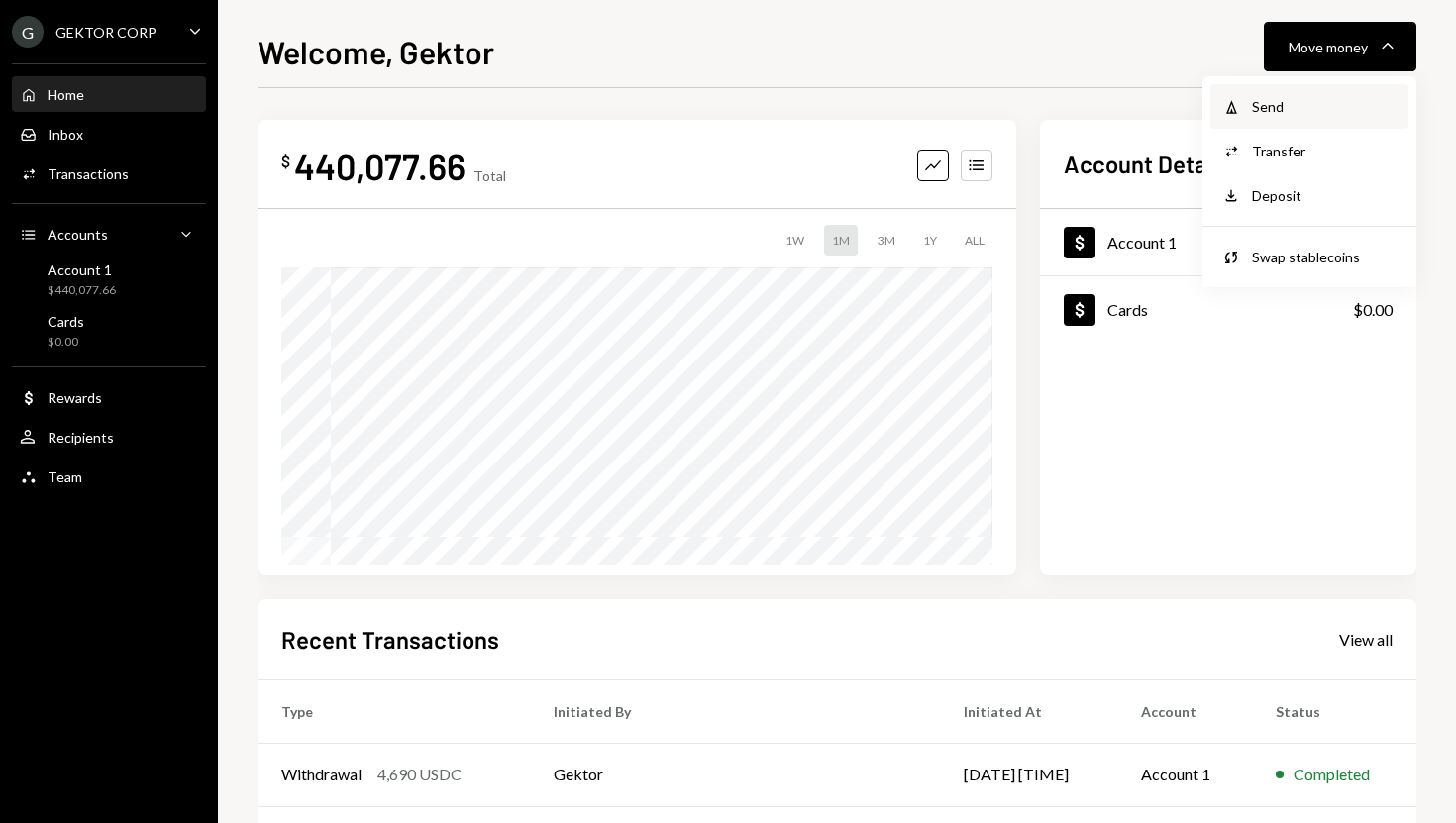 click on "Send" at bounding box center [1324, 106] 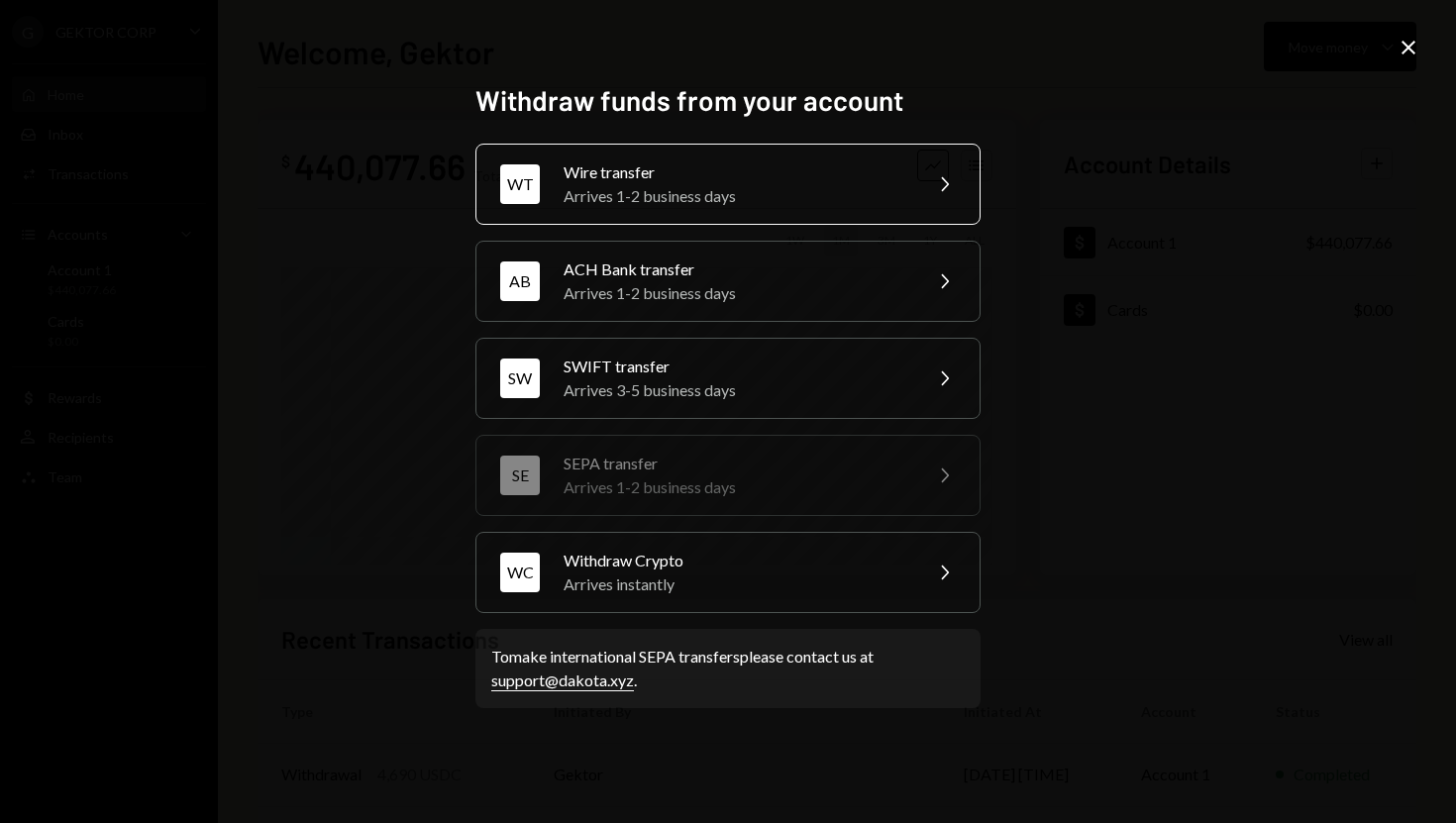 click on "Arrives 1-2 business days" at bounding box center (736, 196) 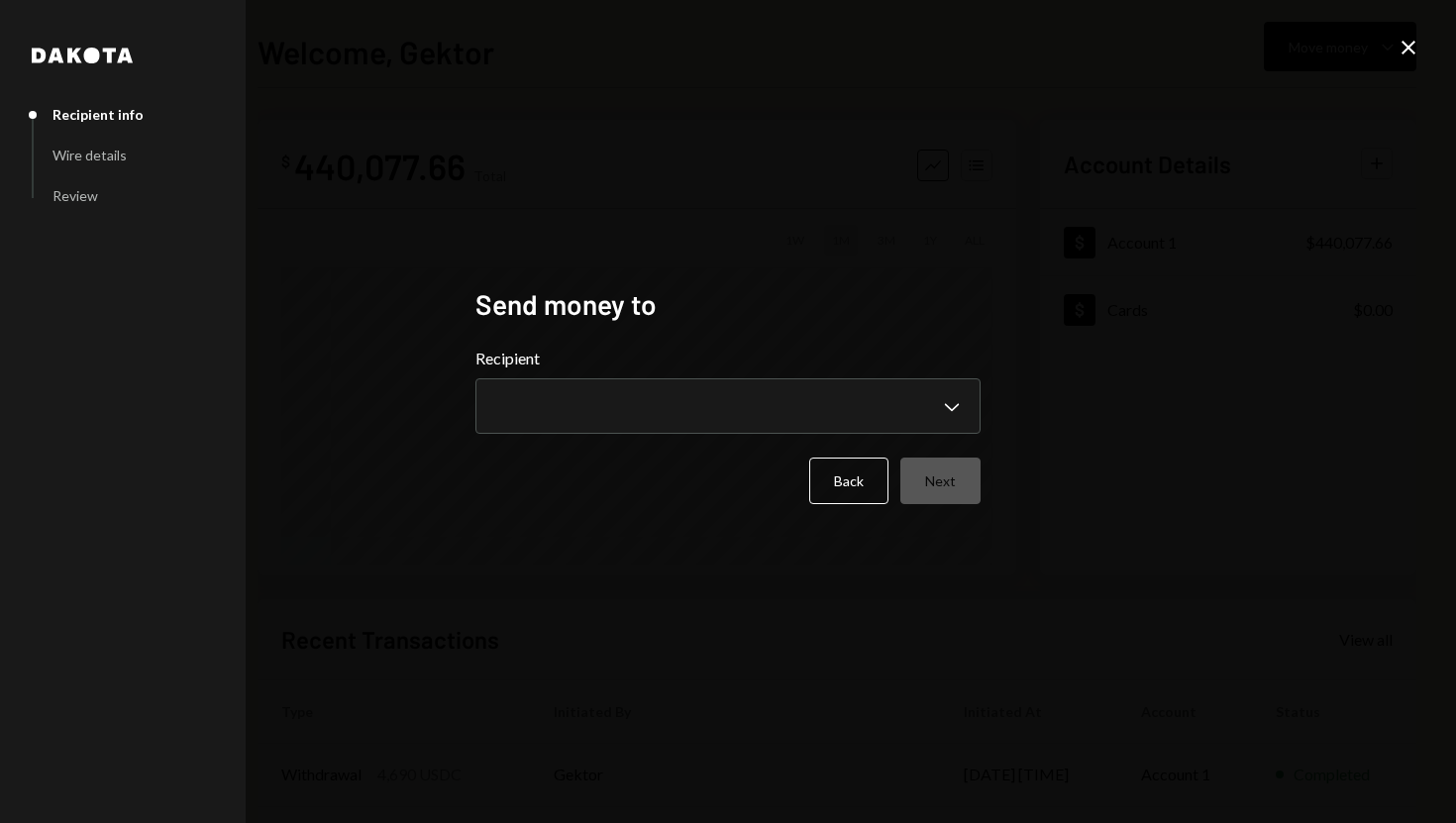 type 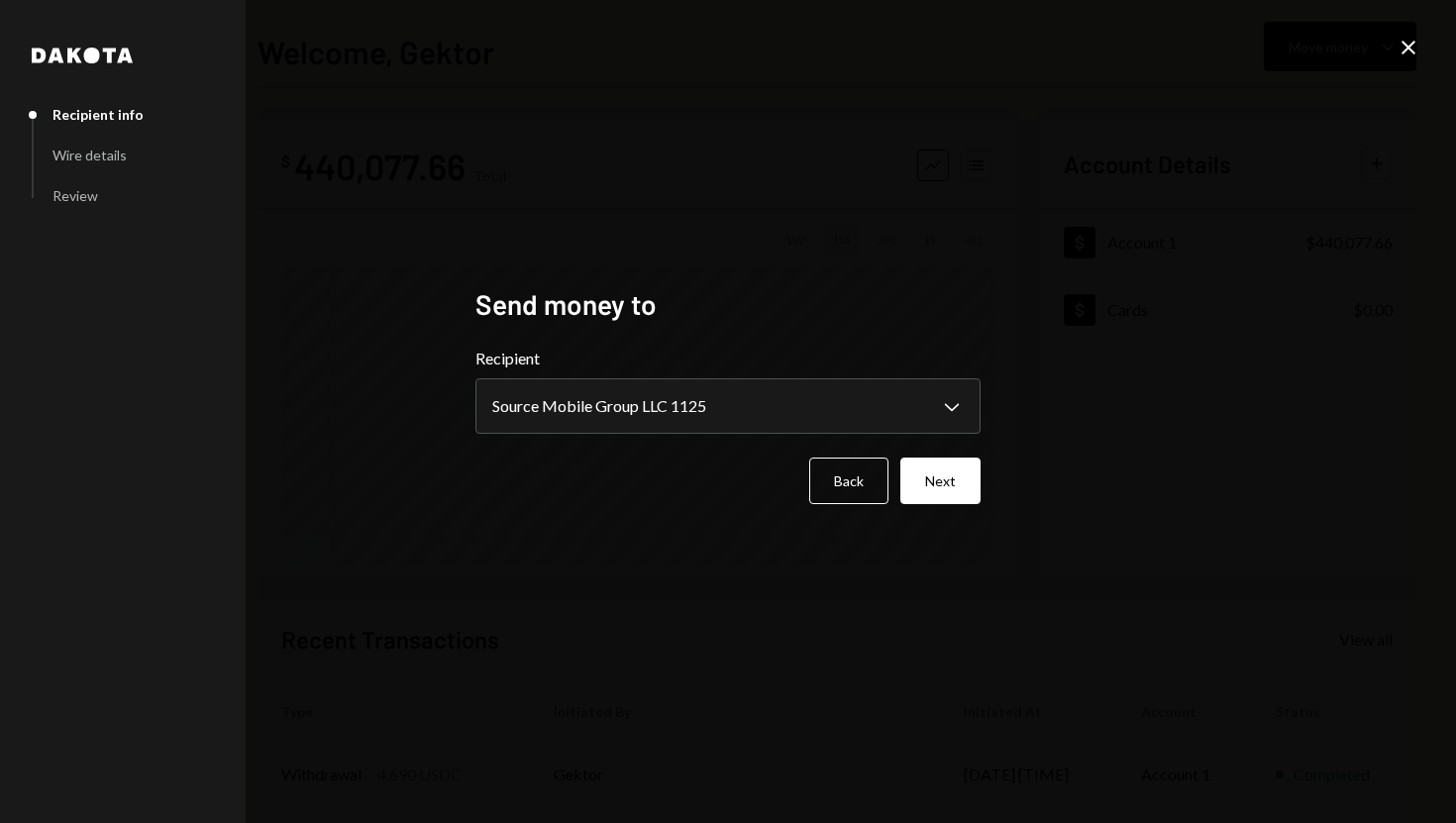 select on "**********" 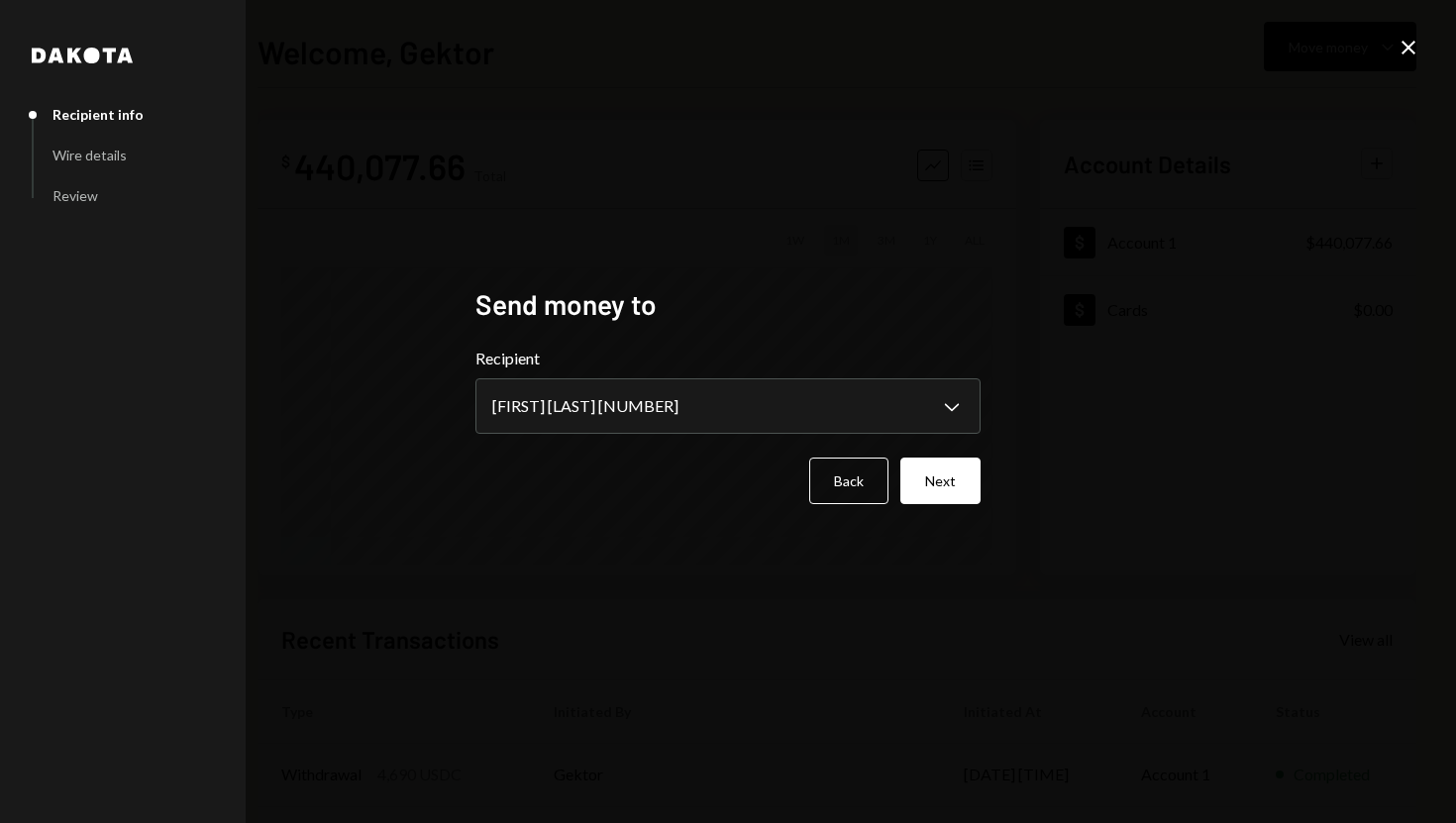 click on "Close" 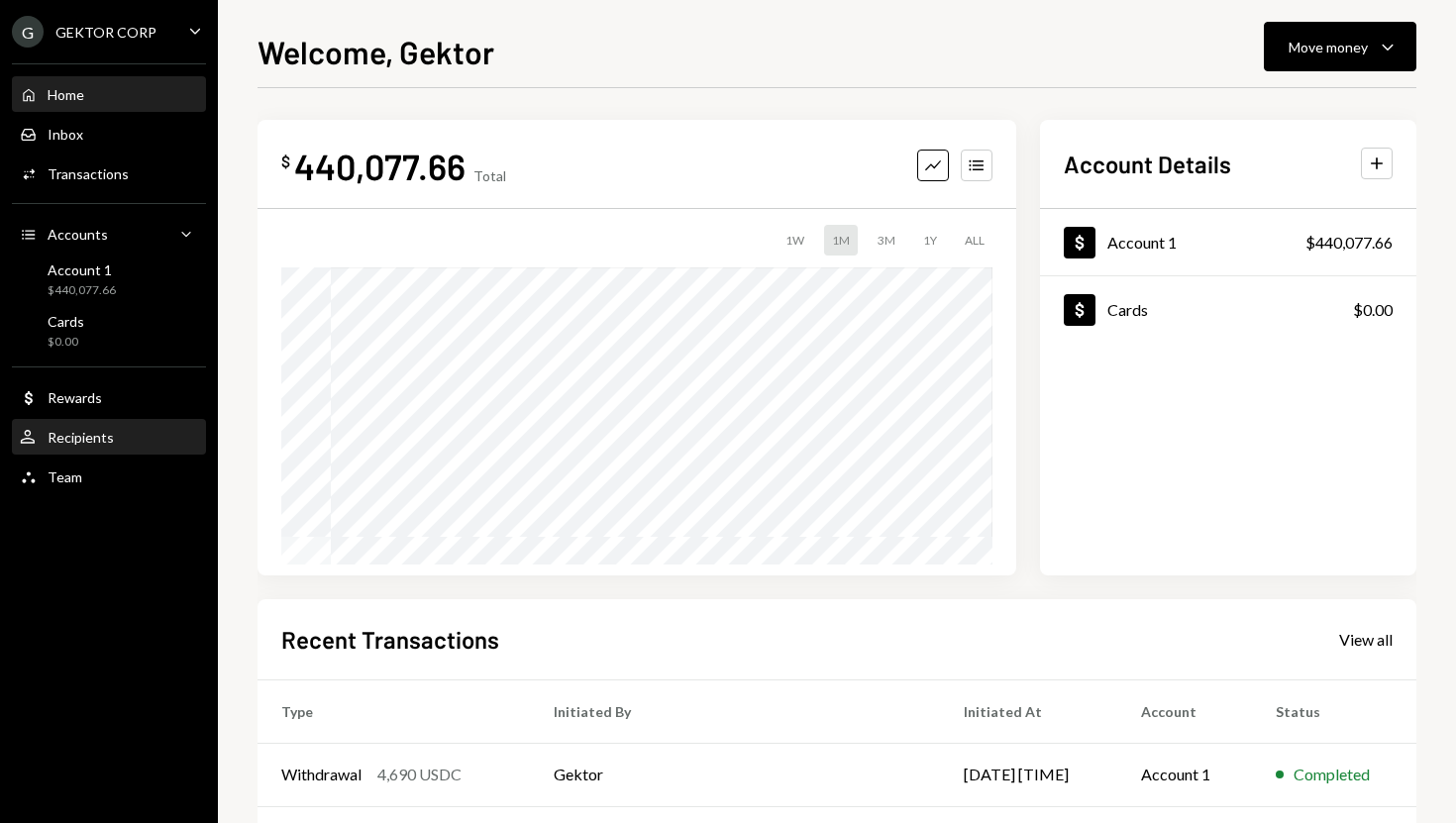 click on "User Recipients" at bounding box center (109, 438) 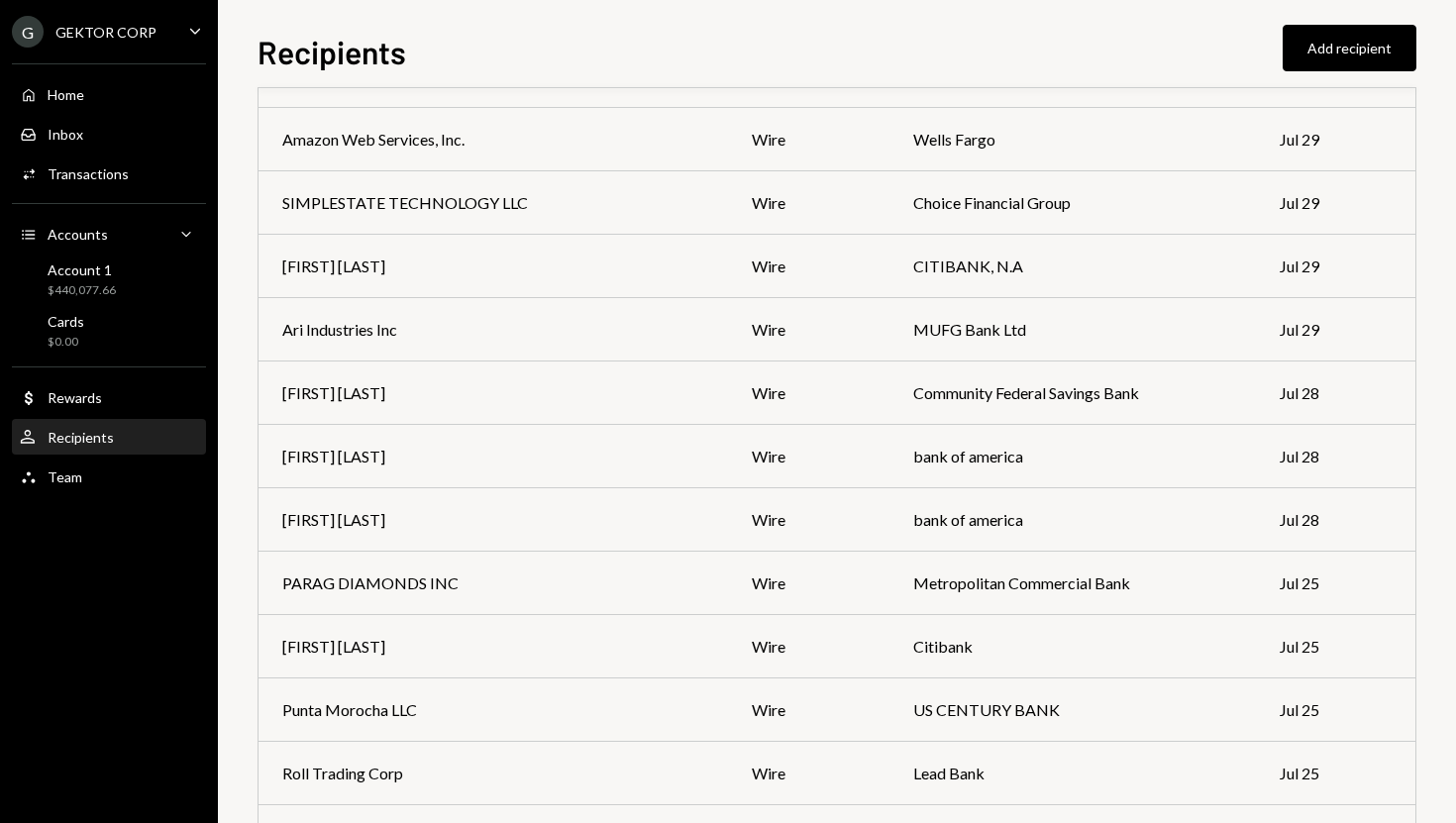 scroll, scrollTop: 14021, scrollLeft: 0, axis: vertical 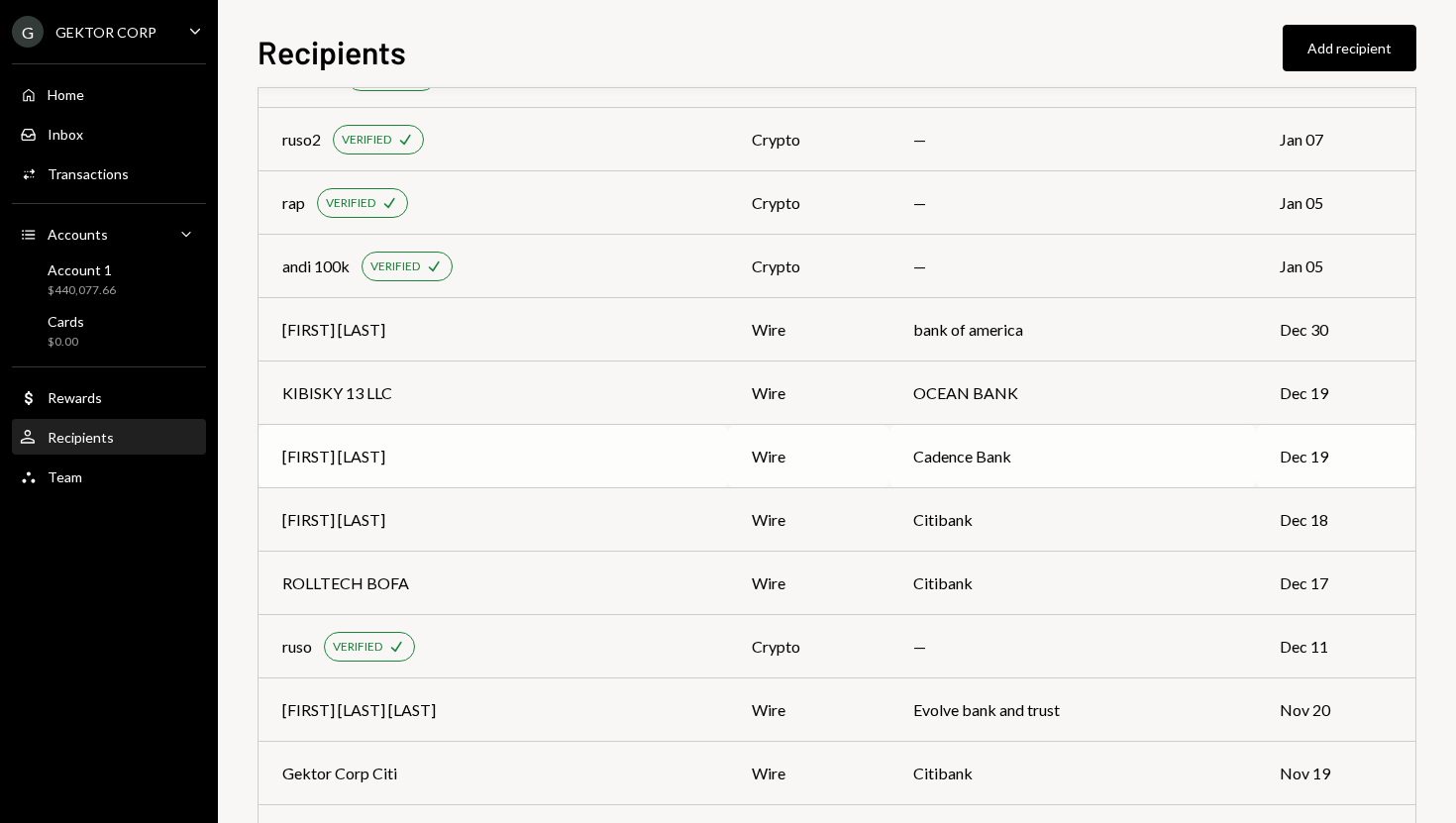 click on "[FIRST] [MIDDLE] [LAST]" at bounding box center [334, 457] 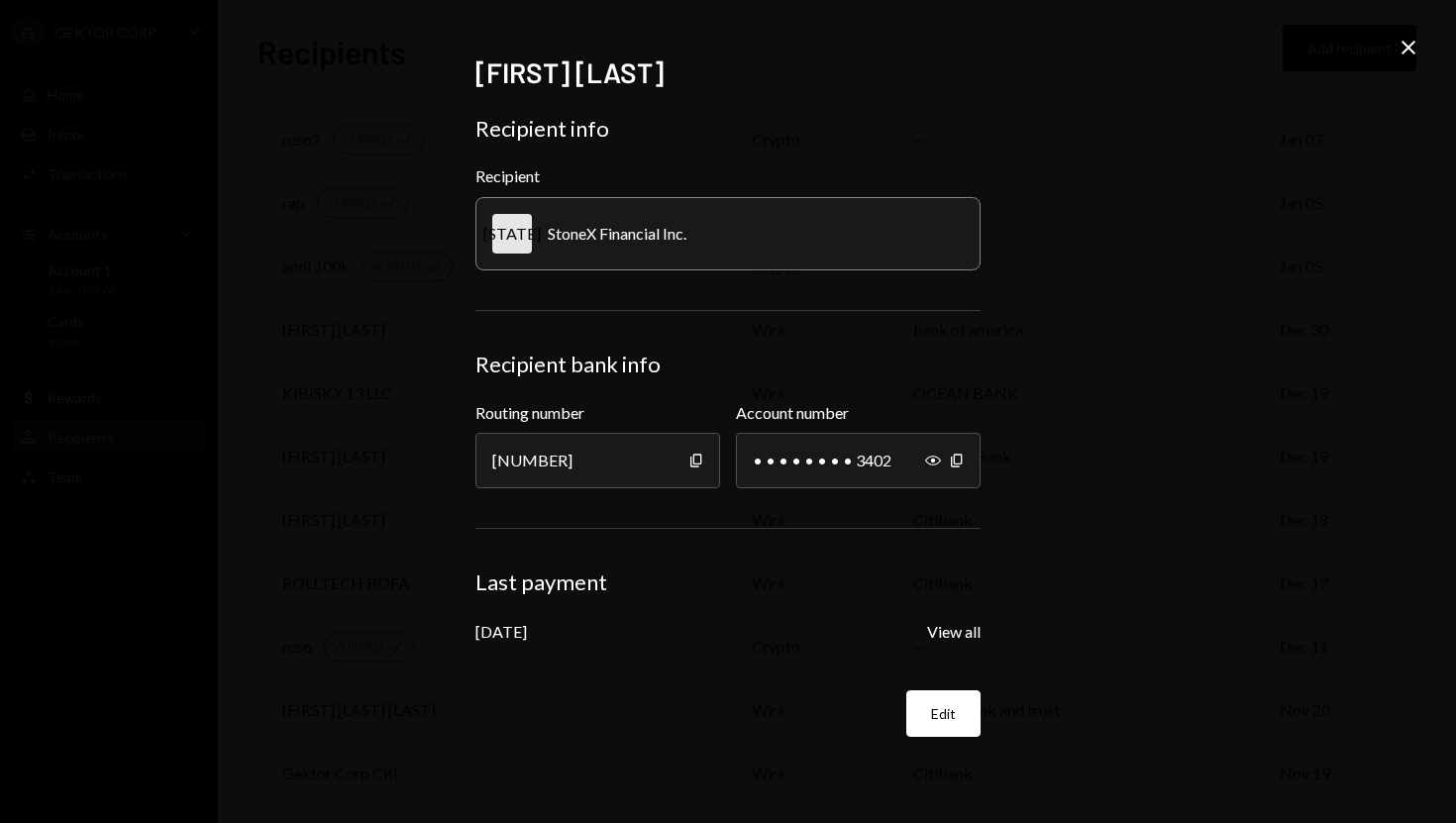 click on "Close" 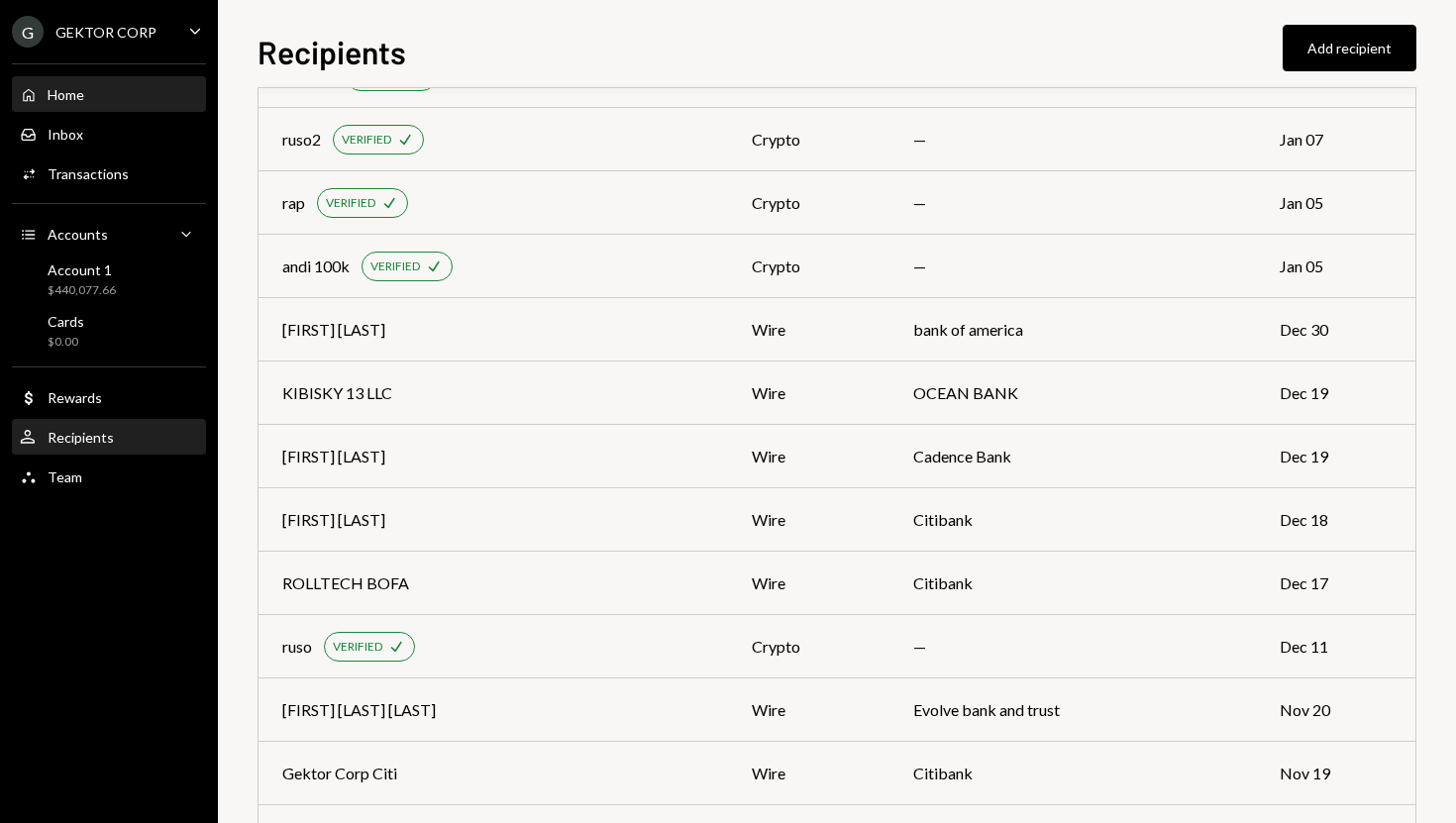 click on "Home Home" at bounding box center (109, 95) 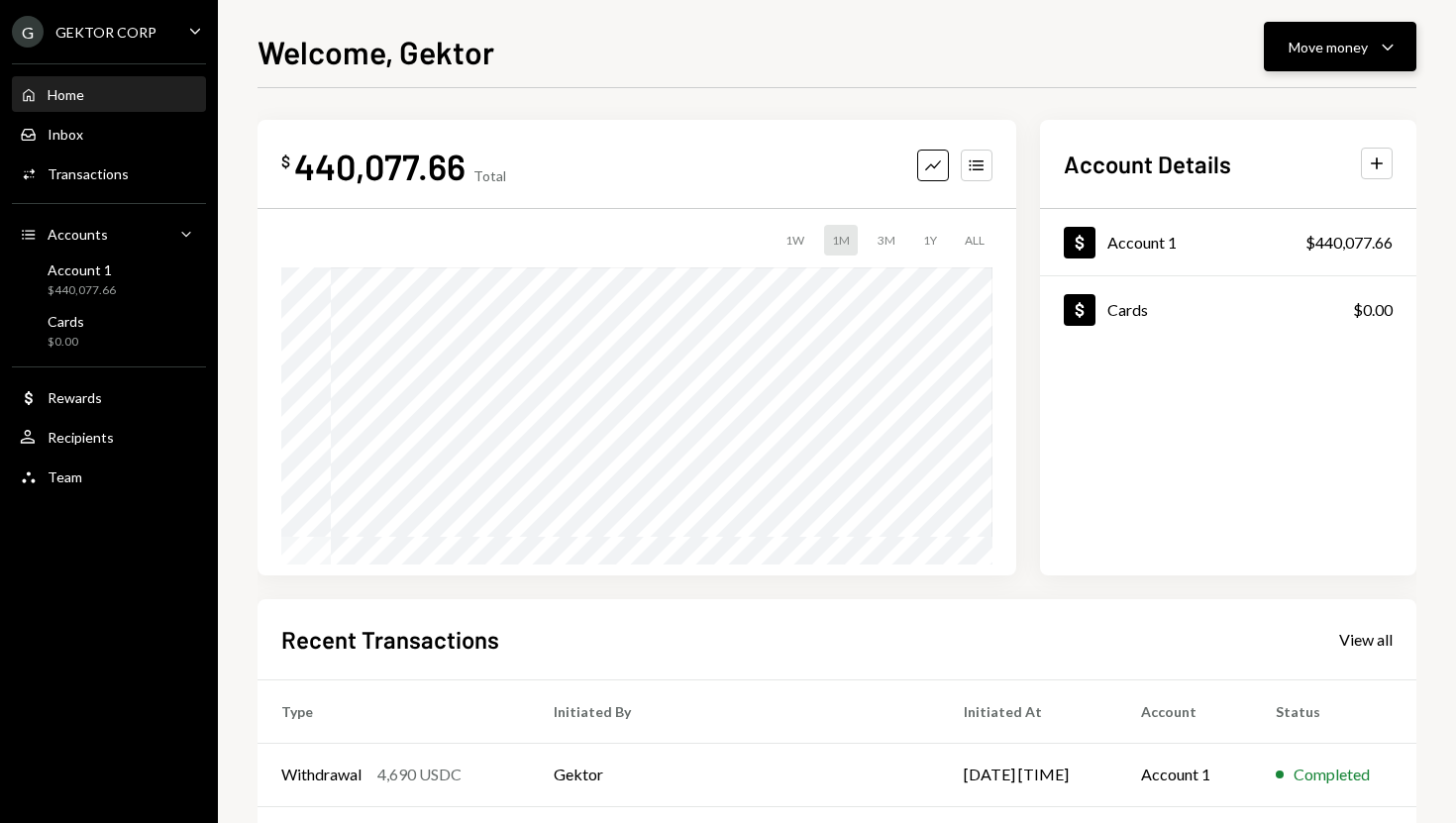 click on "Move money" at bounding box center [1328, 47] 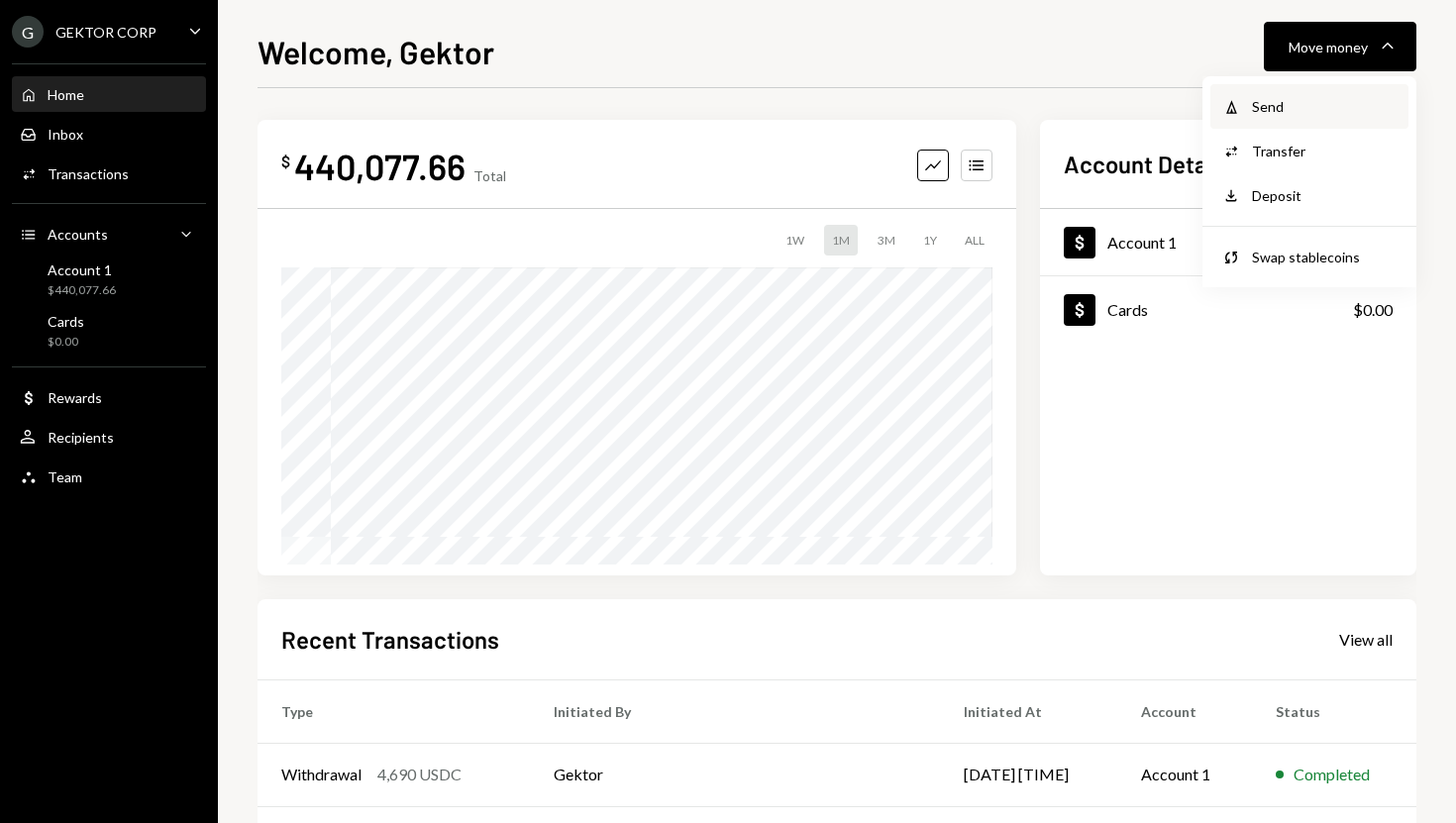 click on "Withdraw Send" at bounding box center [1309, 106] 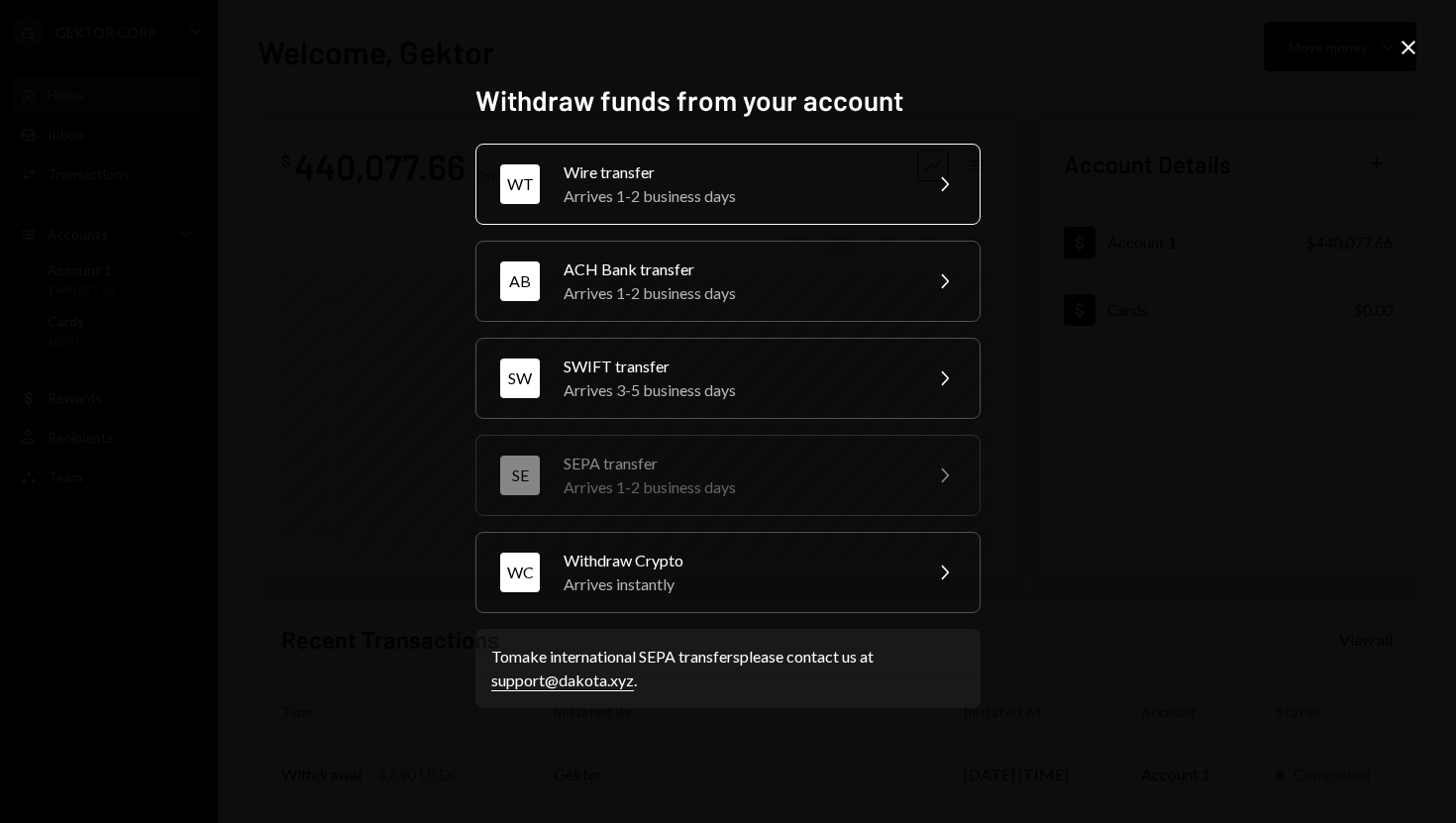 click on "Arrives 1-2 business days" at bounding box center [736, 196] 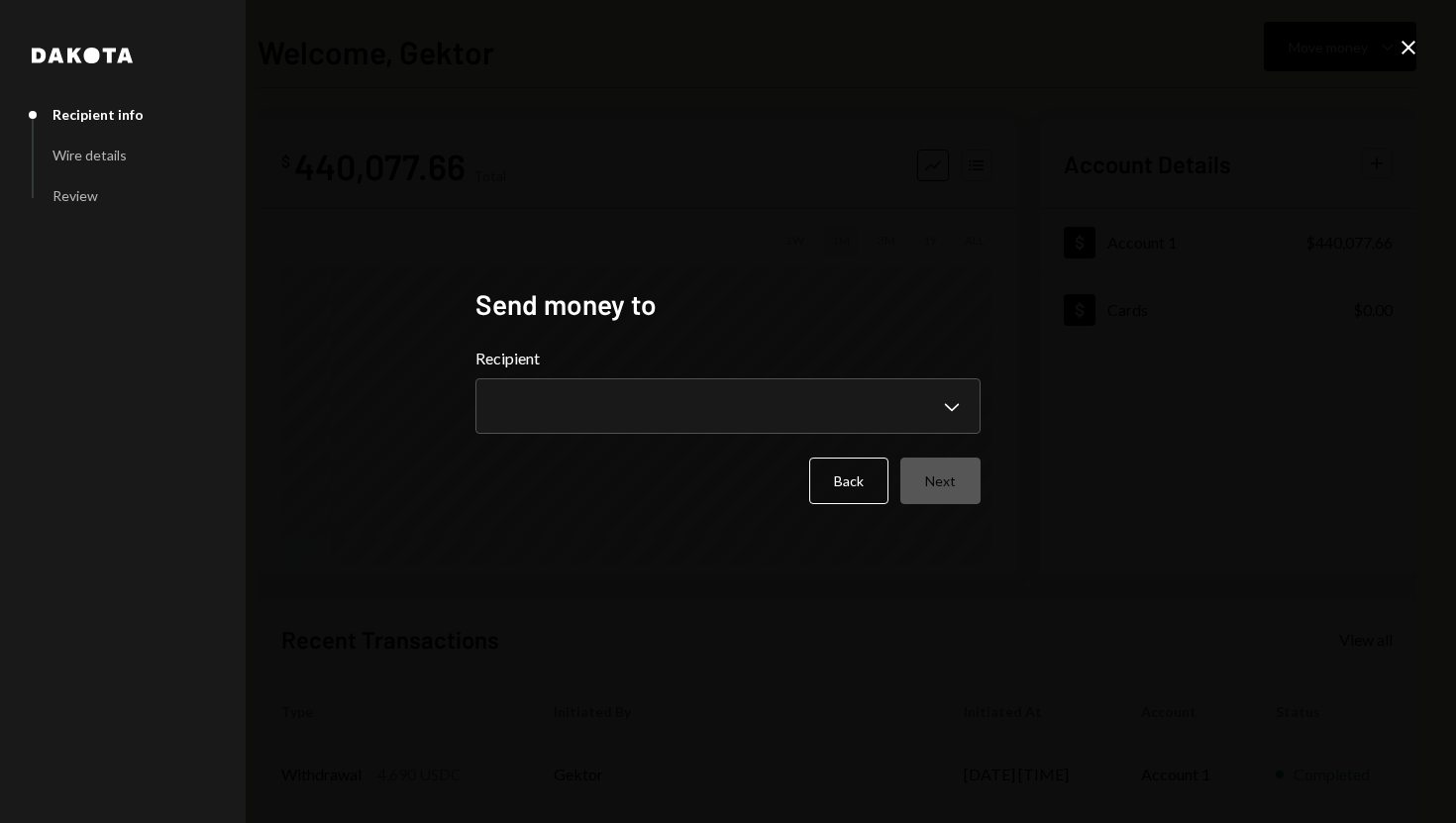 type 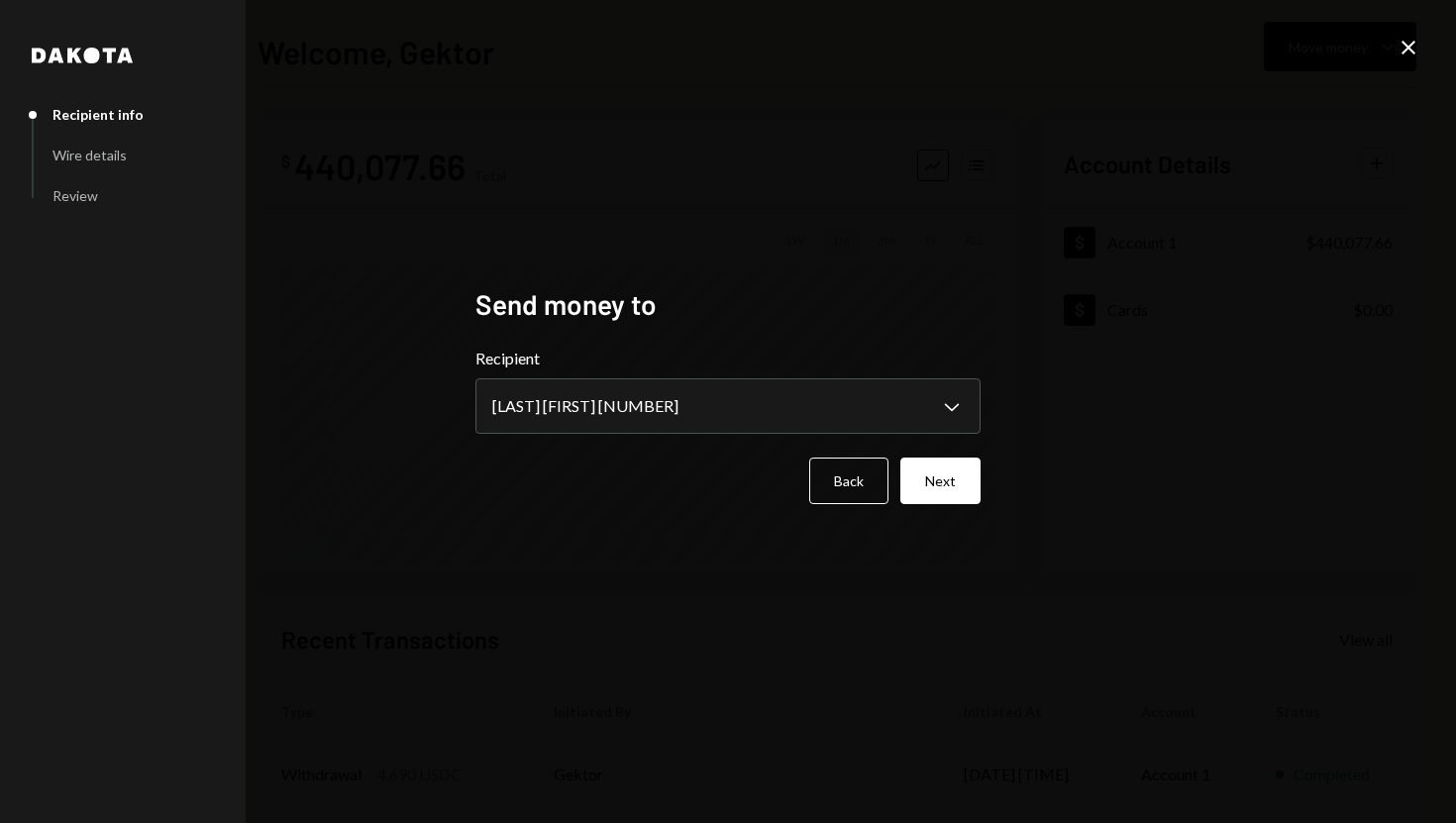 type 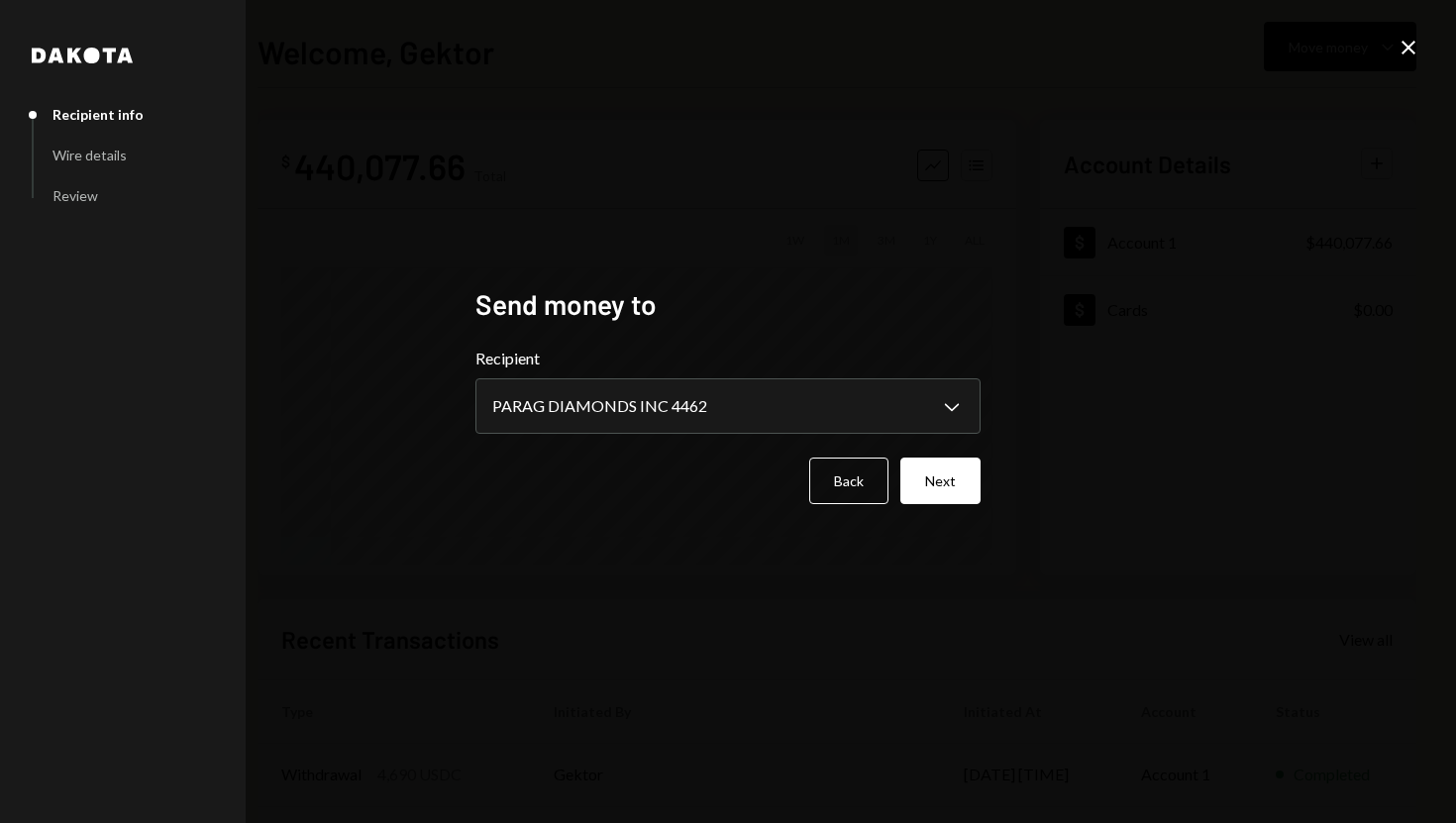 click on "**********" at bounding box center [728, 411] 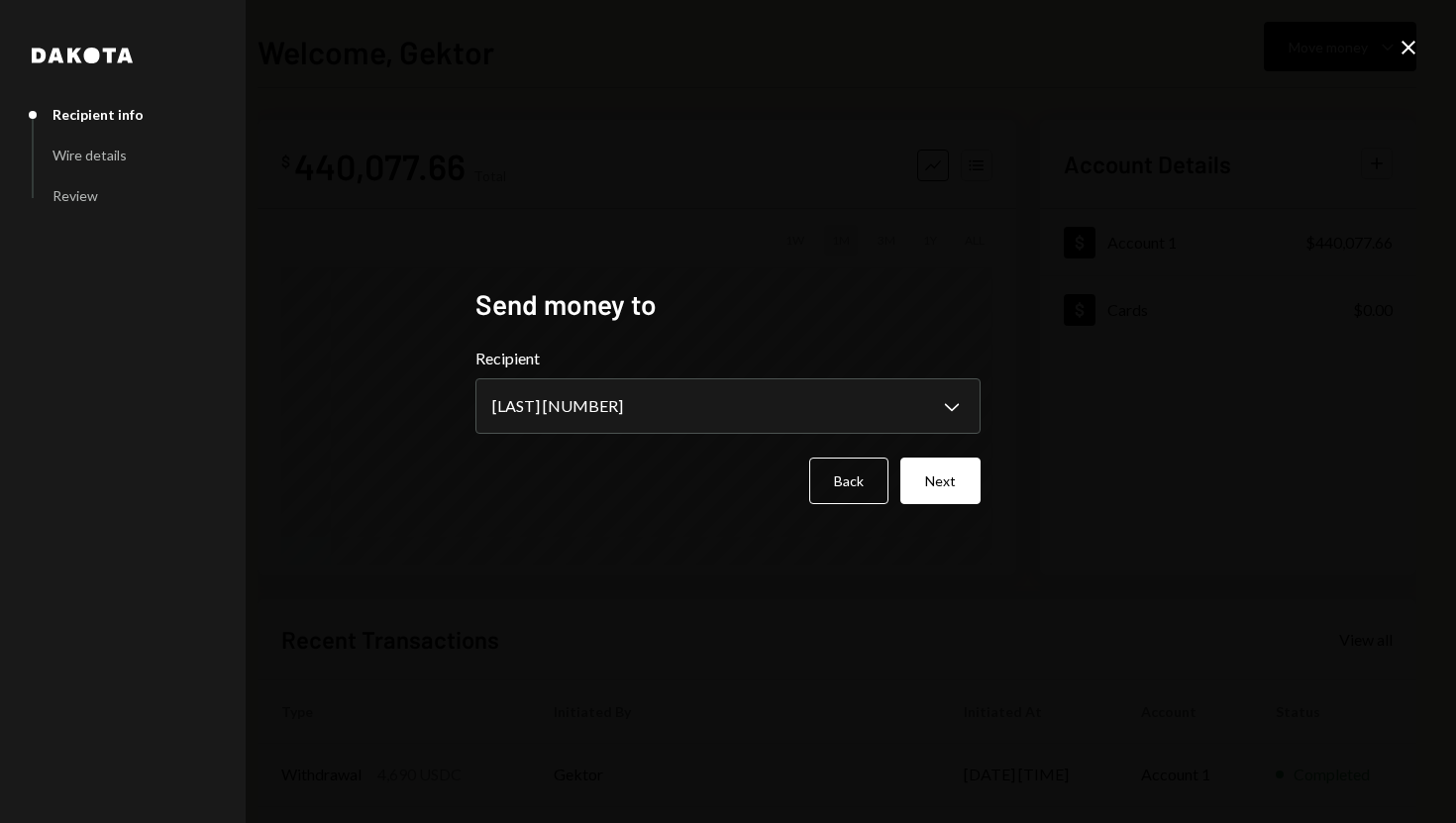 click on "**********" at bounding box center [728, 411] 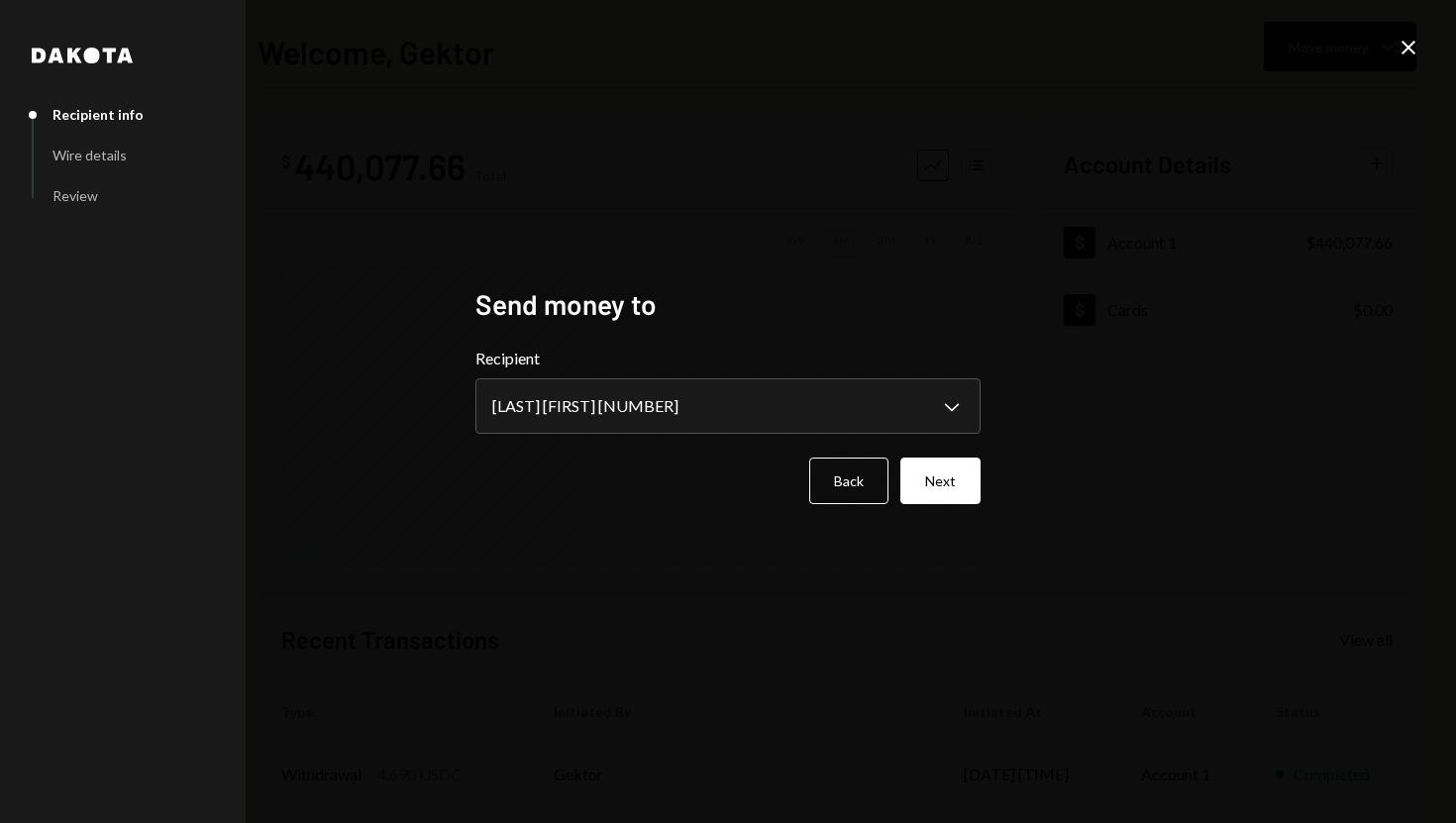 click on "Send money to" at bounding box center [728, 304] 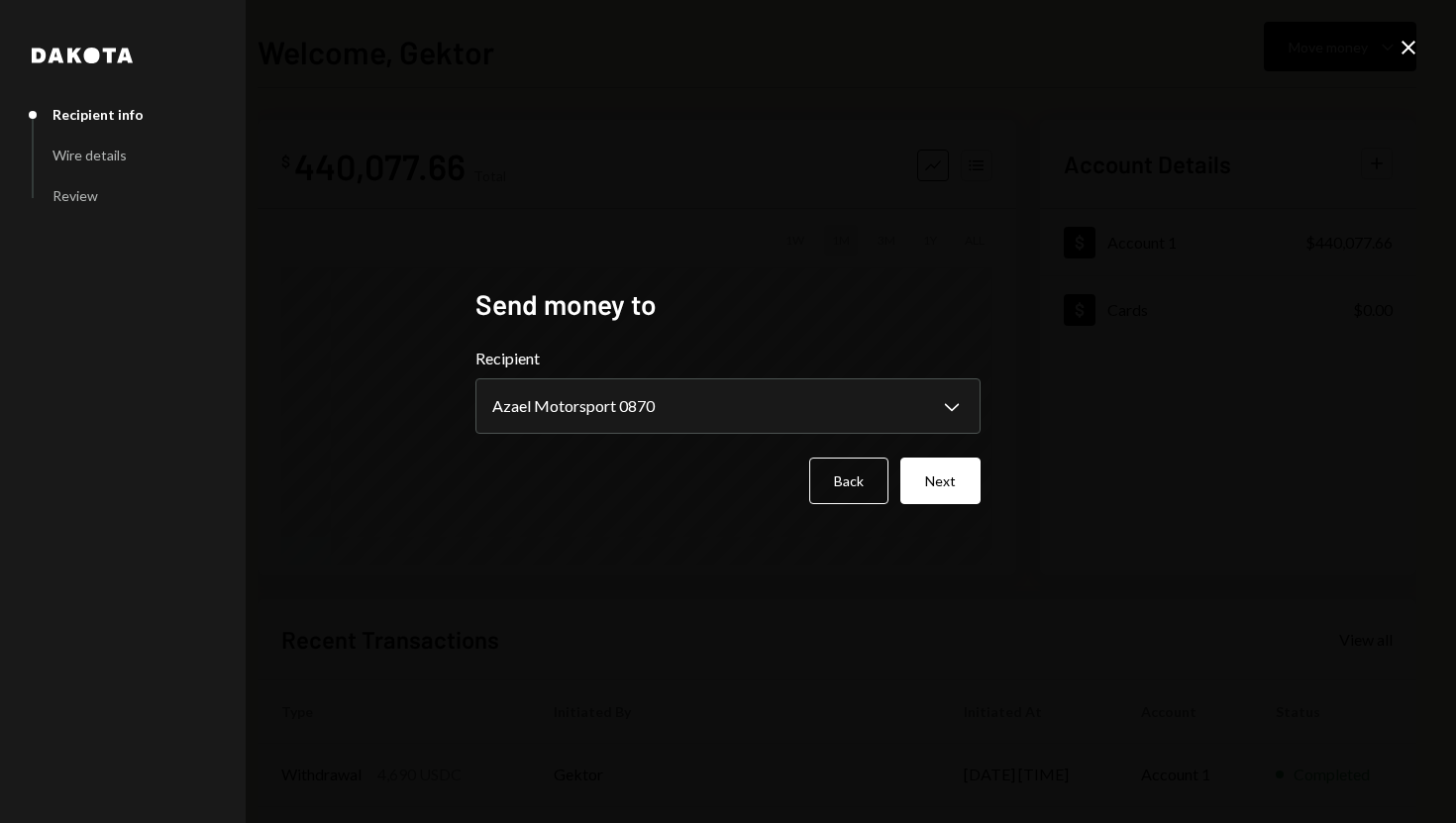 select on "**********" 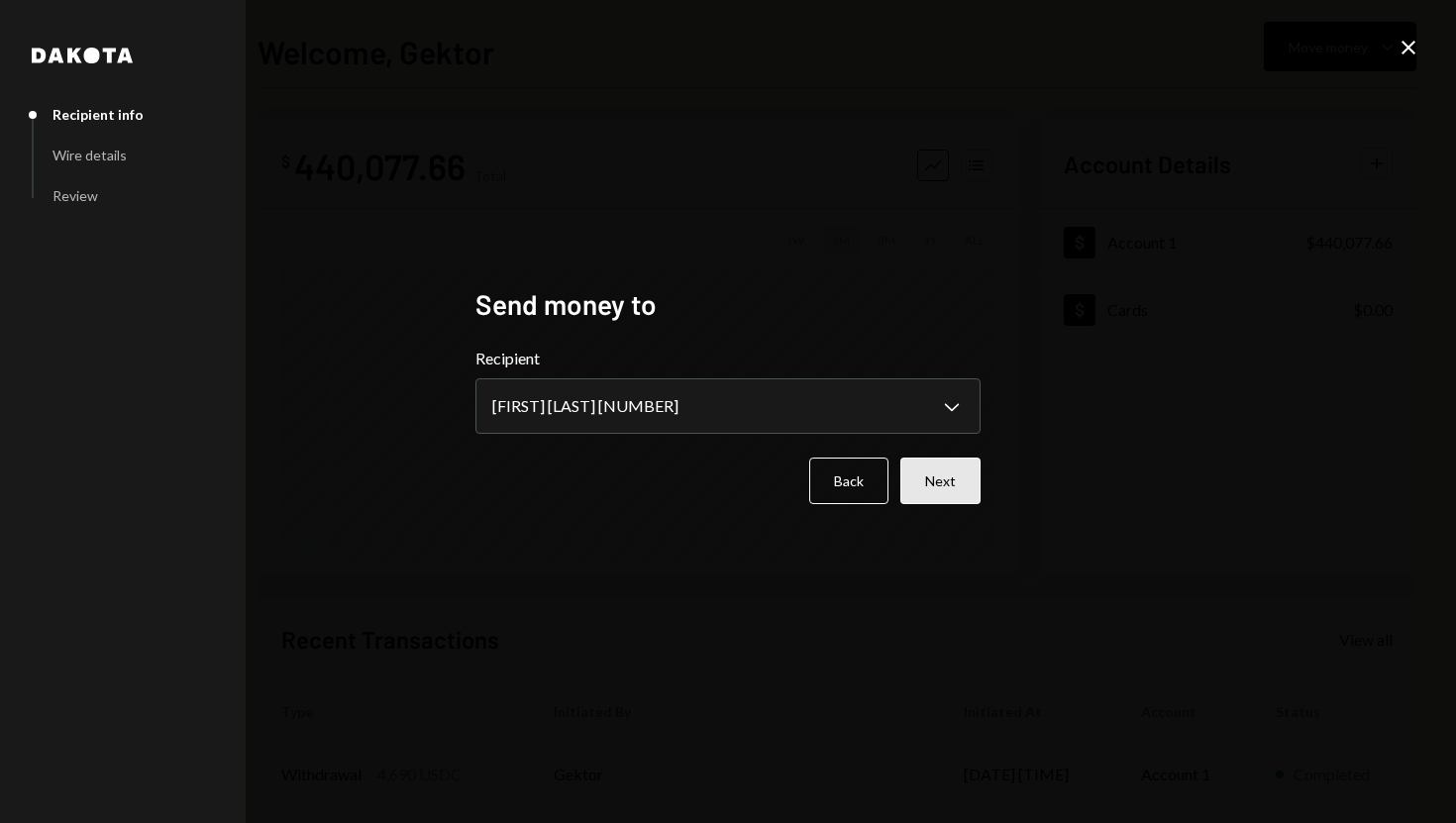 click on "Next" at bounding box center [940, 480] 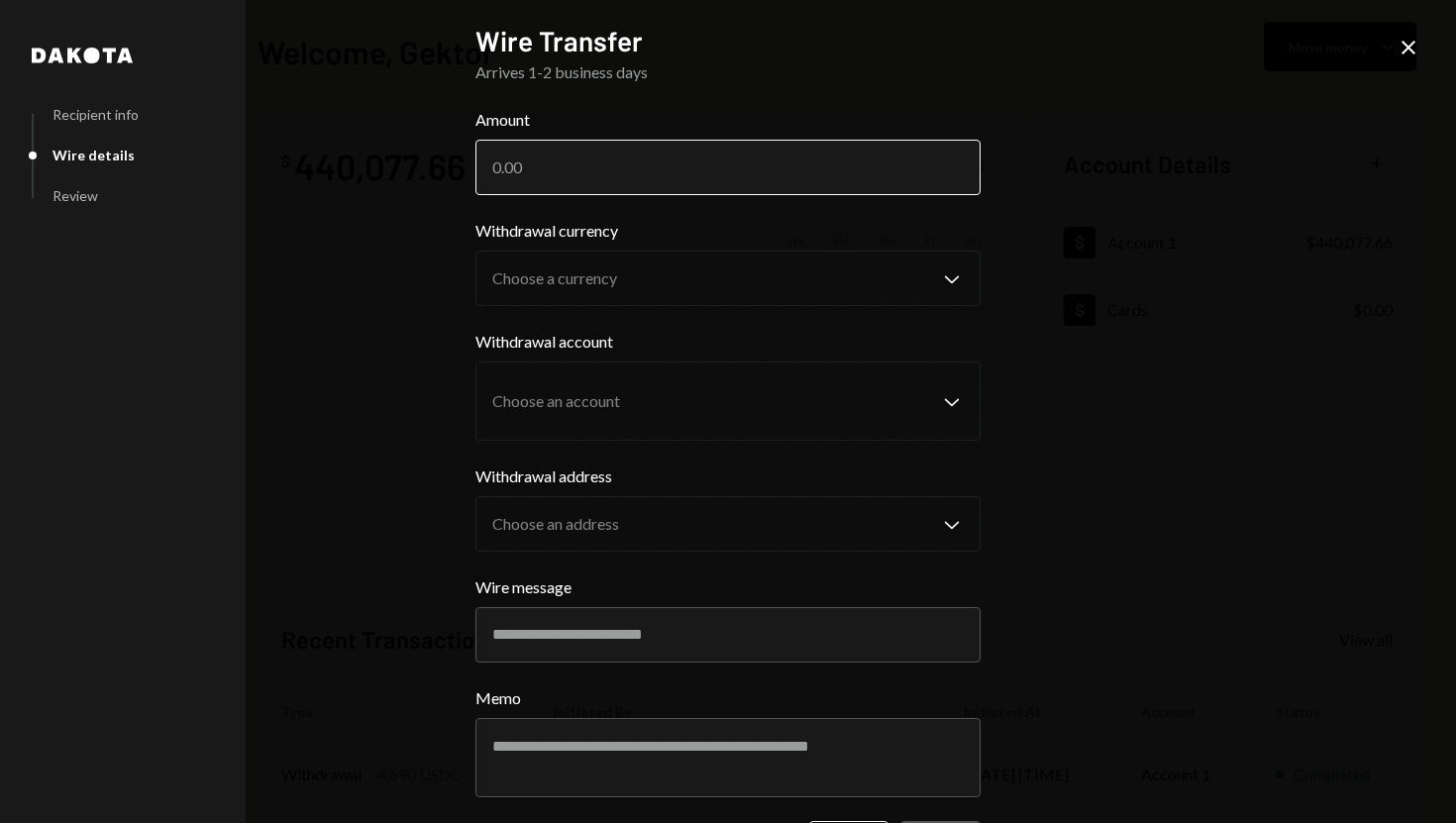 click on "Amount" at bounding box center [728, 167] 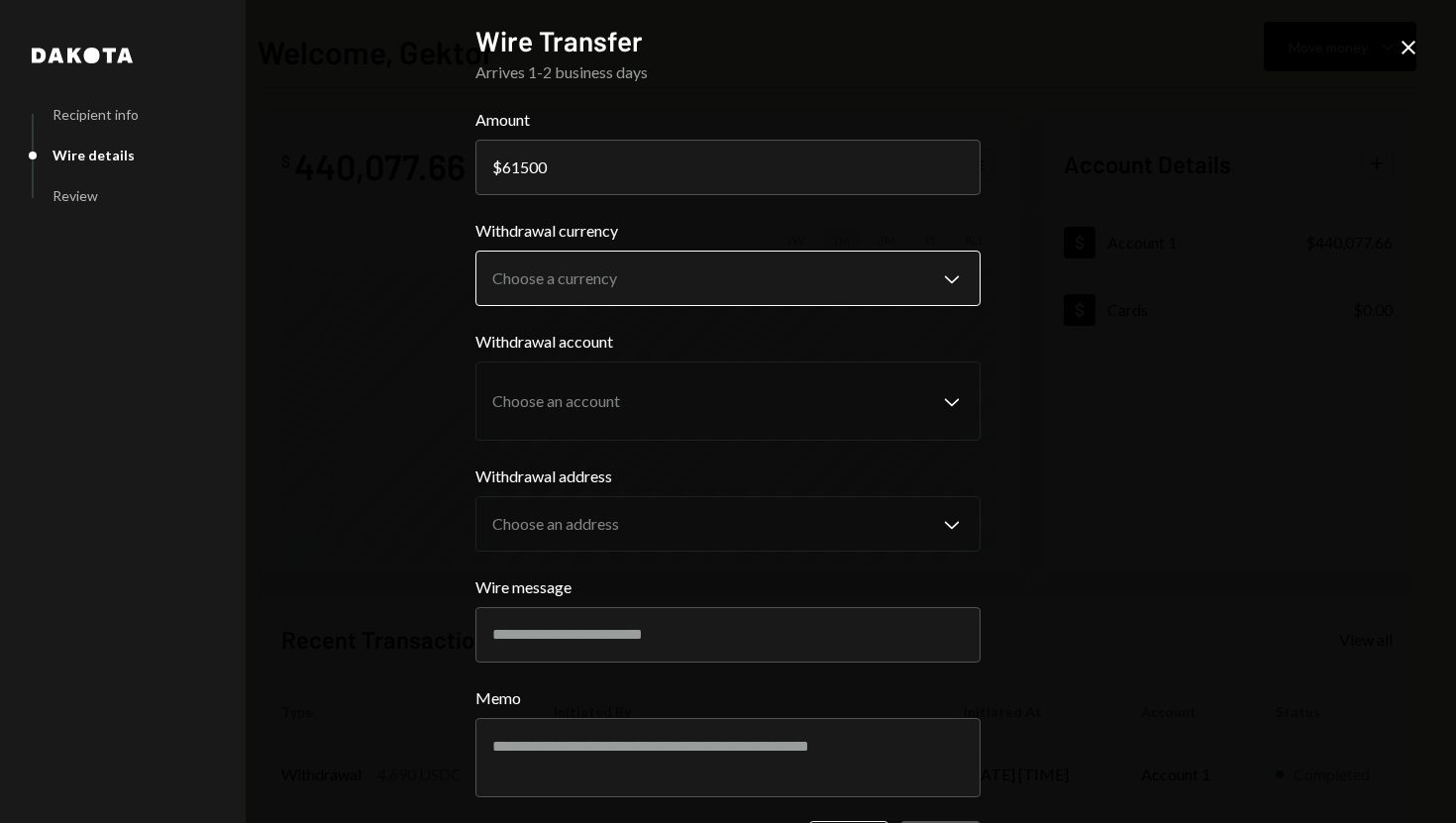 type on "61500" 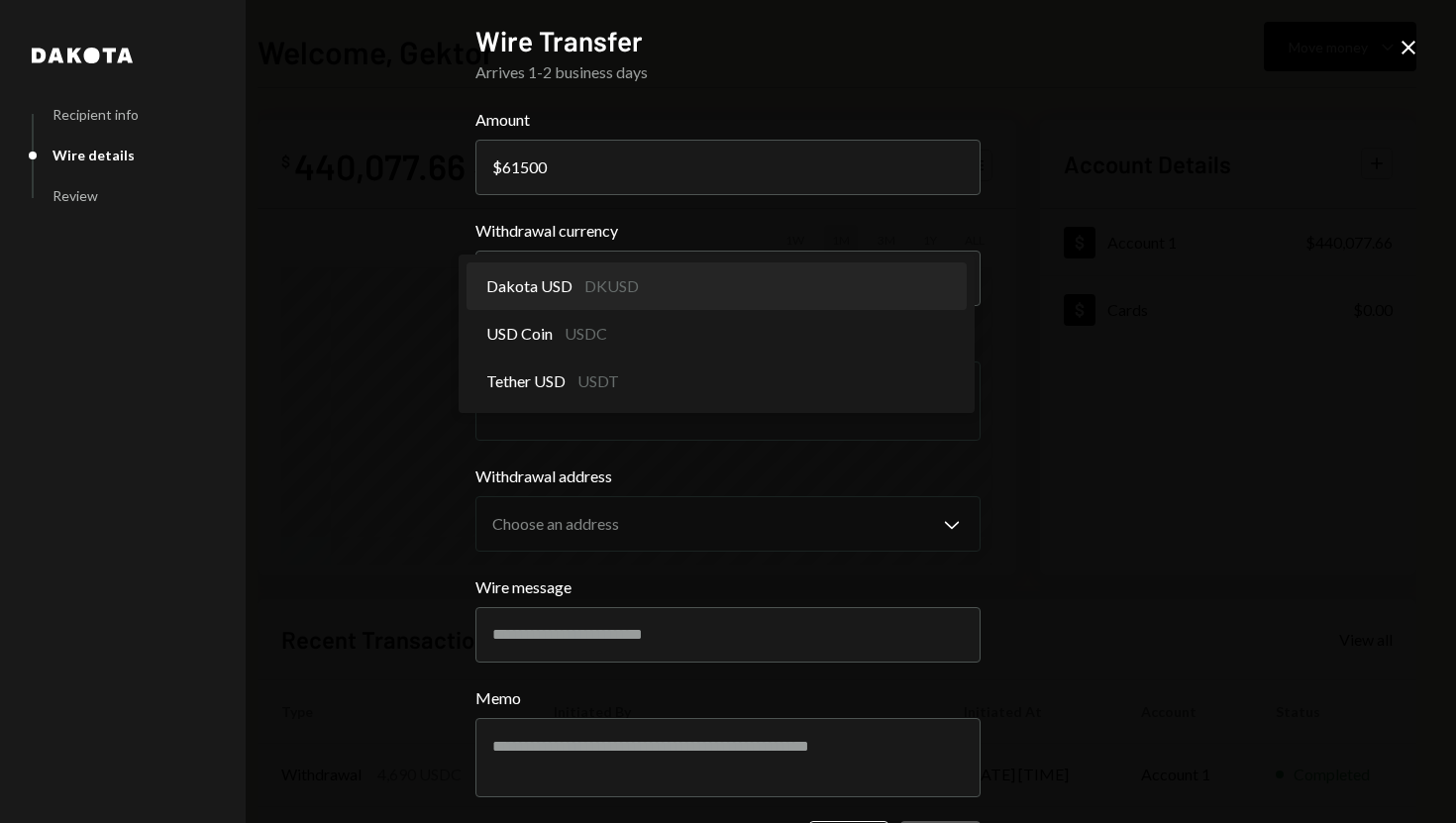 select on "*****" 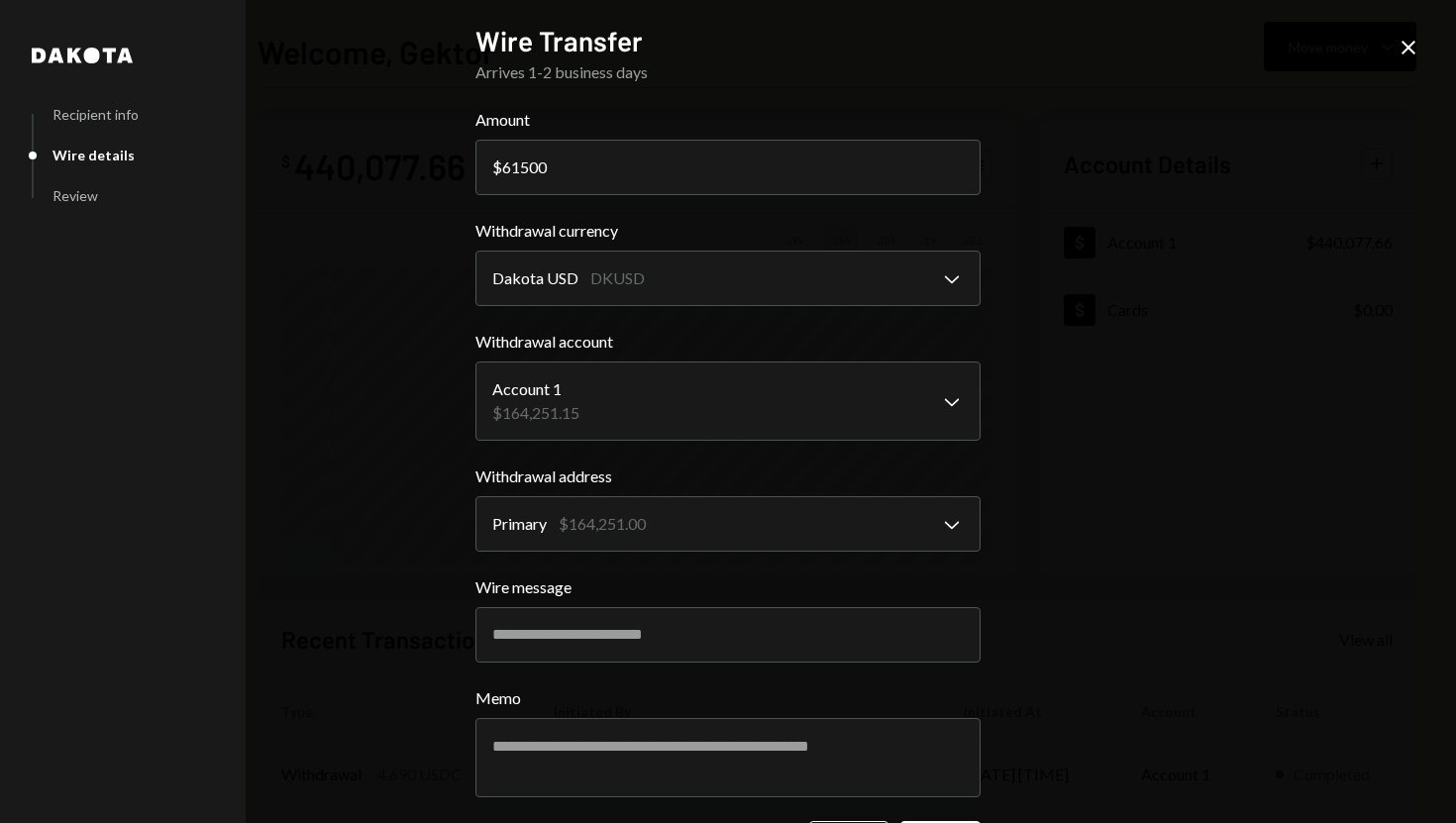 scroll, scrollTop: 75, scrollLeft: 0, axis: vertical 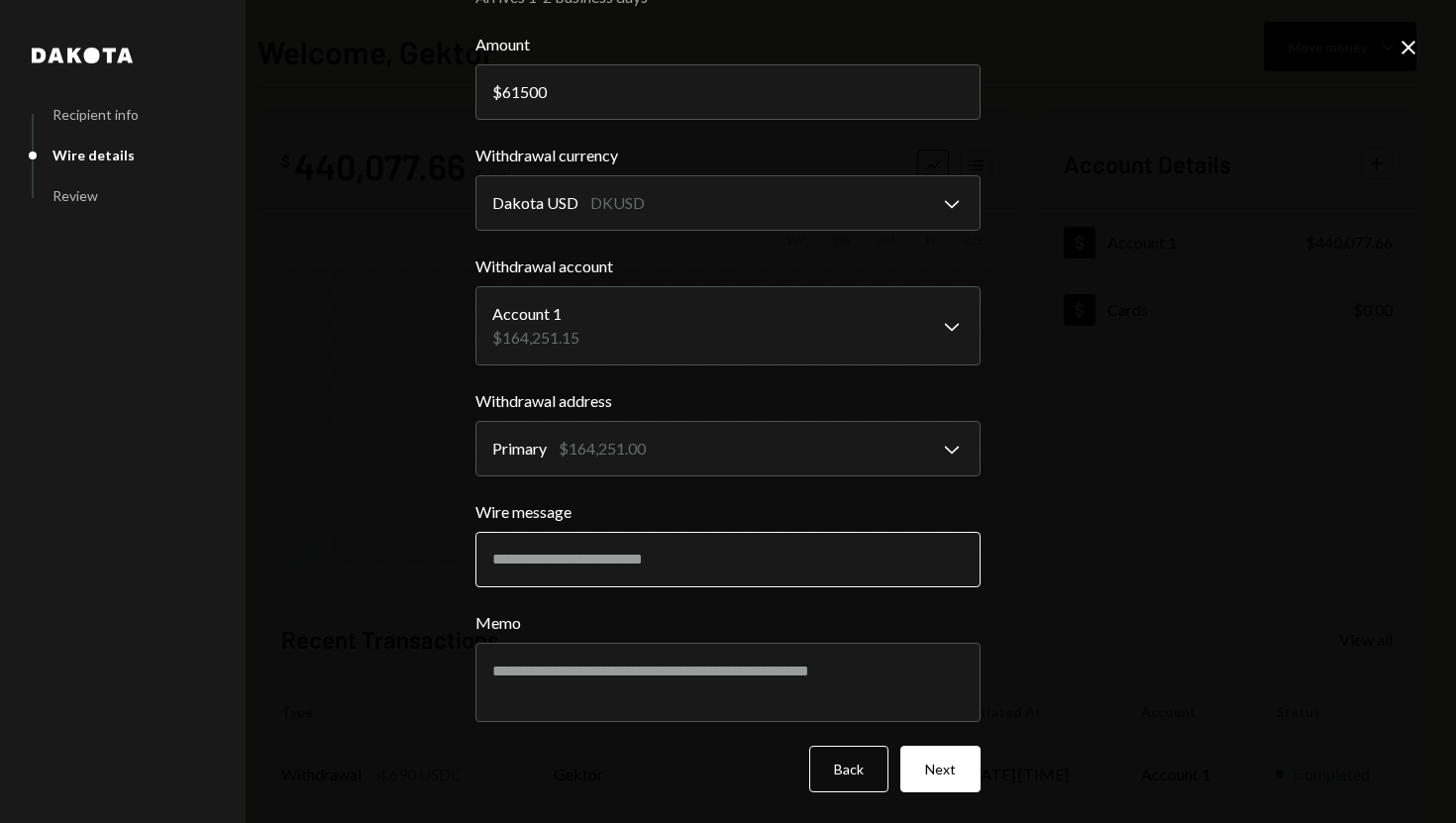 click on "Wire message" at bounding box center (728, 560) 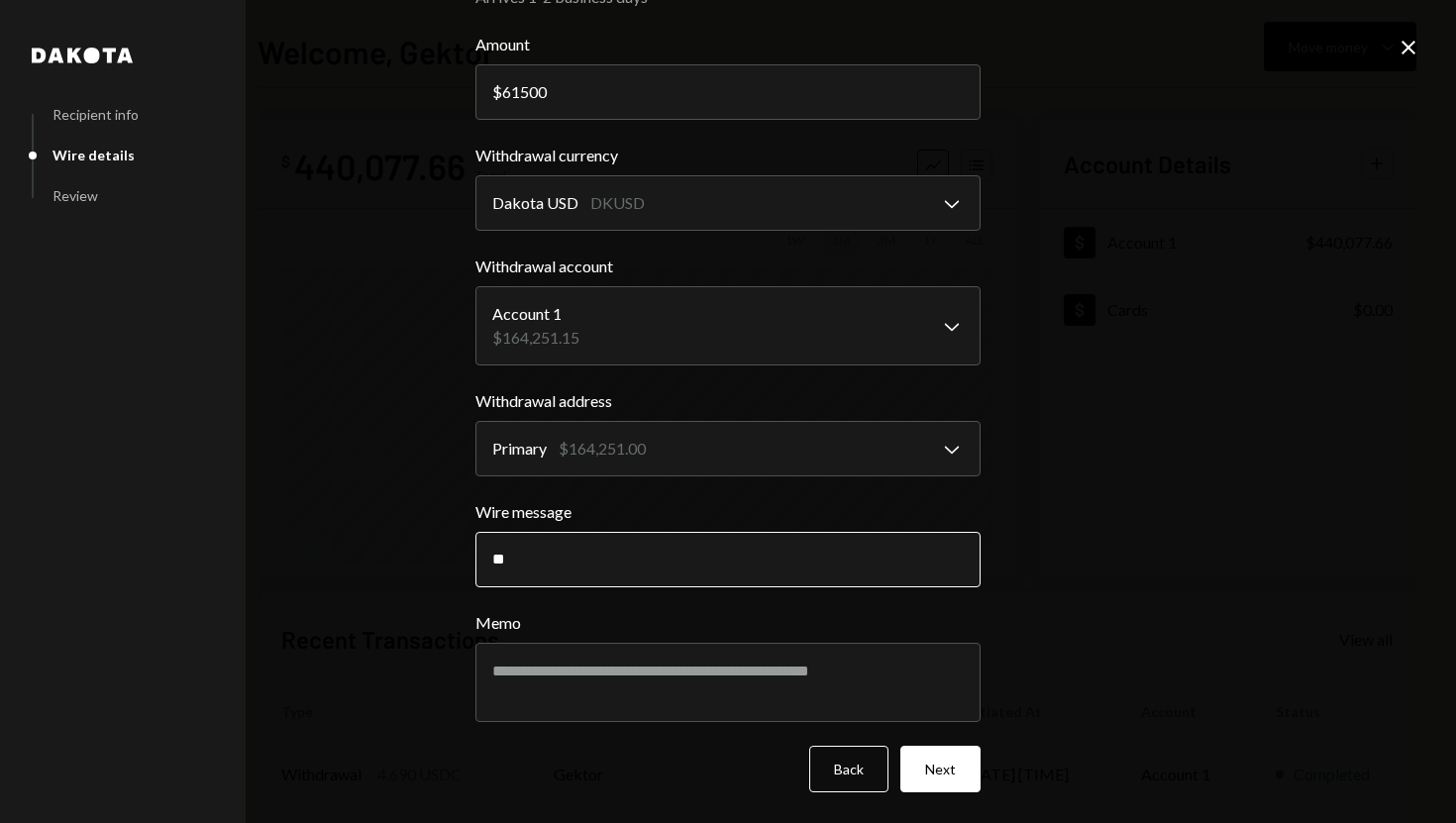 type on "*" 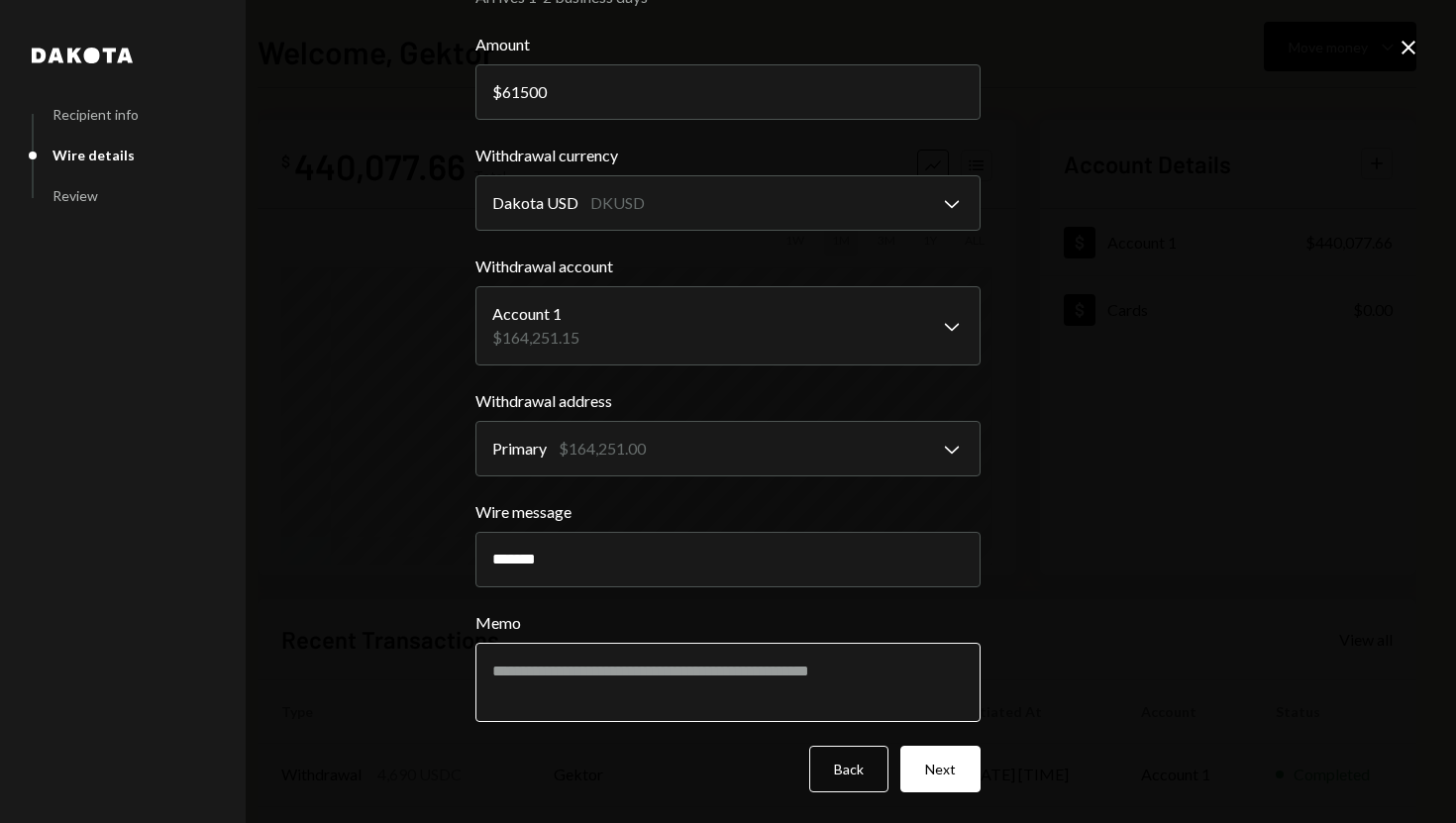 type on "**********" 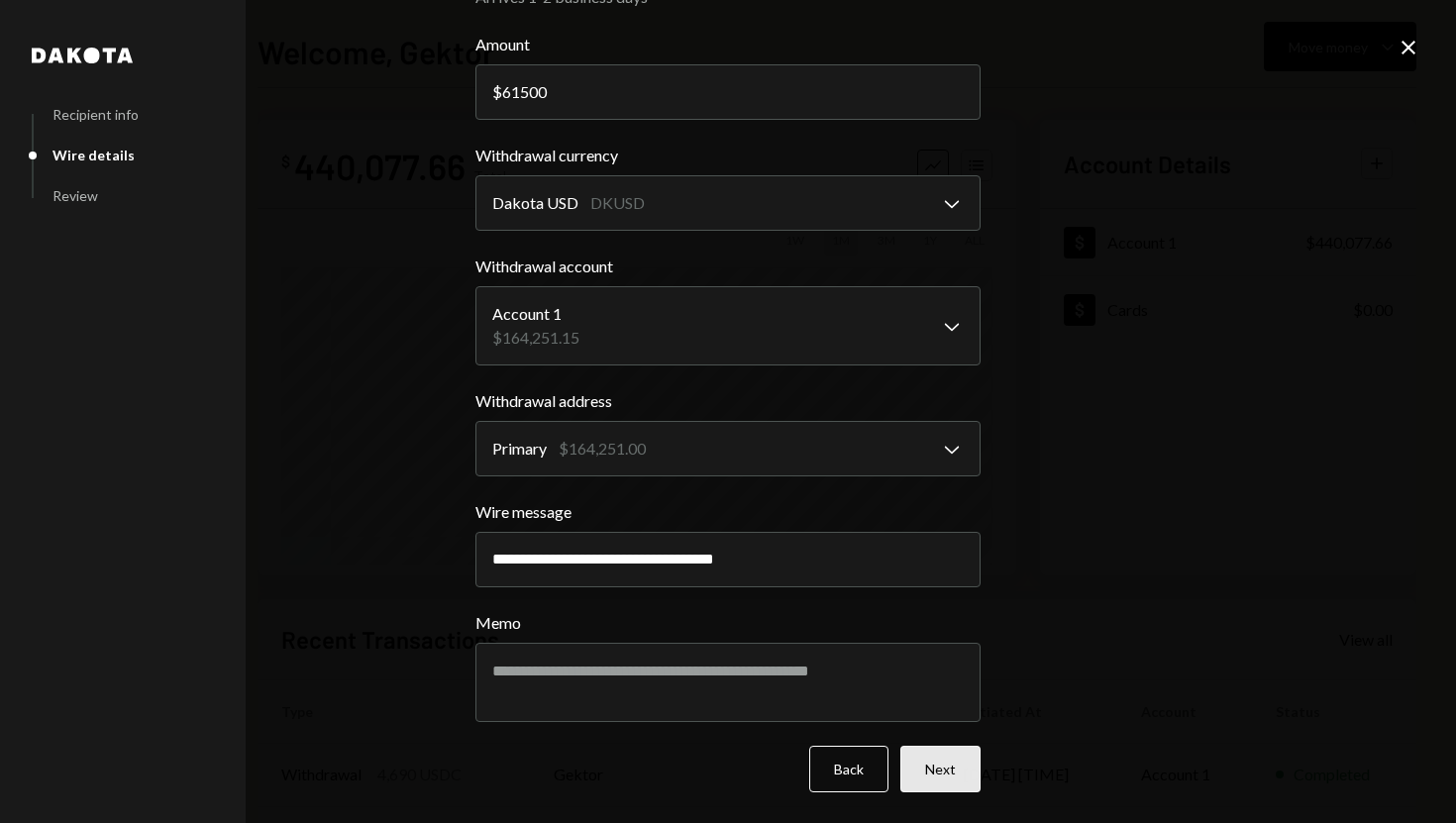 click on "Next" at bounding box center (940, 769) 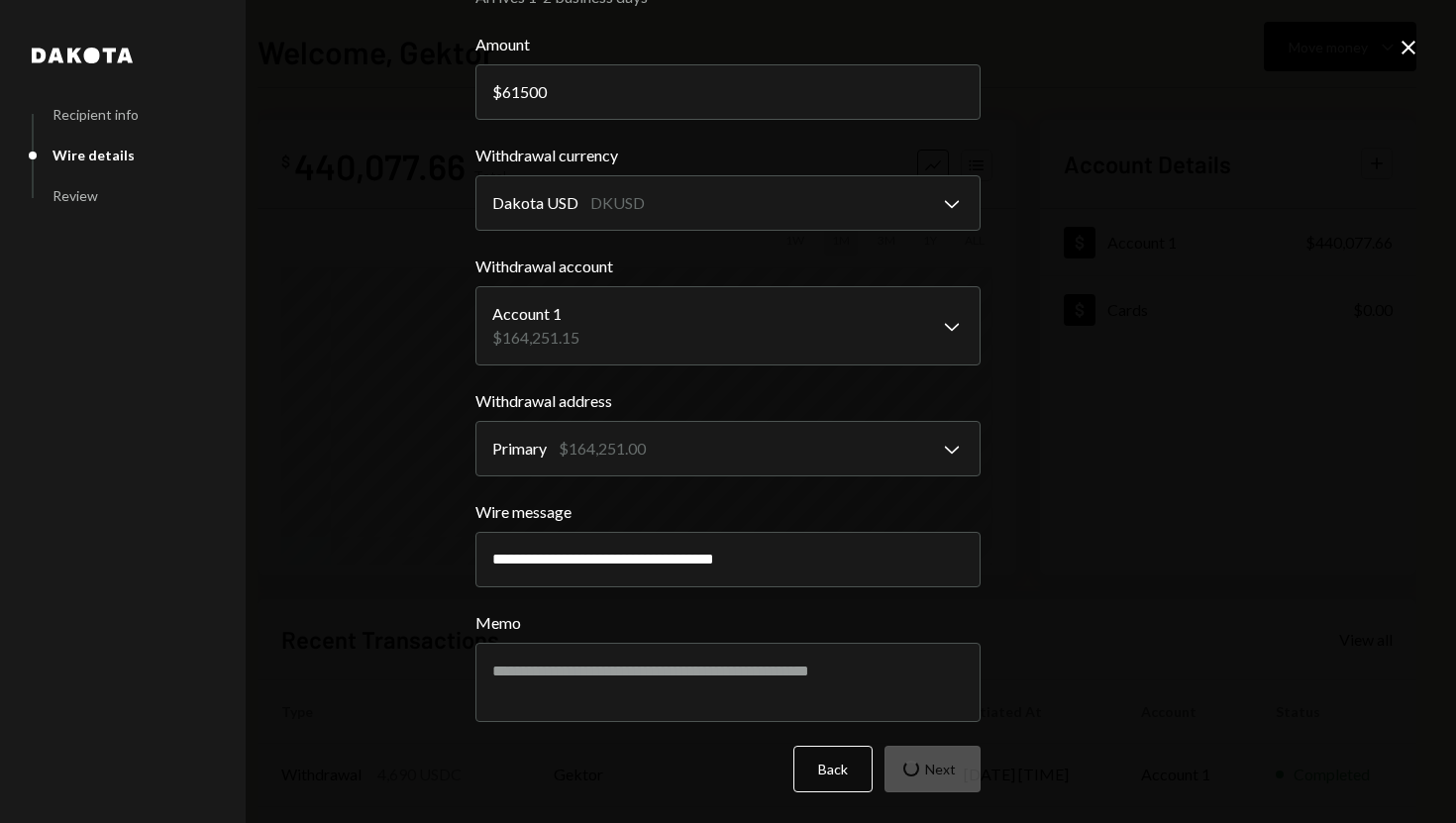 scroll, scrollTop: 0, scrollLeft: 0, axis: both 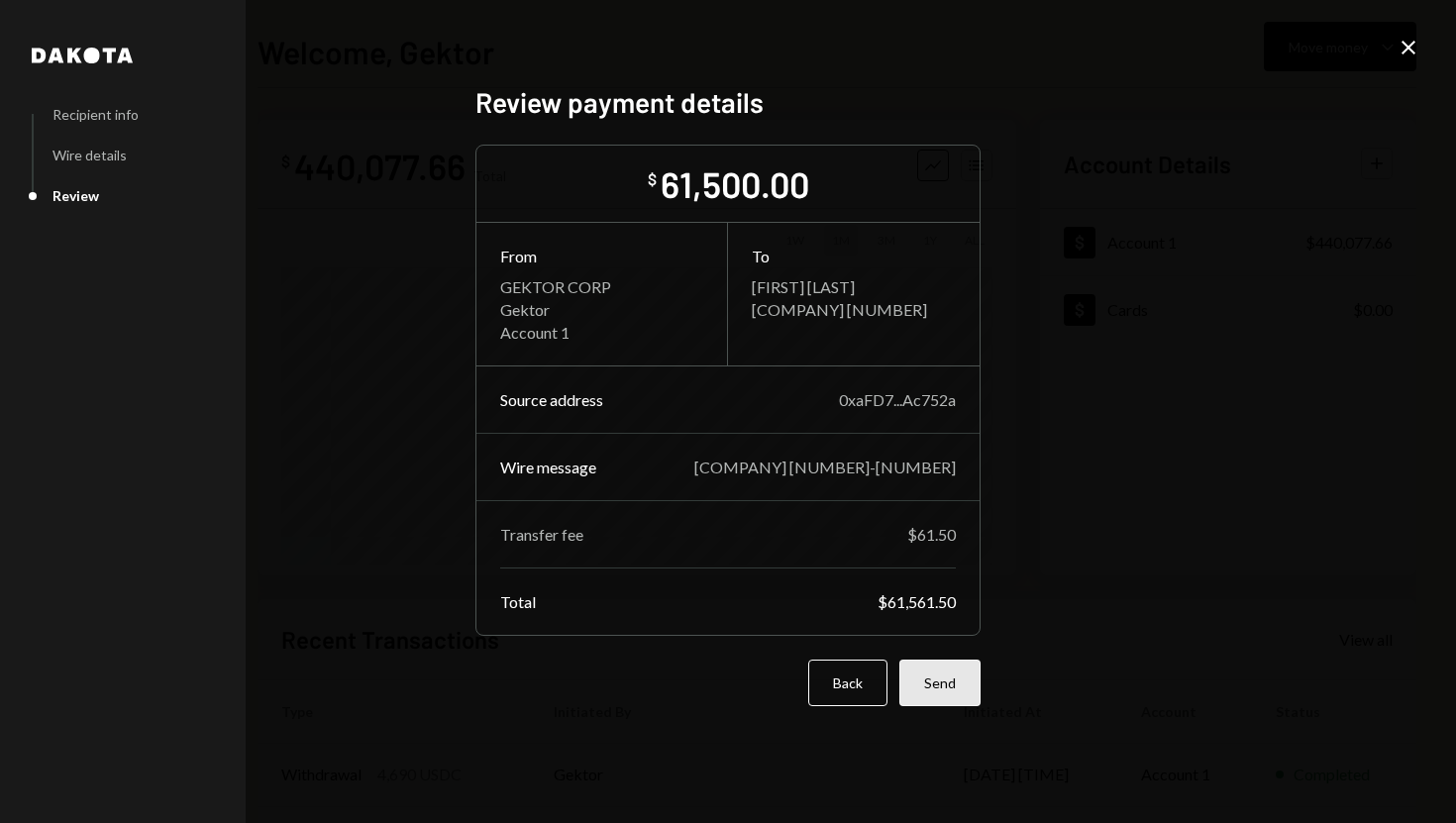 click on "Send" at bounding box center [940, 682] 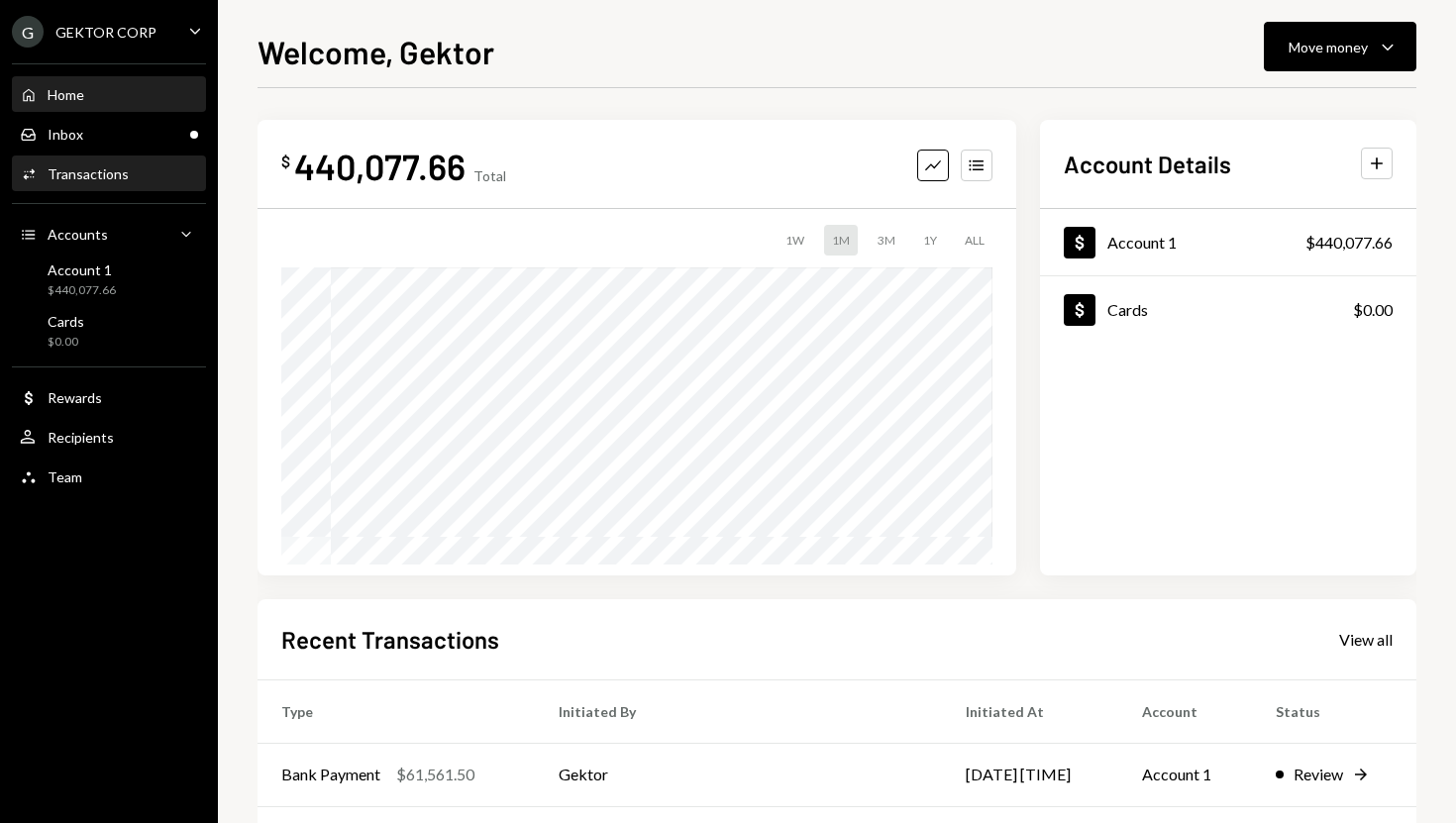 click on "Transactions" at bounding box center [88, 173] 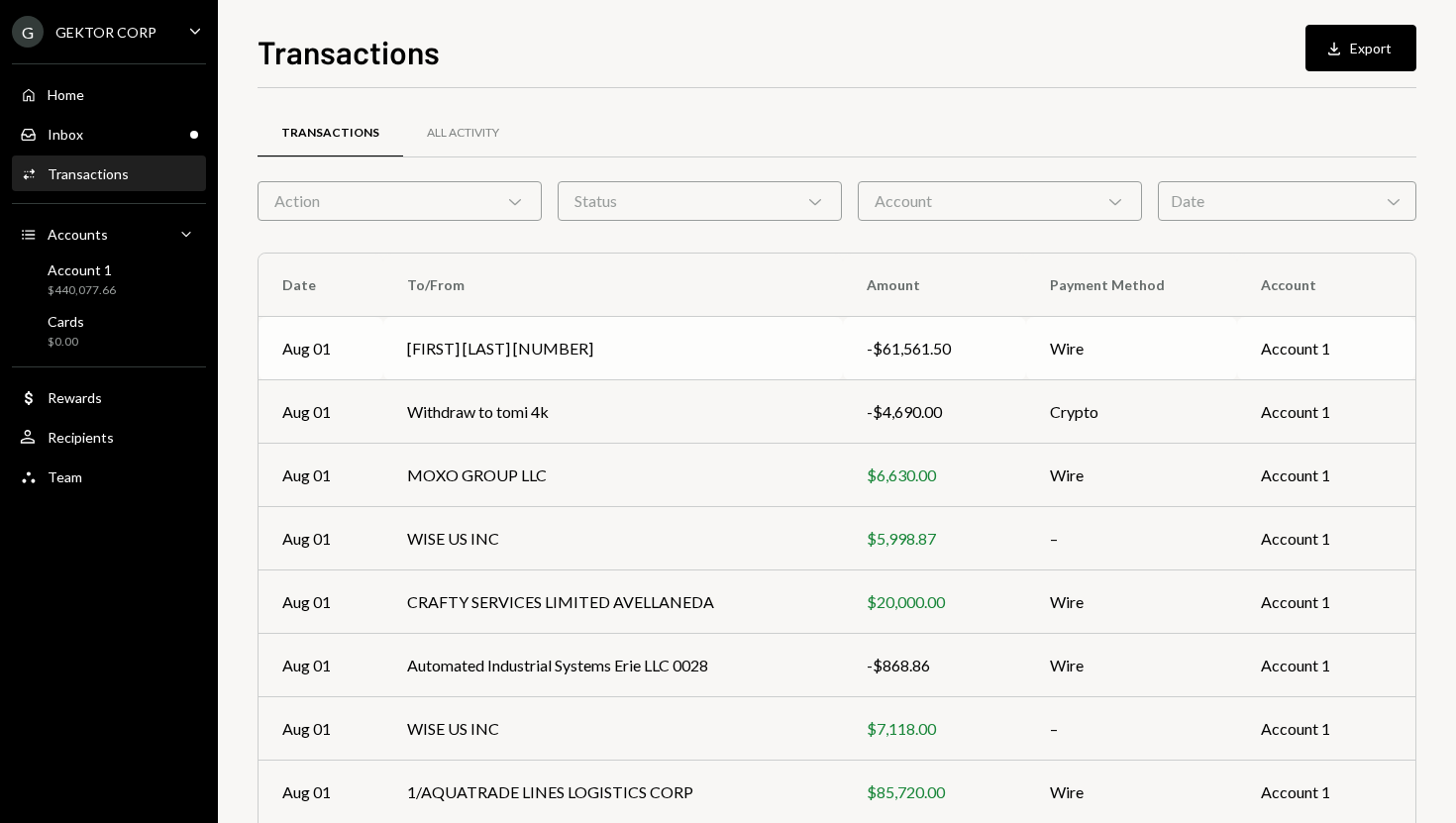 click on "ALONSO DANIEL PABLO 3402" at bounding box center [613, 349] 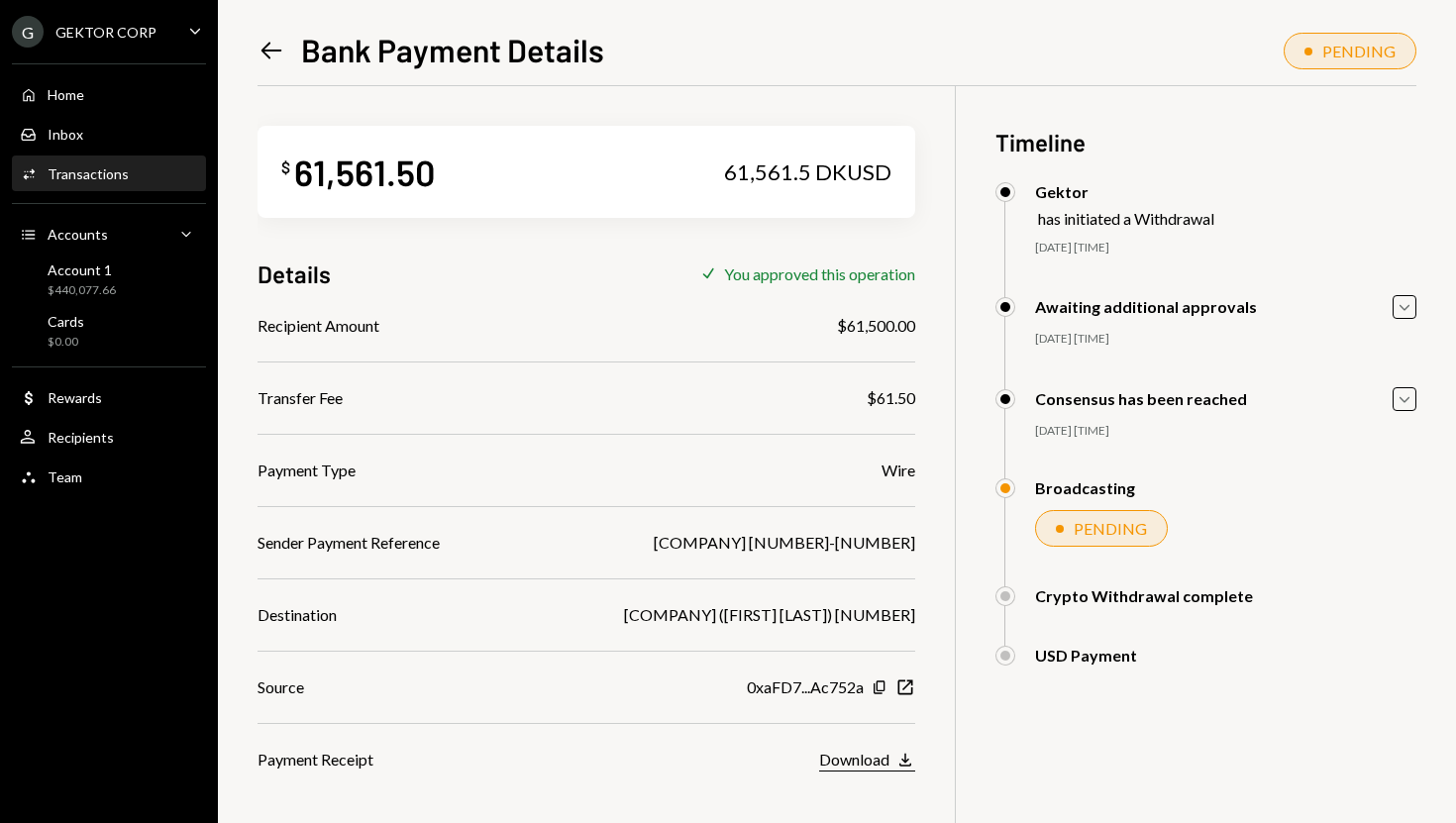 click on "Download" at bounding box center [854, 759] 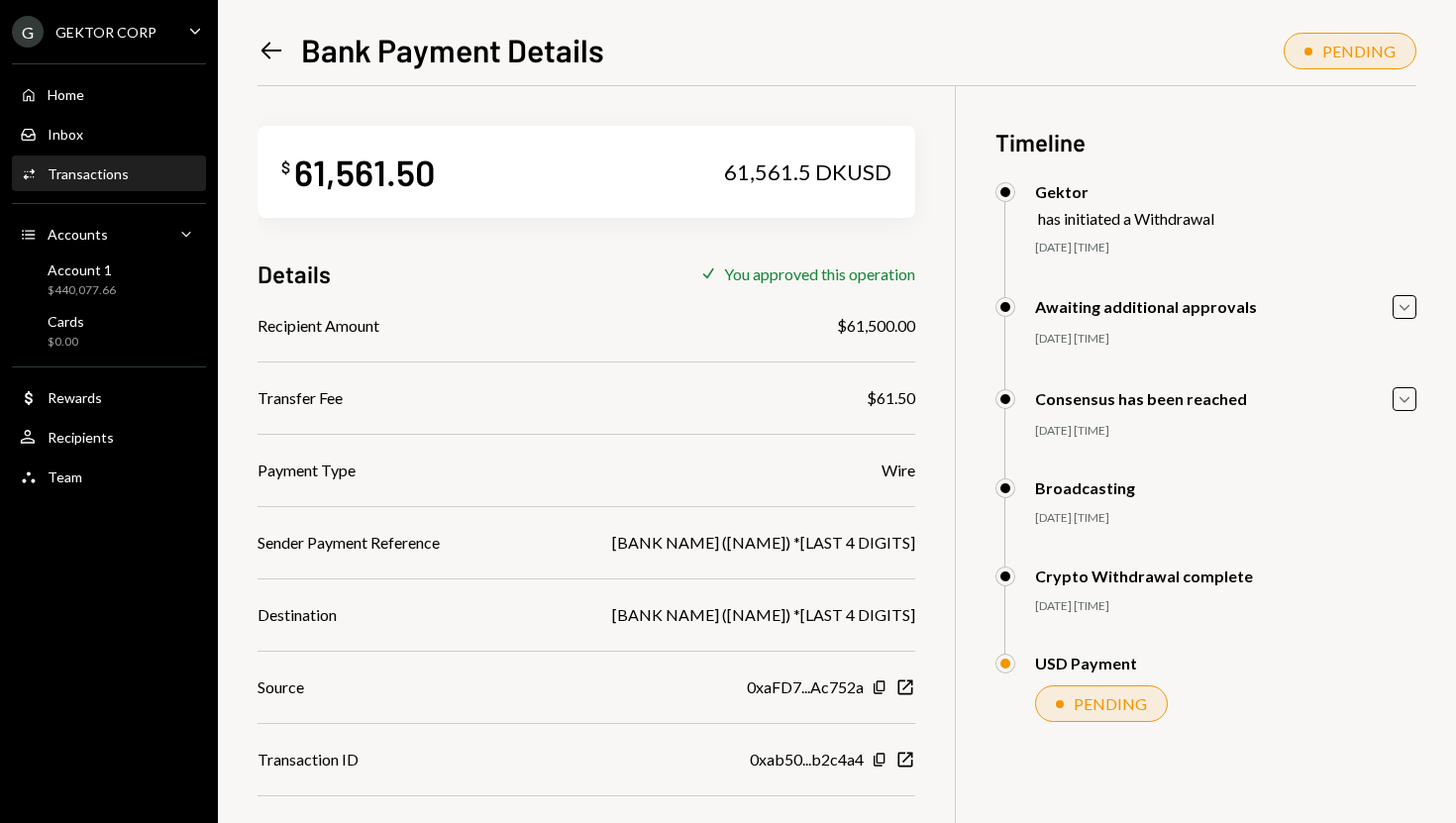 scroll, scrollTop: 0, scrollLeft: 0, axis: both 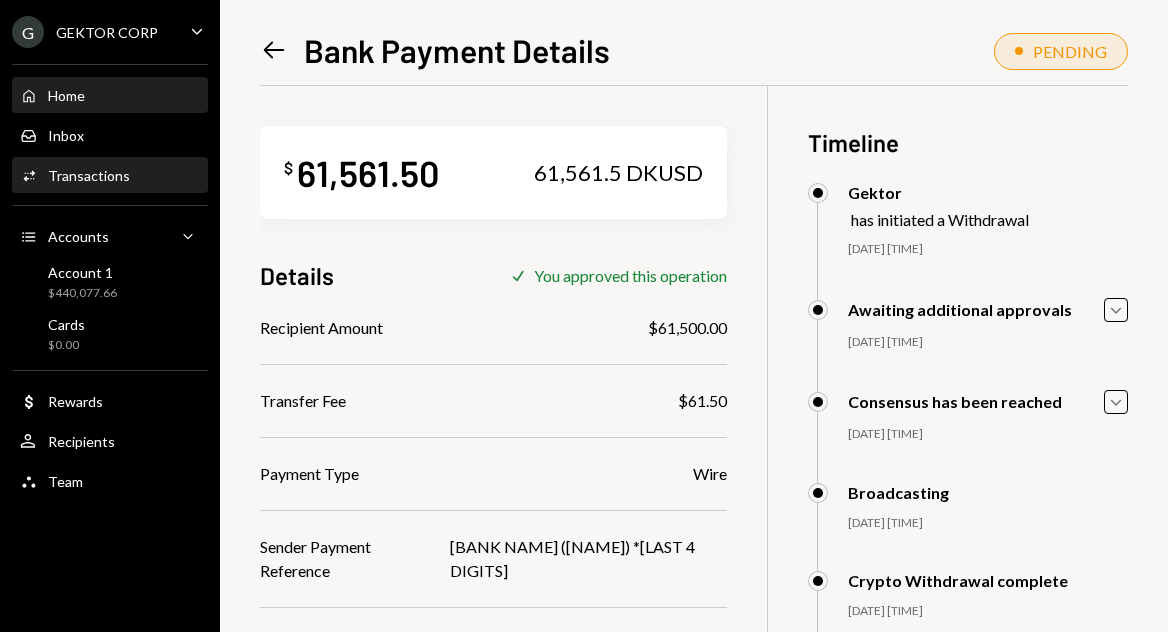 click on "Home Home" at bounding box center [110, 96] 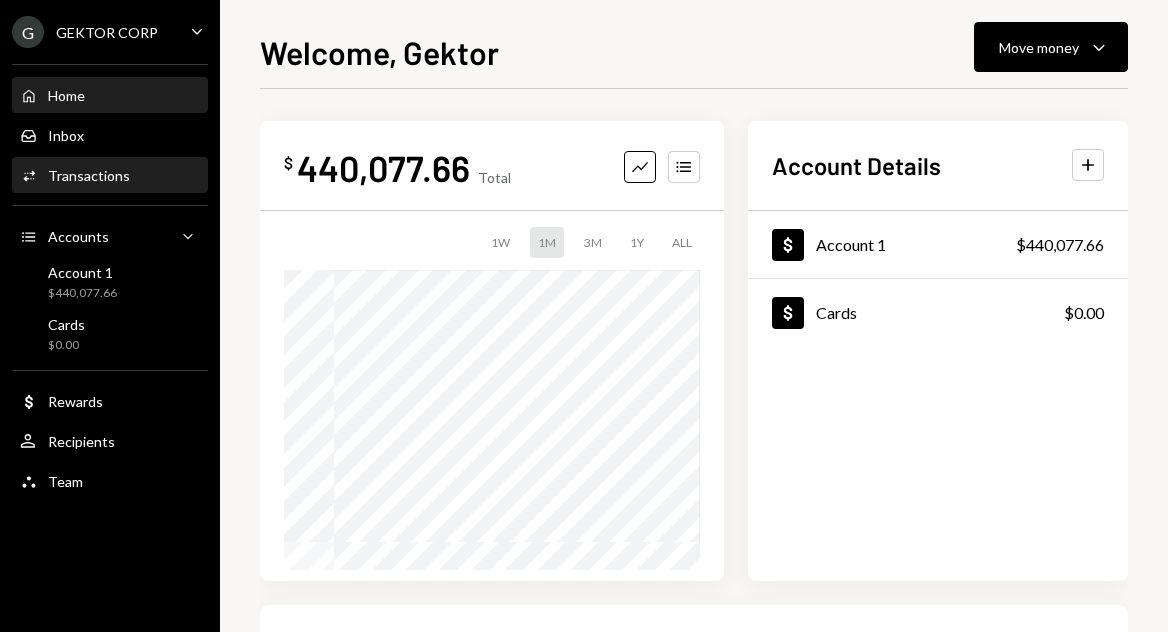 click on "Activities Transactions" at bounding box center [110, 176] 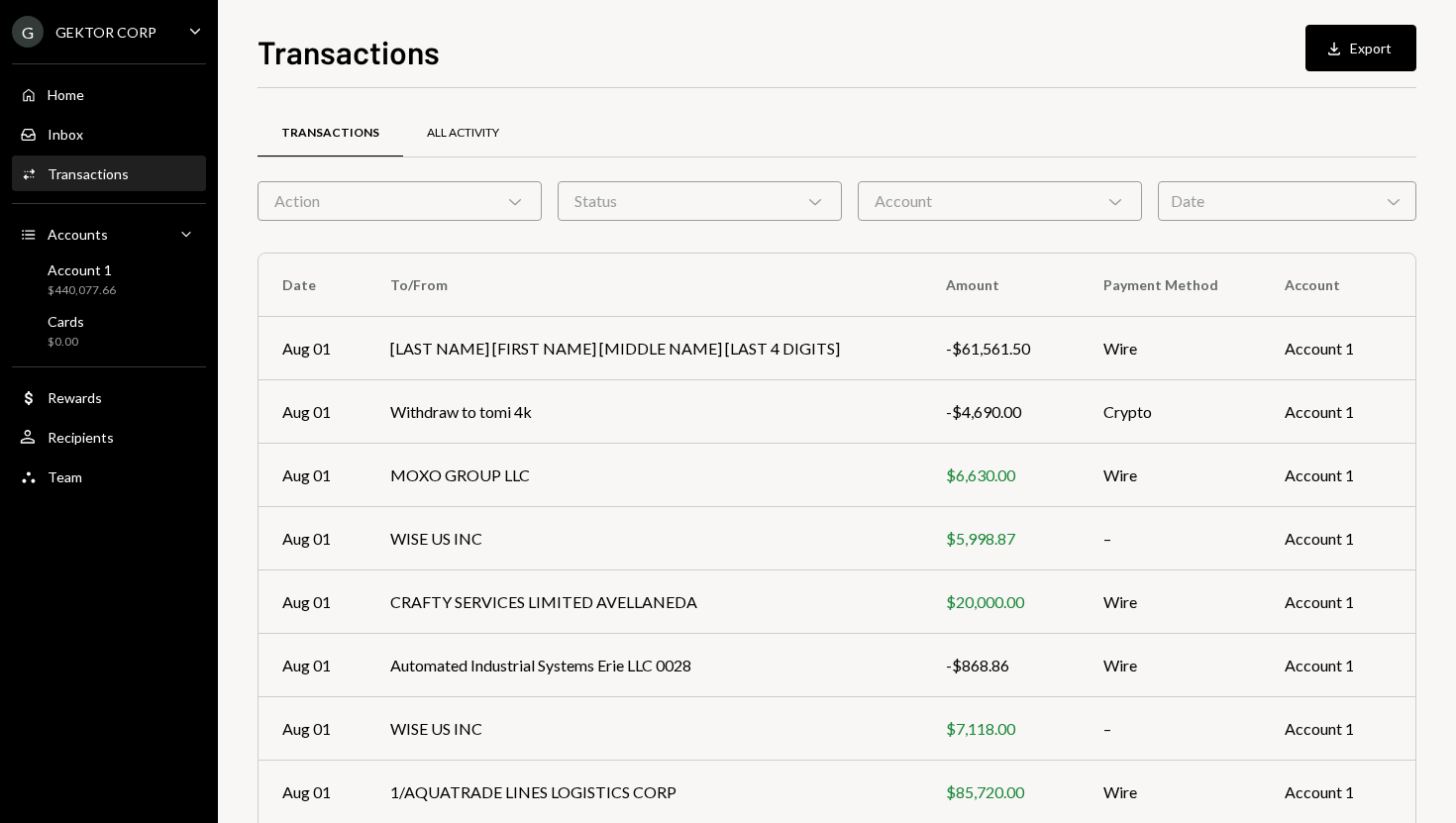 click on "All Activity" at bounding box center (463, 133) 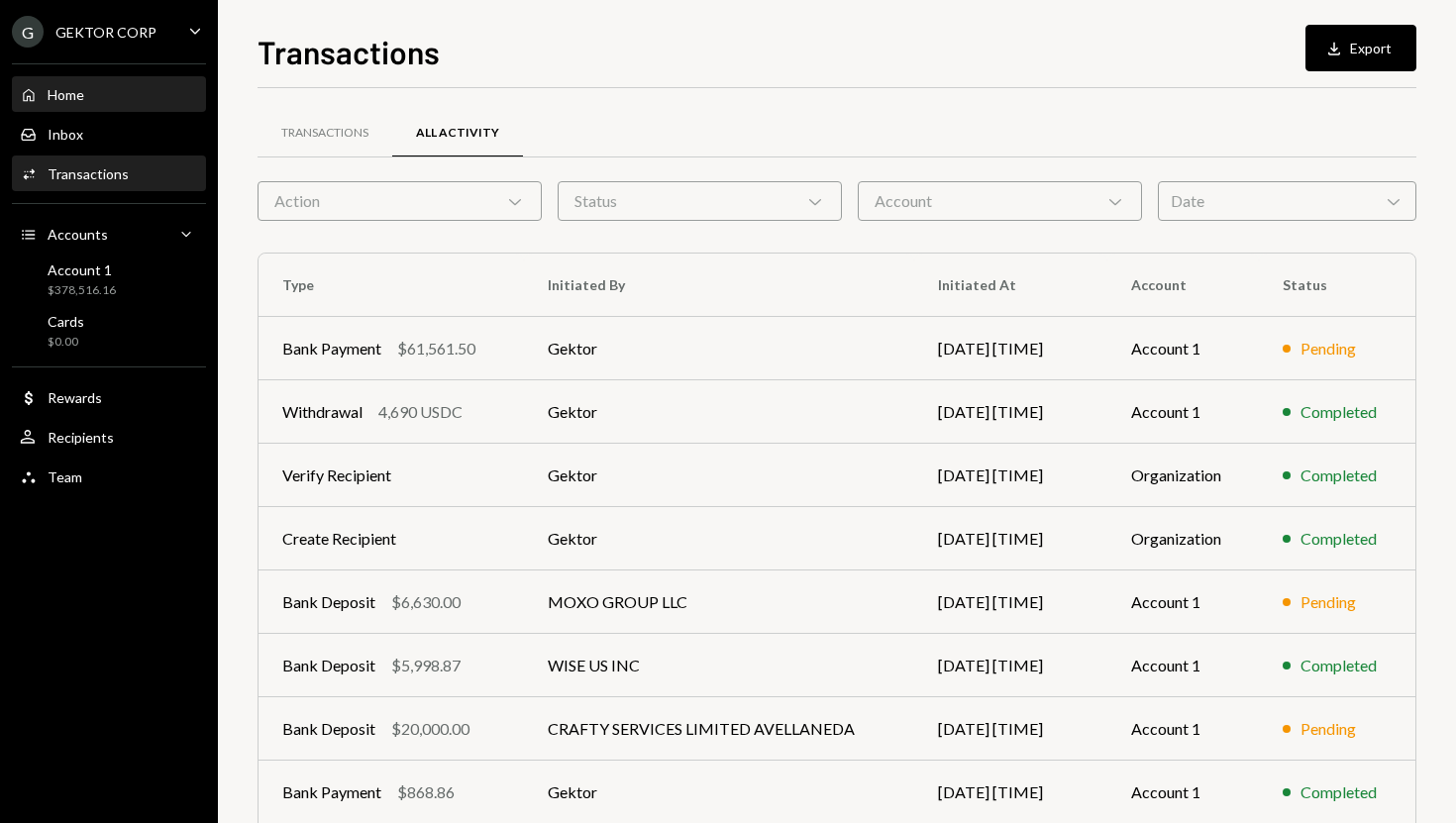 click on "Home Home" at bounding box center (109, 95) 